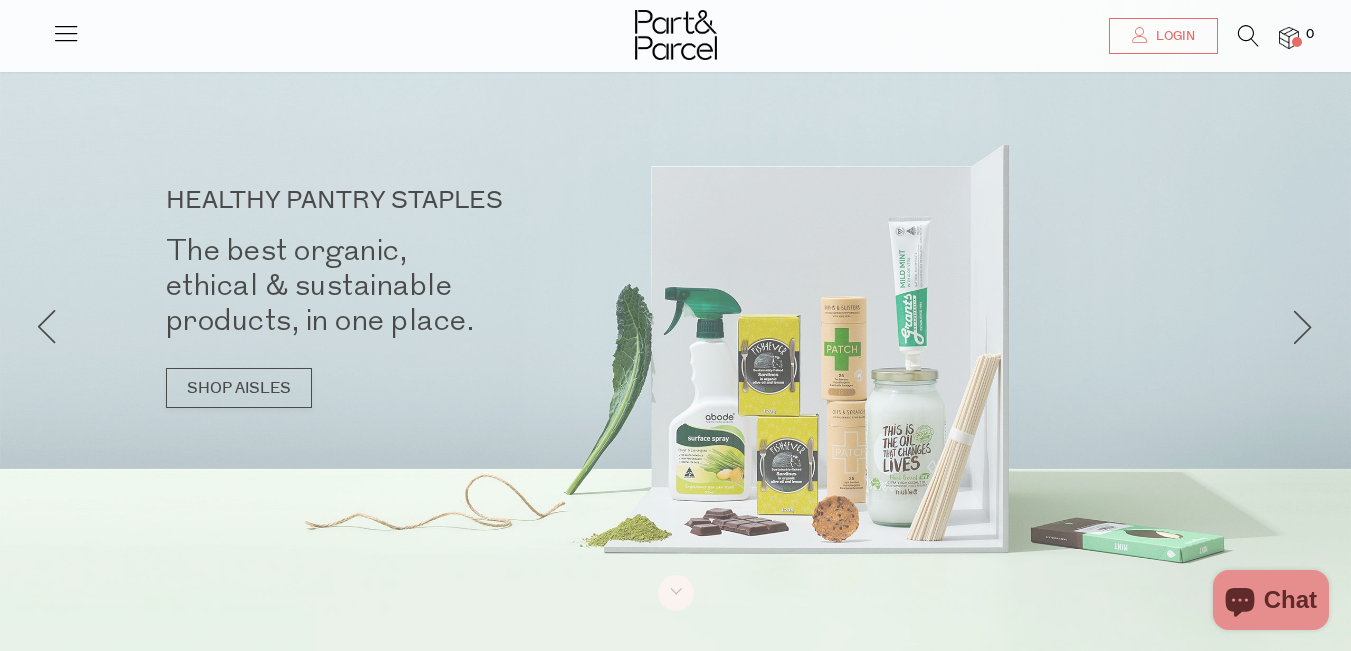 scroll, scrollTop: 400, scrollLeft: 0, axis: vertical 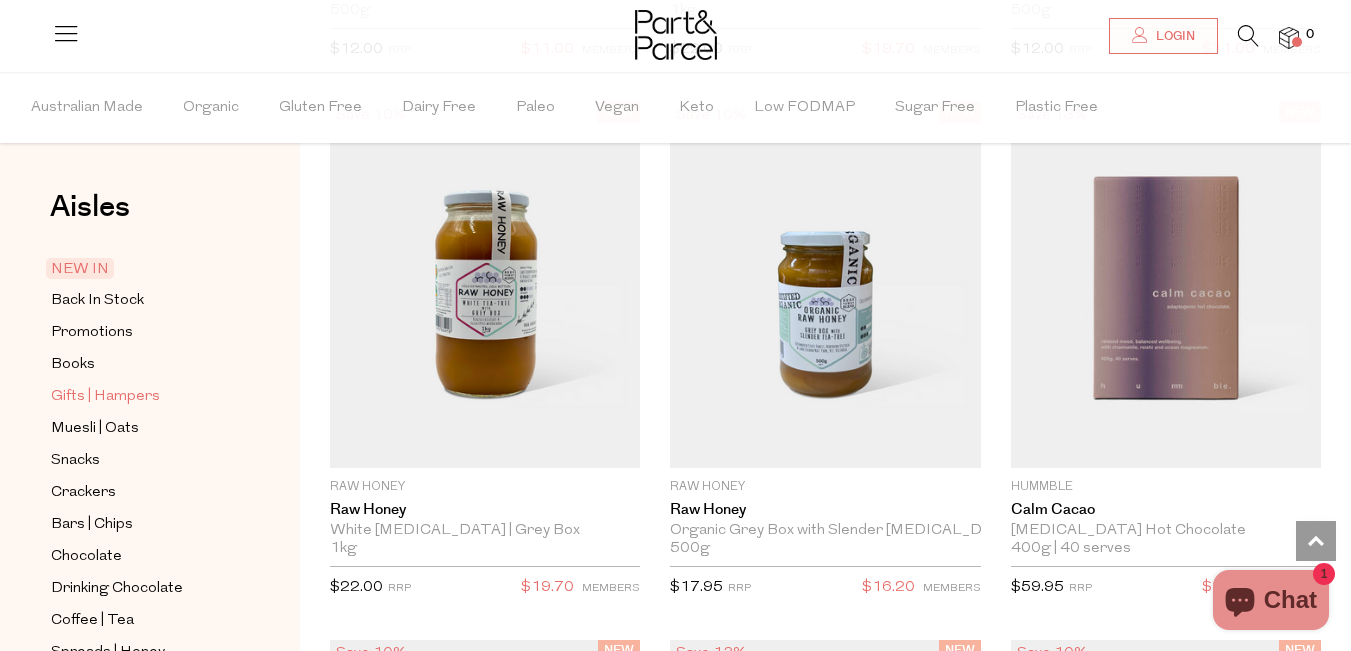 click on "Gifts | Hampers" at bounding box center [105, 397] 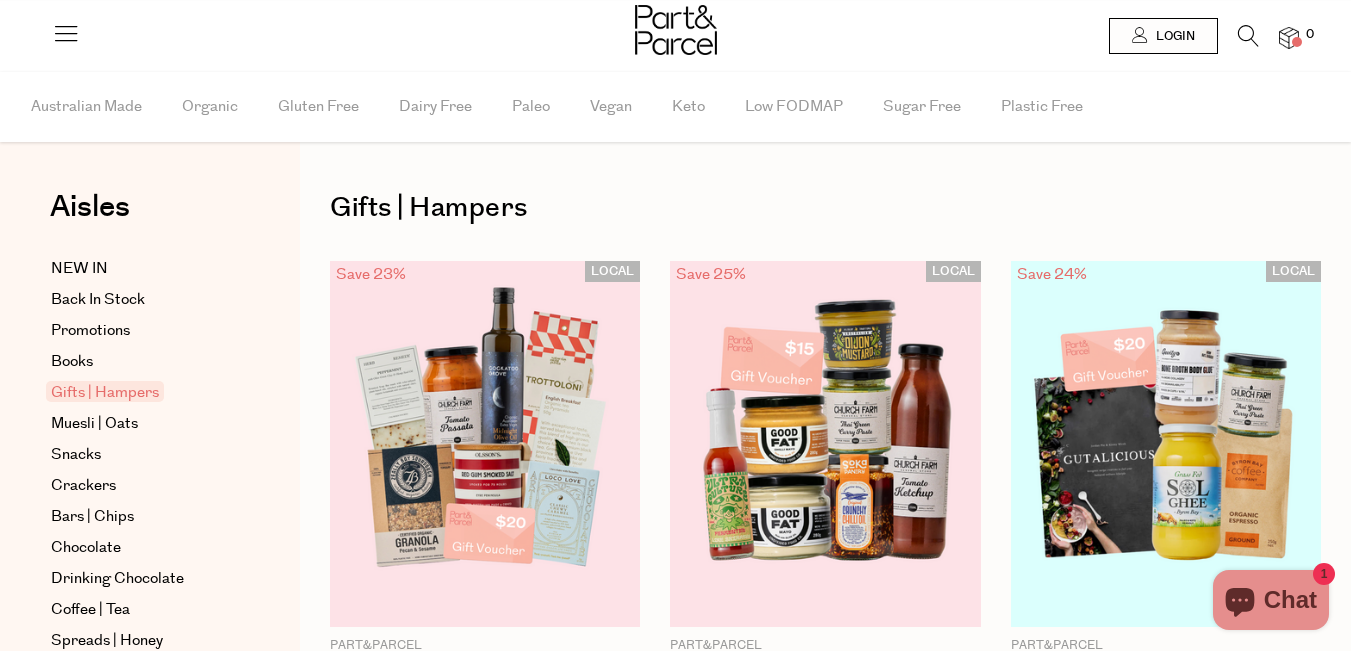 scroll, scrollTop: 0, scrollLeft: 0, axis: both 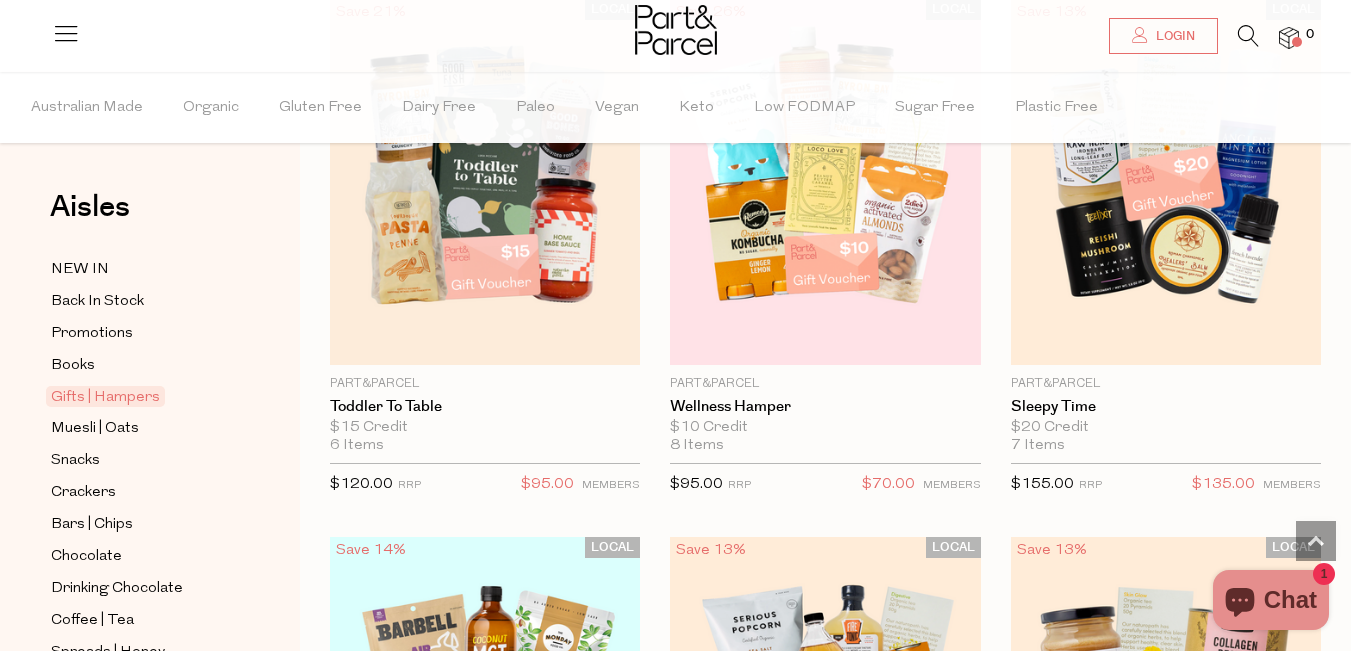 click at bounding box center [66, 33] 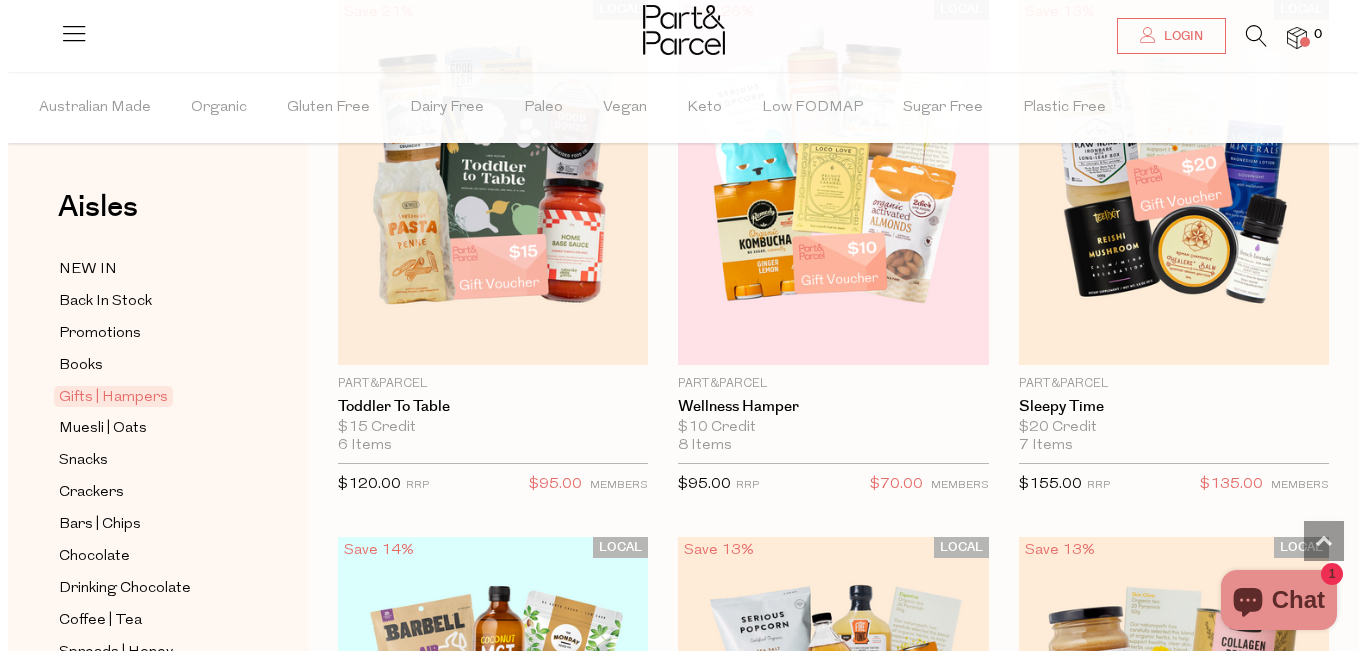 scroll, scrollTop: 806, scrollLeft: 0, axis: vertical 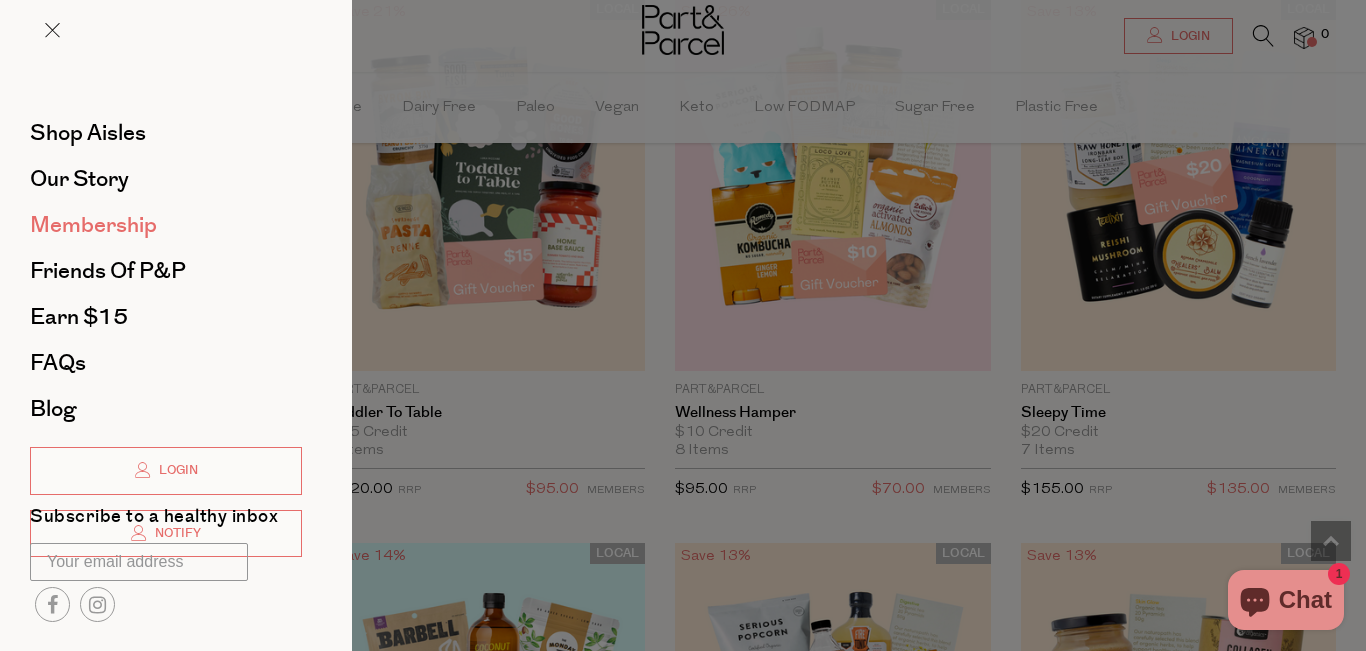 click on "Membership" at bounding box center (93, 225) 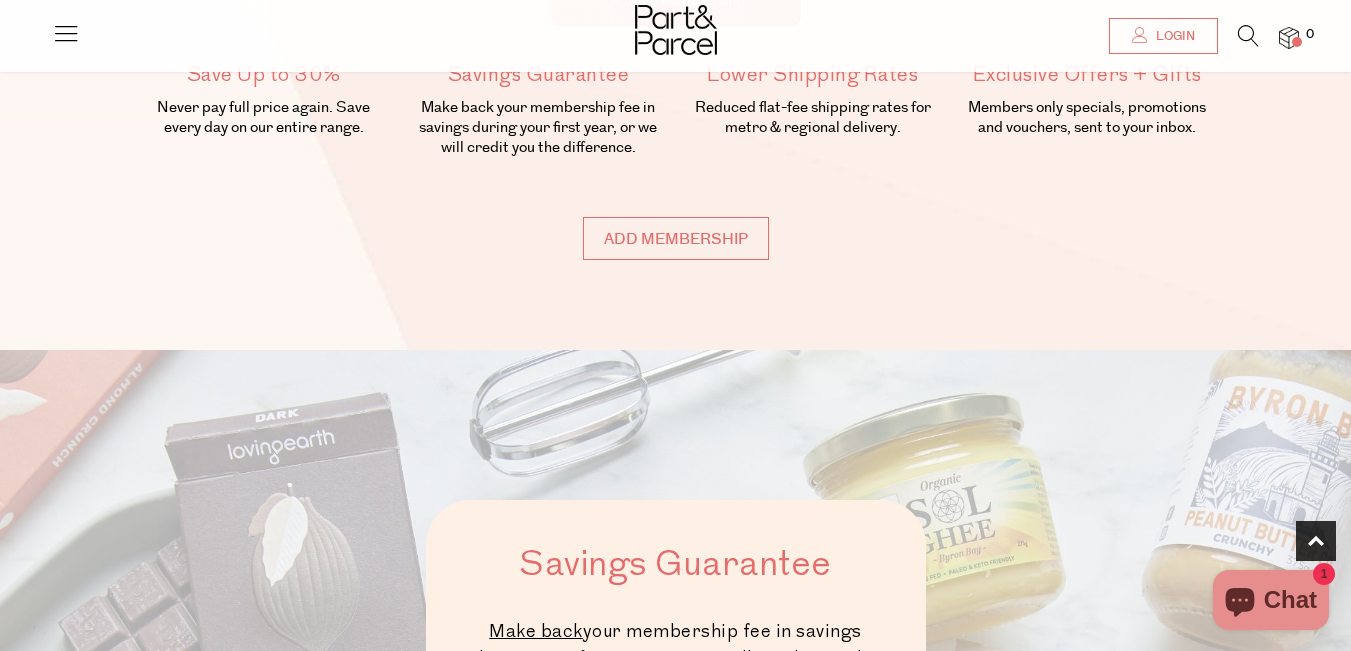 scroll, scrollTop: 500, scrollLeft: 0, axis: vertical 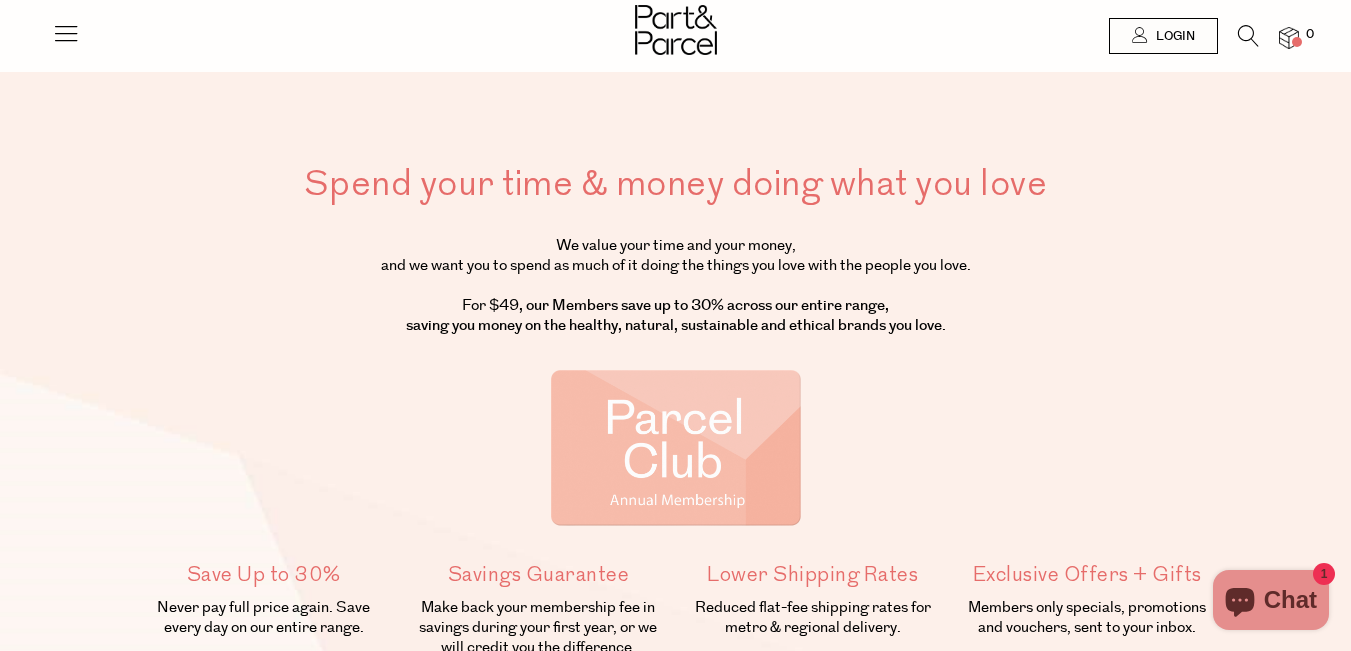 click on "Spend your time & money doing what you love
We value your time and your money,
and we want you to spend as much of it doing the things you love with the people you love.
For $49  , our Members save up to 30% across our entire range,
saving you money on the healthy, natural, sustainable and ethical brands you love.
Save Up to 30%
Never pay full price again. Save every day on our entire range.
Savings Guarantee
Make back your membership fee in savings during your first year, or we will credit you the difference.
Lower Shipping Rates
Reduced flat-fee shipping rates for metro & regional delivery.
Exclusive Offers + Gifts
Members only specials, promotions and vouchers, sent to your inbox." at bounding box center [675, 425] 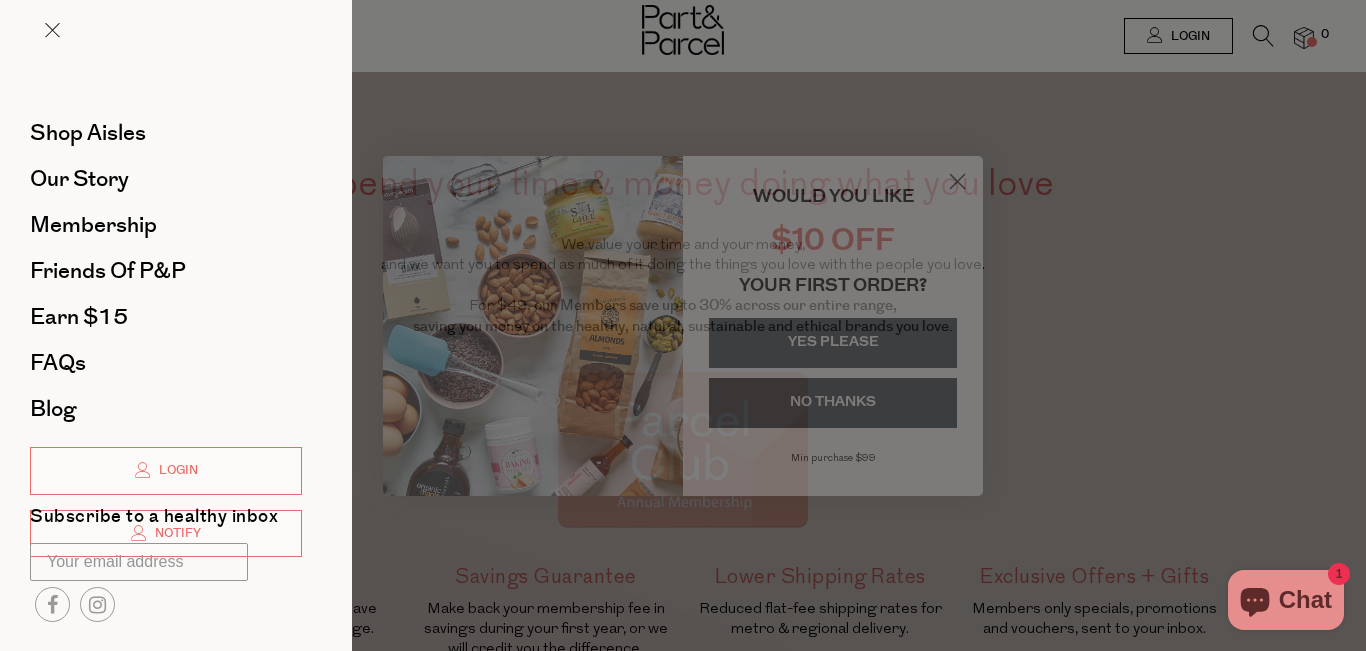 click at bounding box center [683, 325] 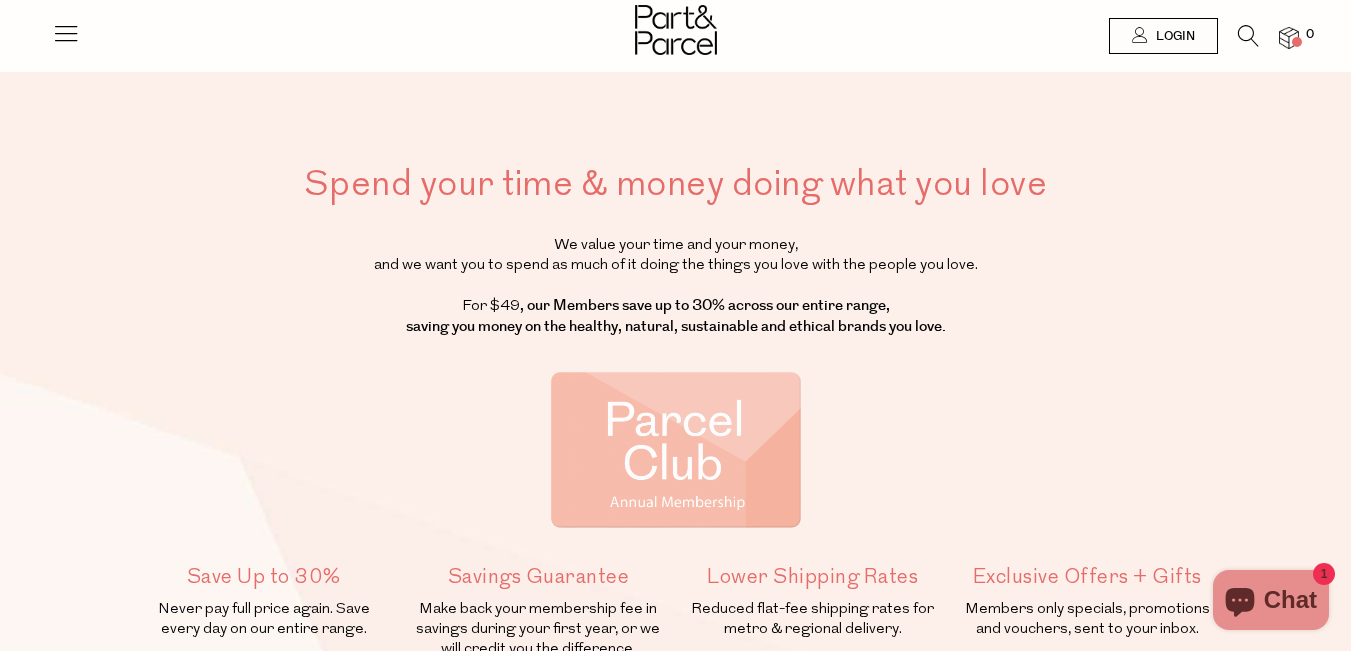 click at bounding box center [66, 33] 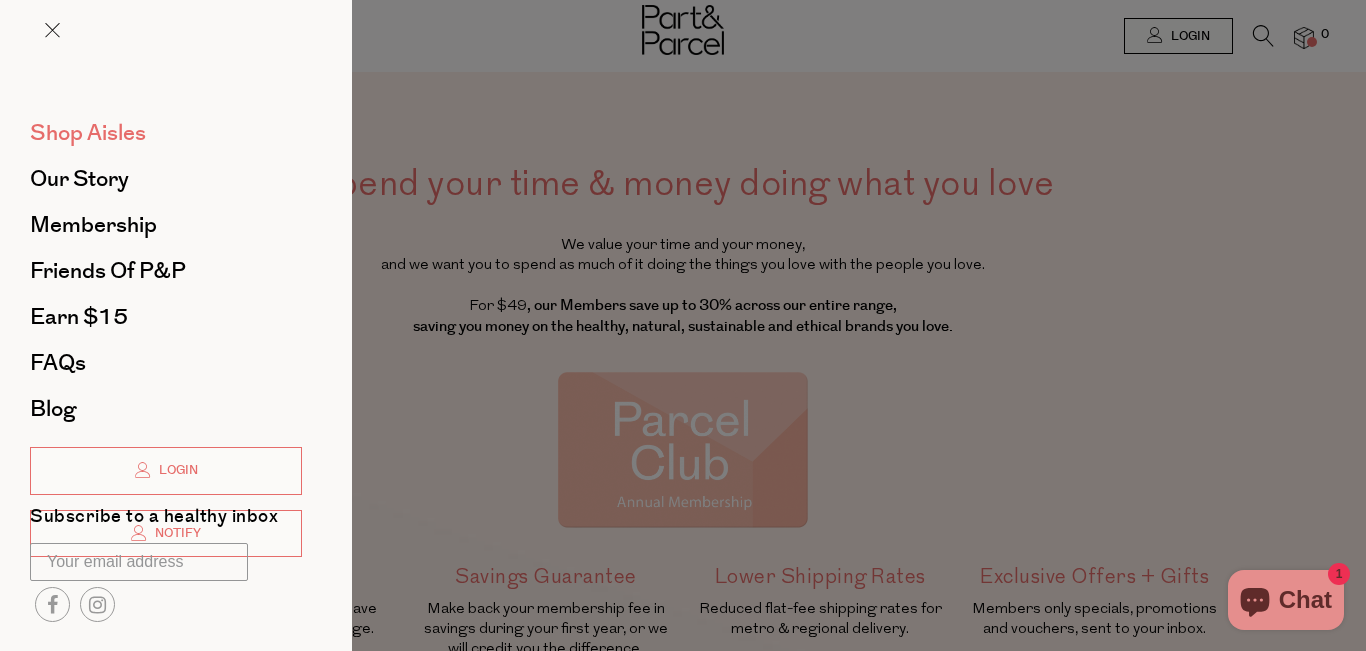 click on "Shop Aisles" at bounding box center (88, 133) 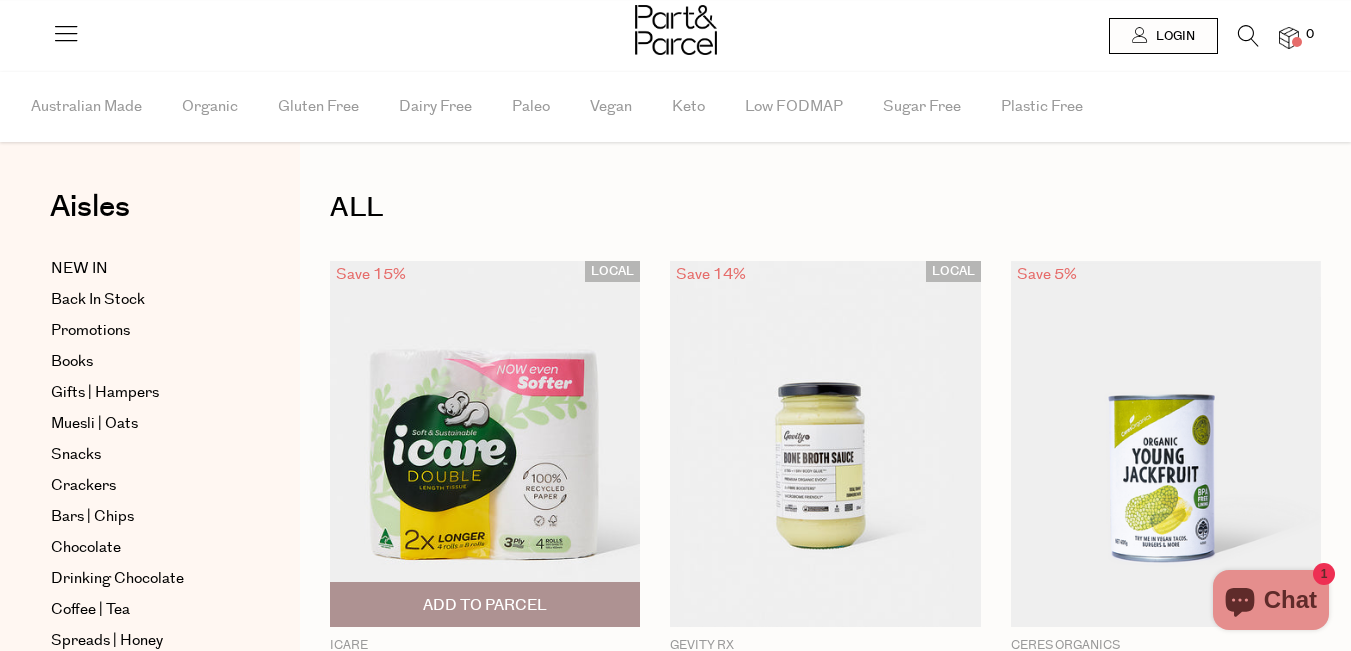 scroll, scrollTop: 0, scrollLeft: 0, axis: both 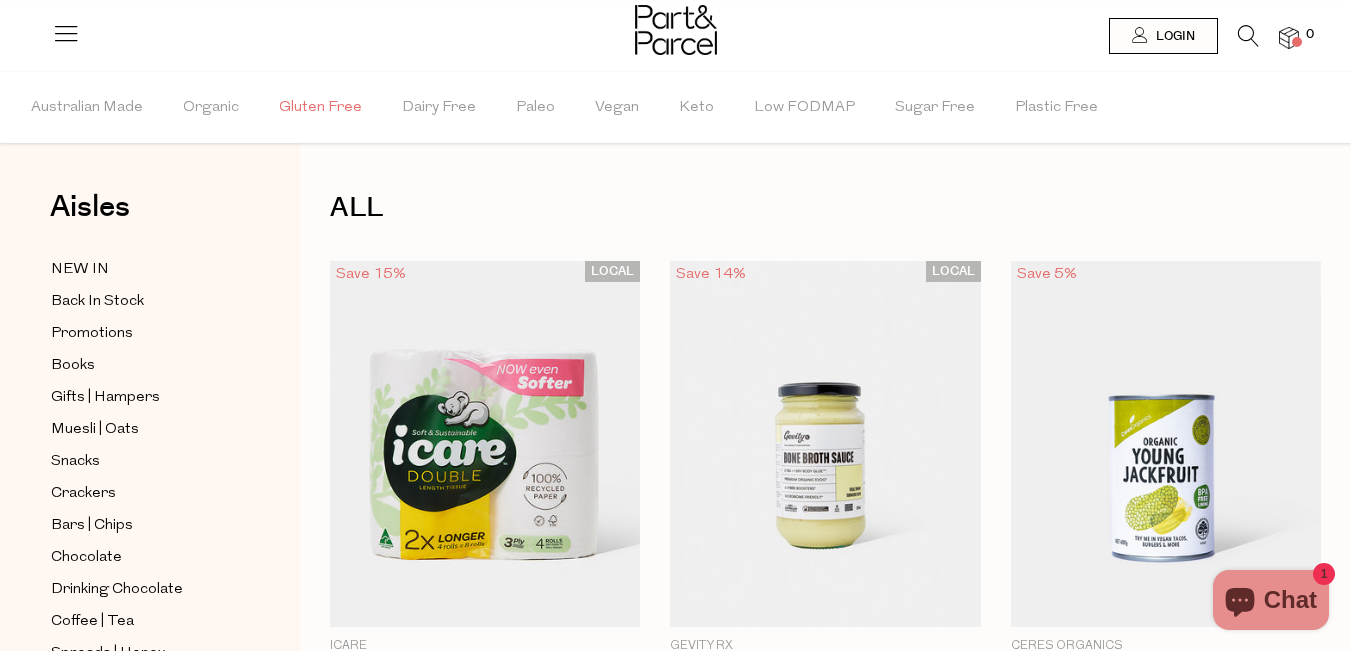 click on "Gluten Free" at bounding box center (320, 108) 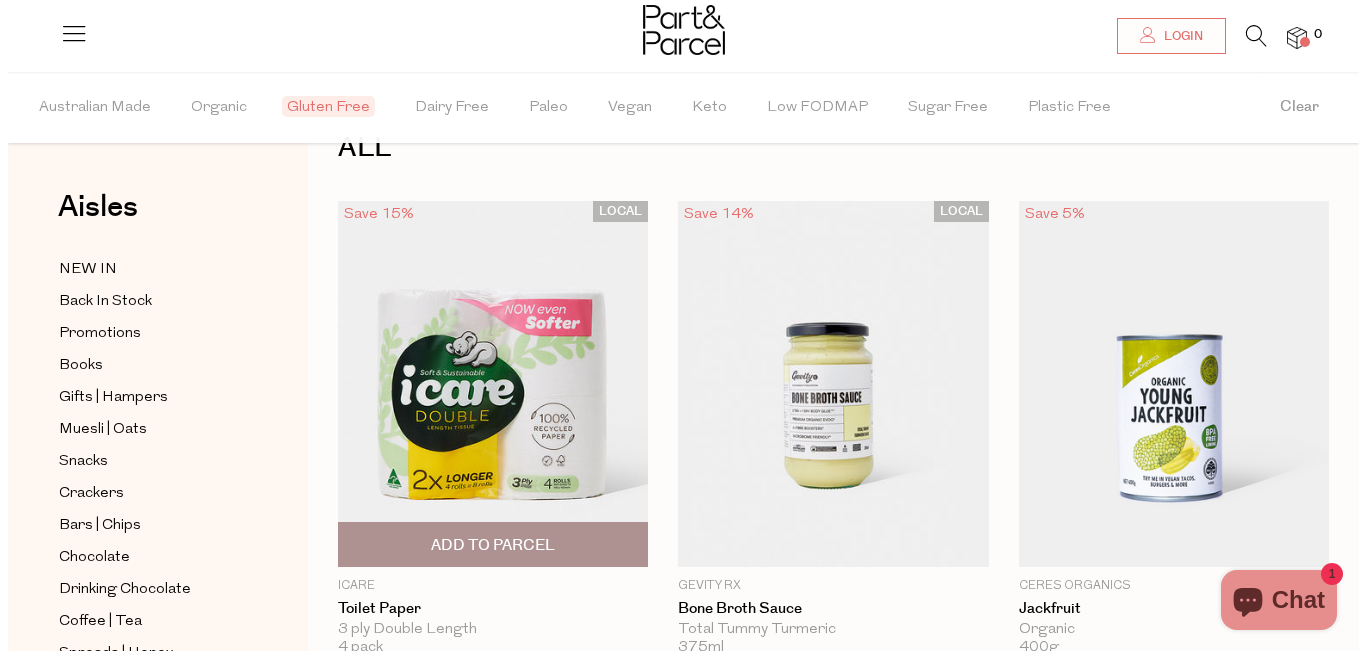 scroll, scrollTop: 0, scrollLeft: 0, axis: both 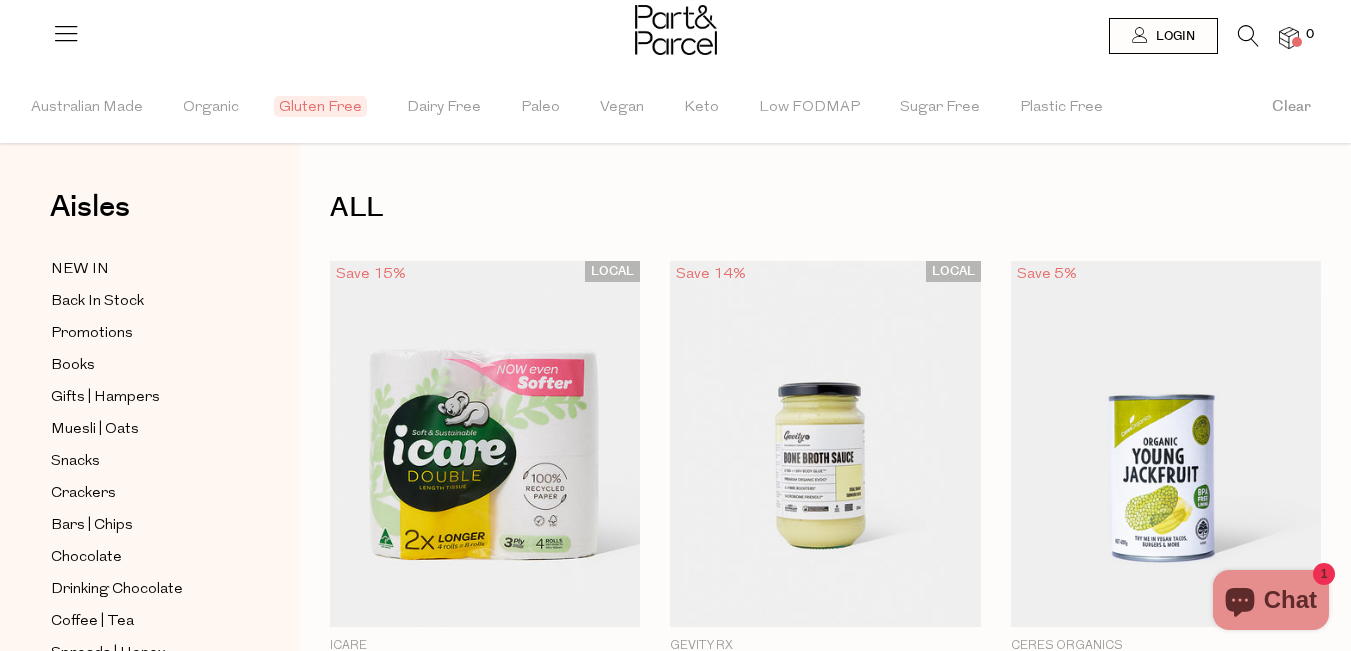click at bounding box center (1248, 36) 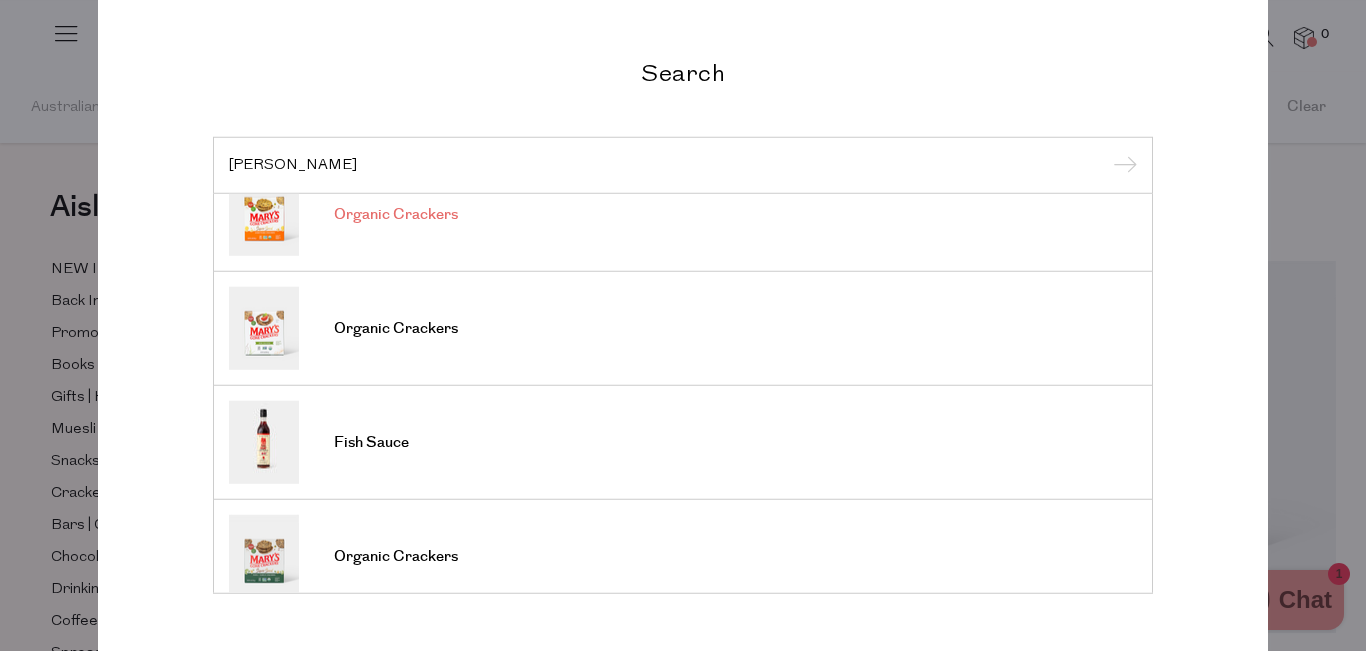 scroll, scrollTop: 300, scrollLeft: 0, axis: vertical 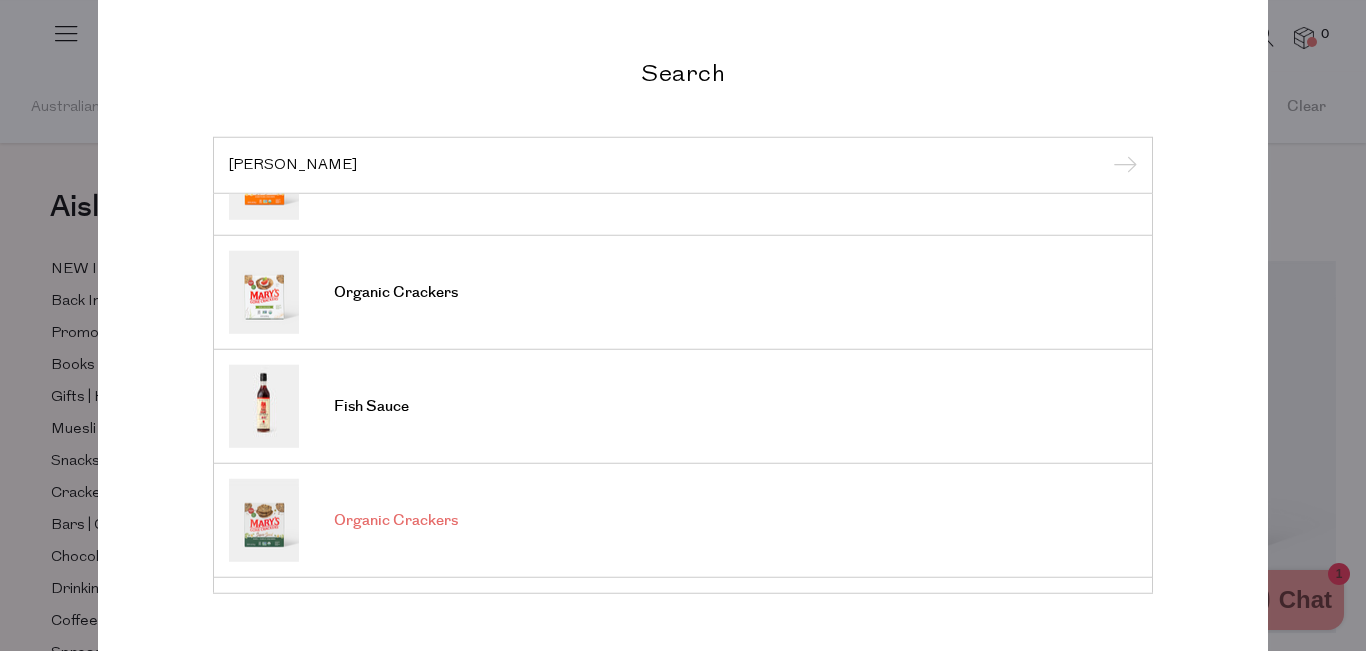 type on "mary" 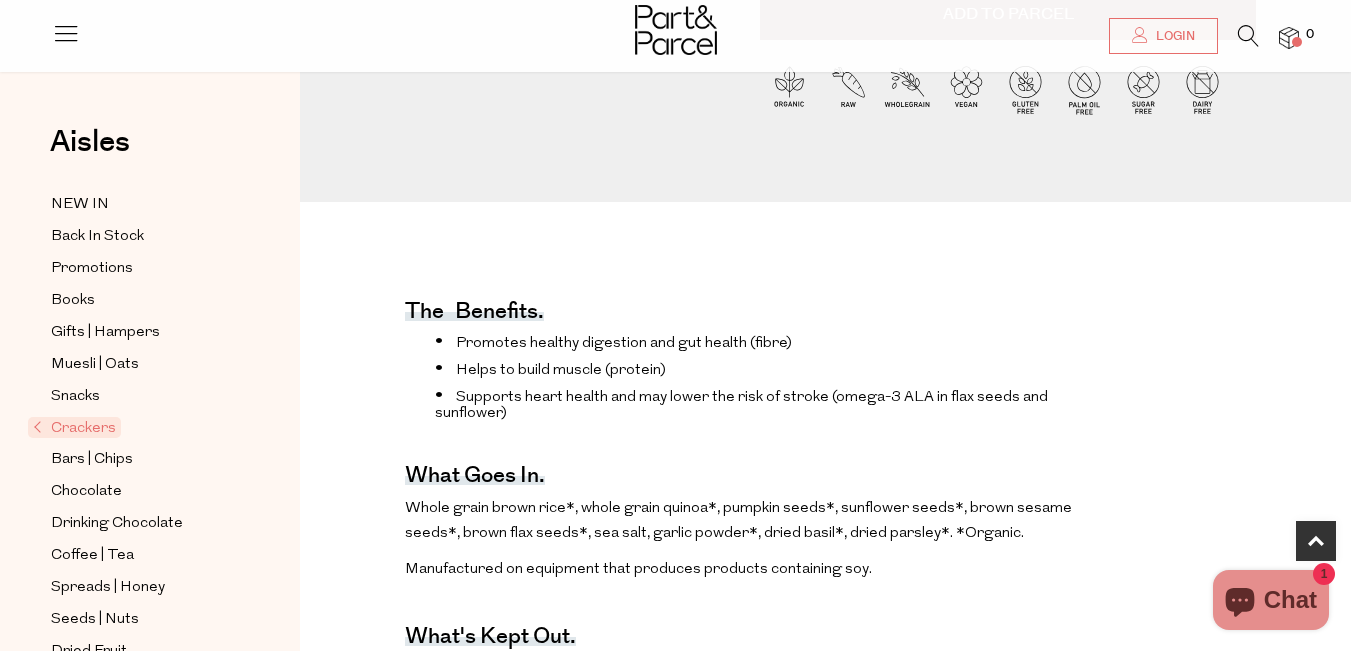 scroll, scrollTop: 601, scrollLeft: 0, axis: vertical 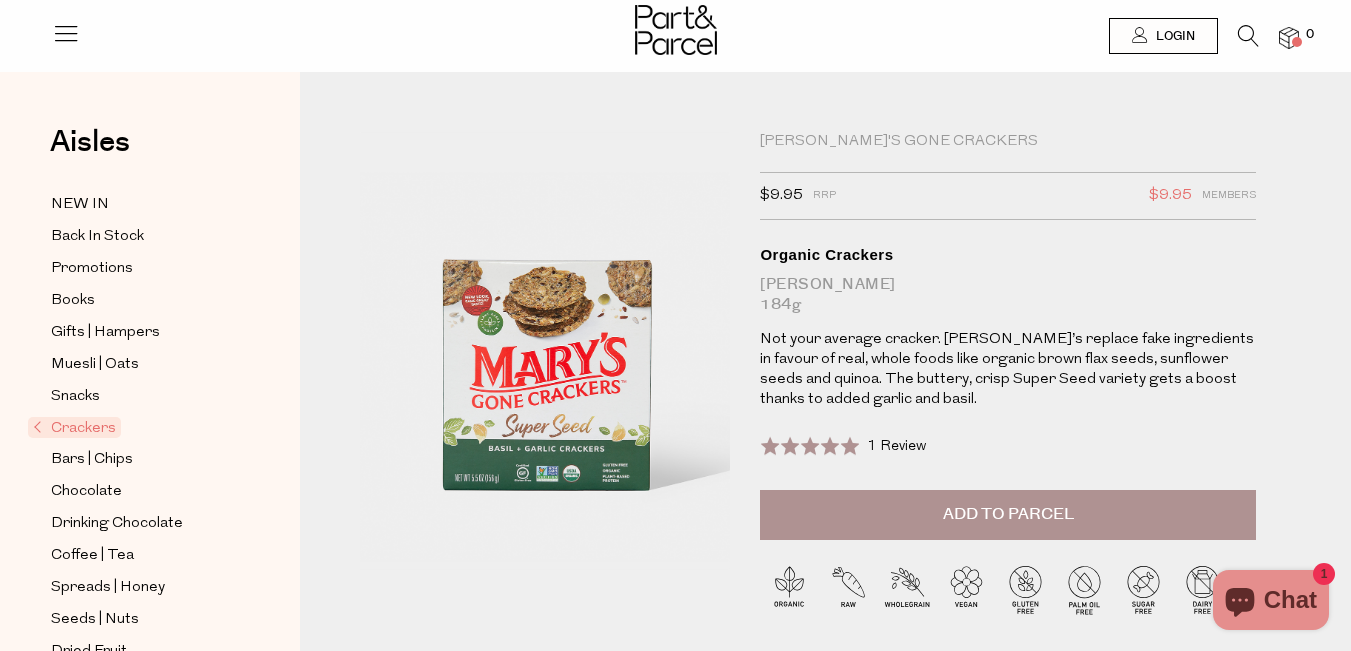 click on "Add to Parcel" at bounding box center (1008, 514) 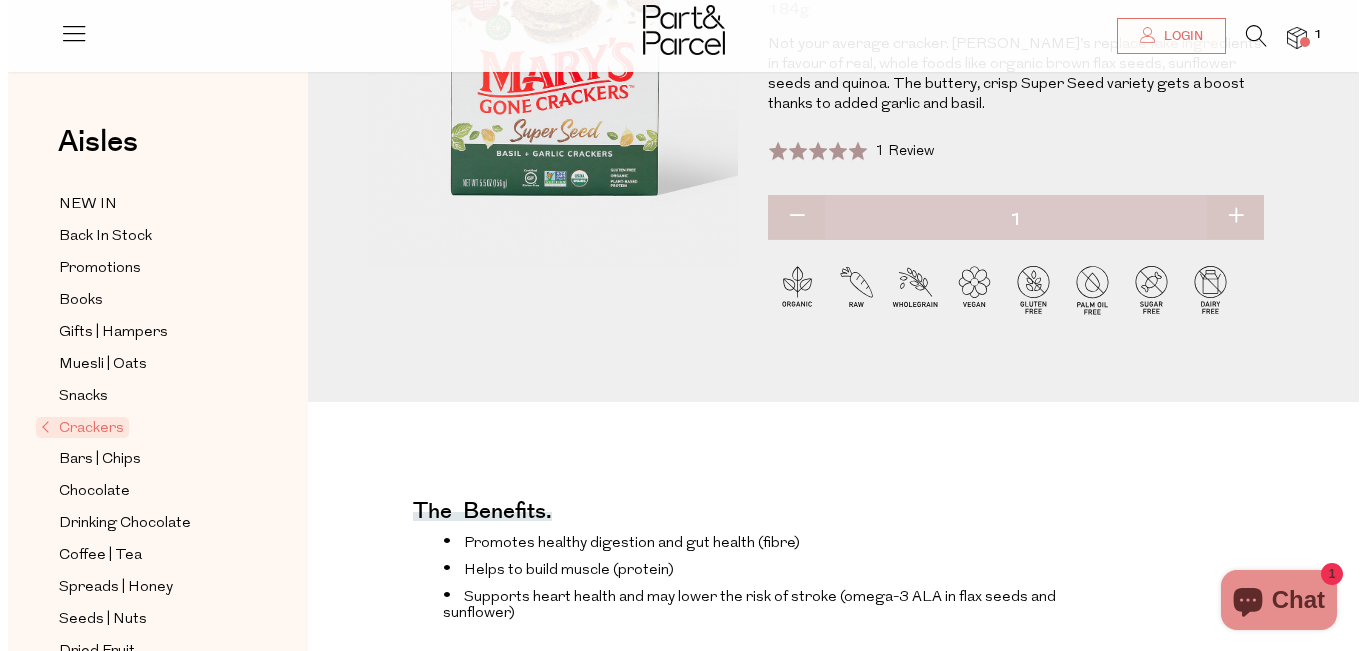 scroll, scrollTop: 0, scrollLeft: 0, axis: both 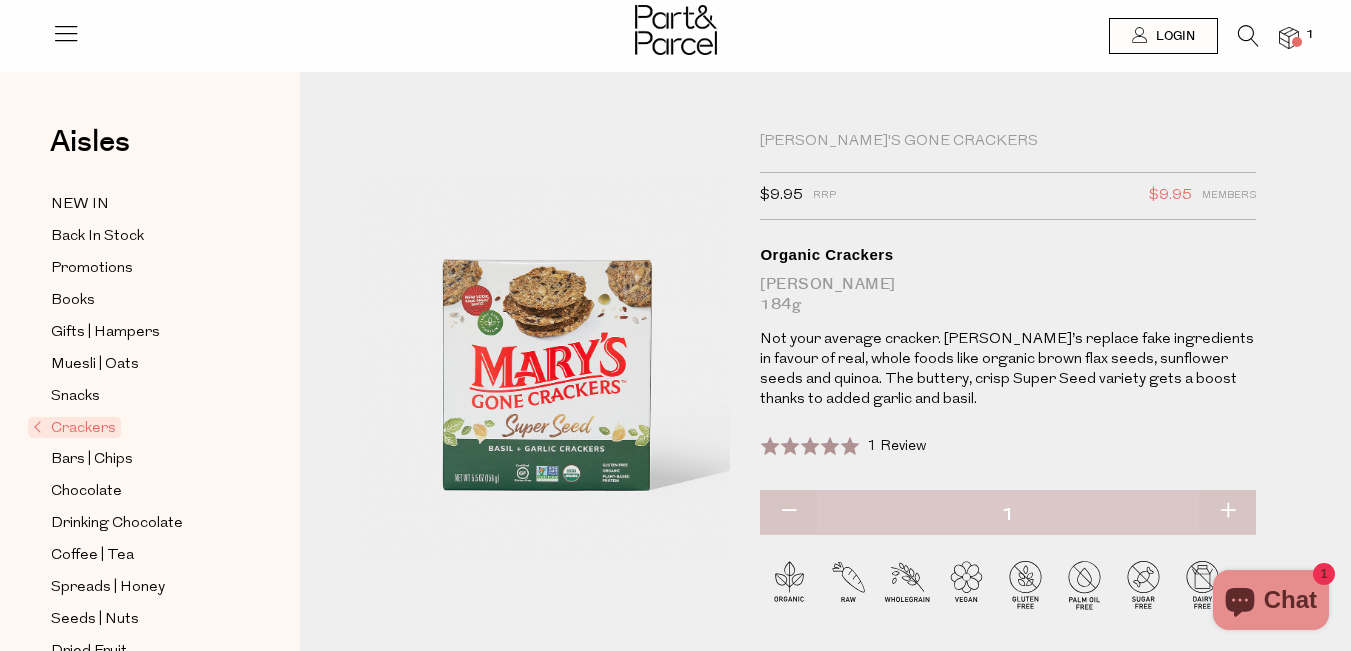 click at bounding box center [1248, 36] 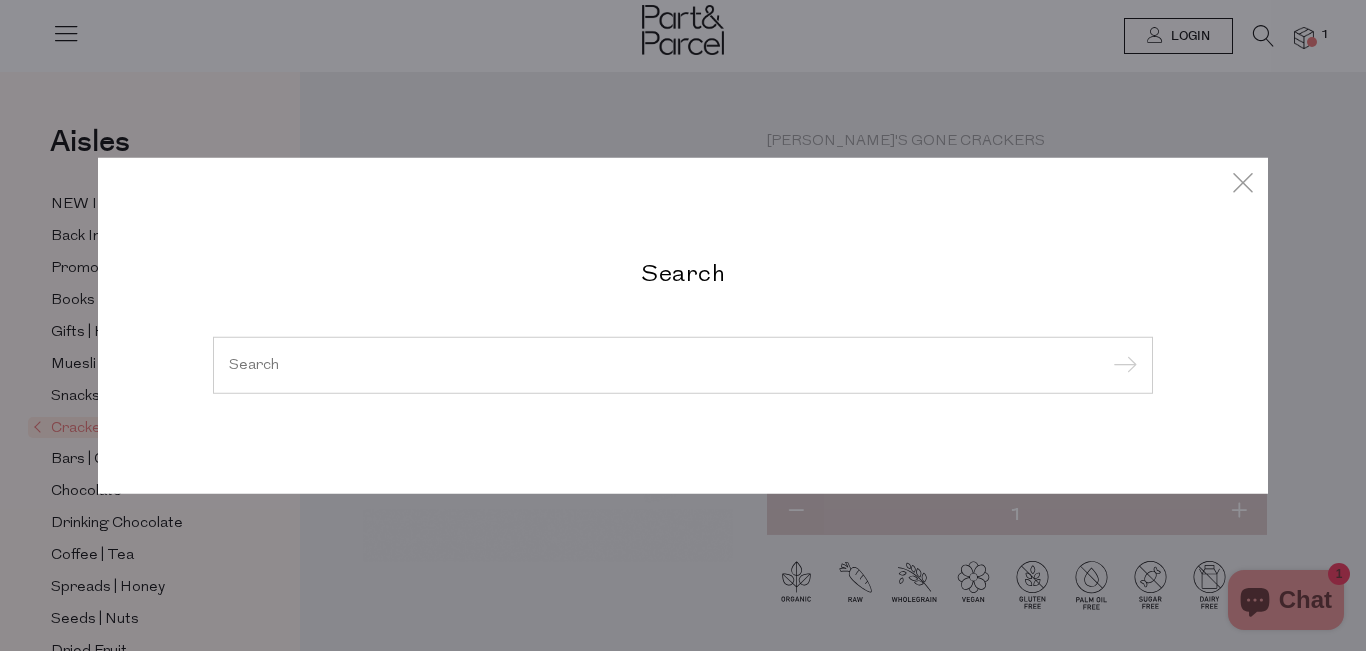 click at bounding box center (683, 364) 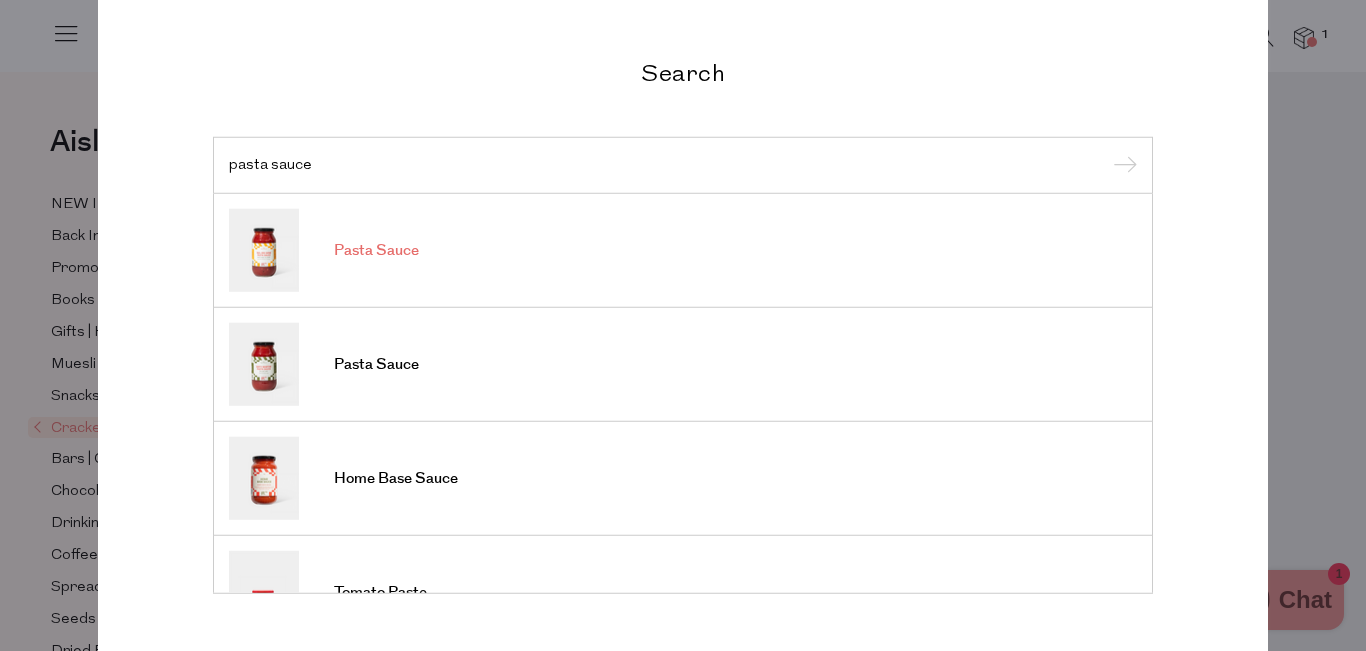type on "pasta sauce" 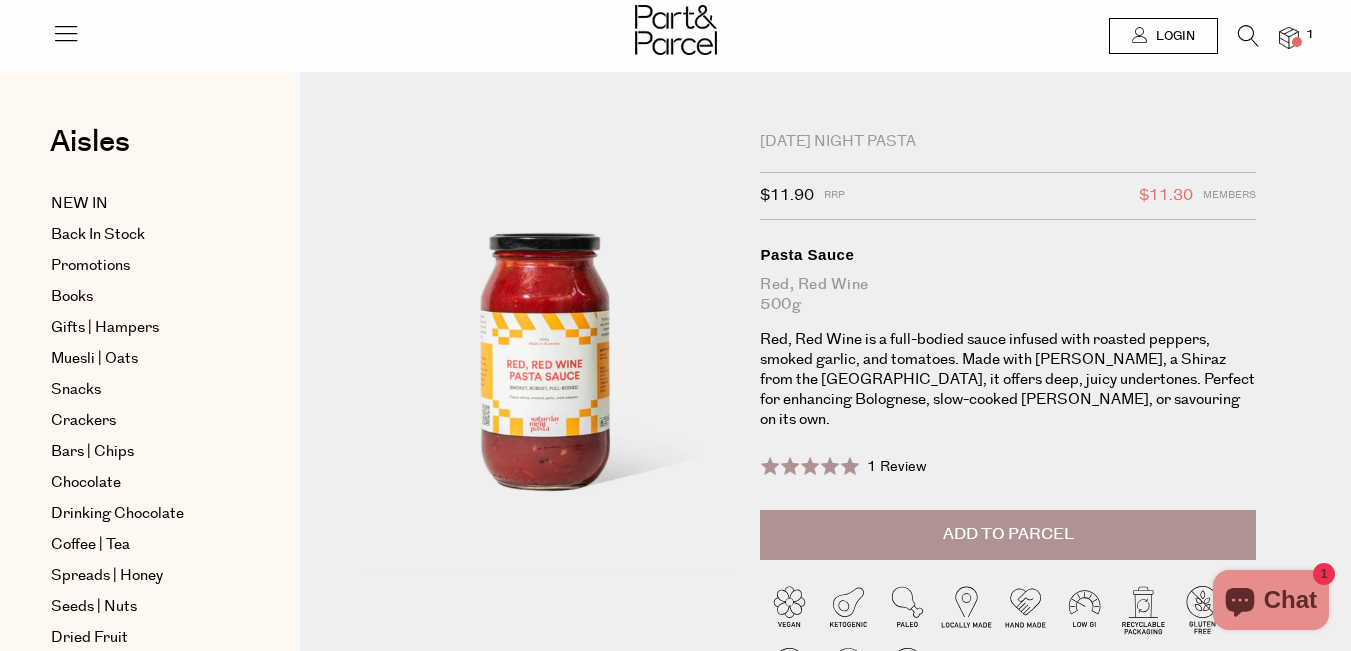 scroll, scrollTop: 0, scrollLeft: 0, axis: both 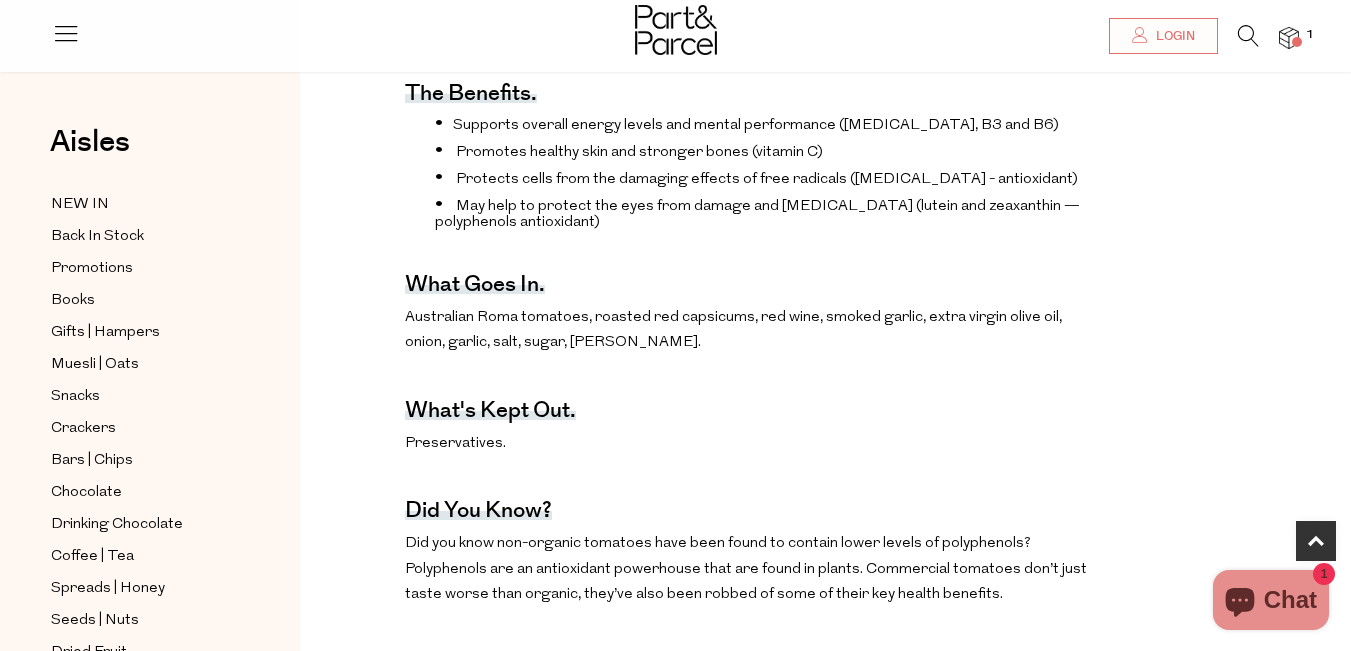 click at bounding box center (1248, 36) 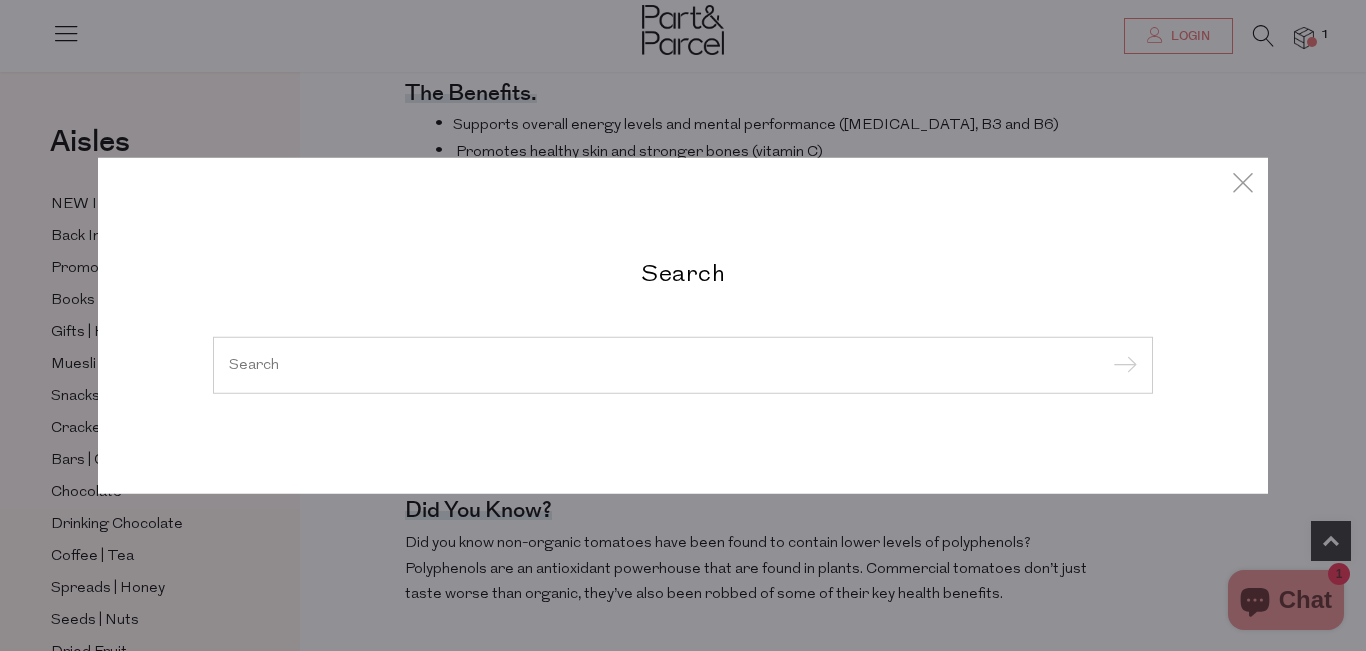 click at bounding box center [683, 364] 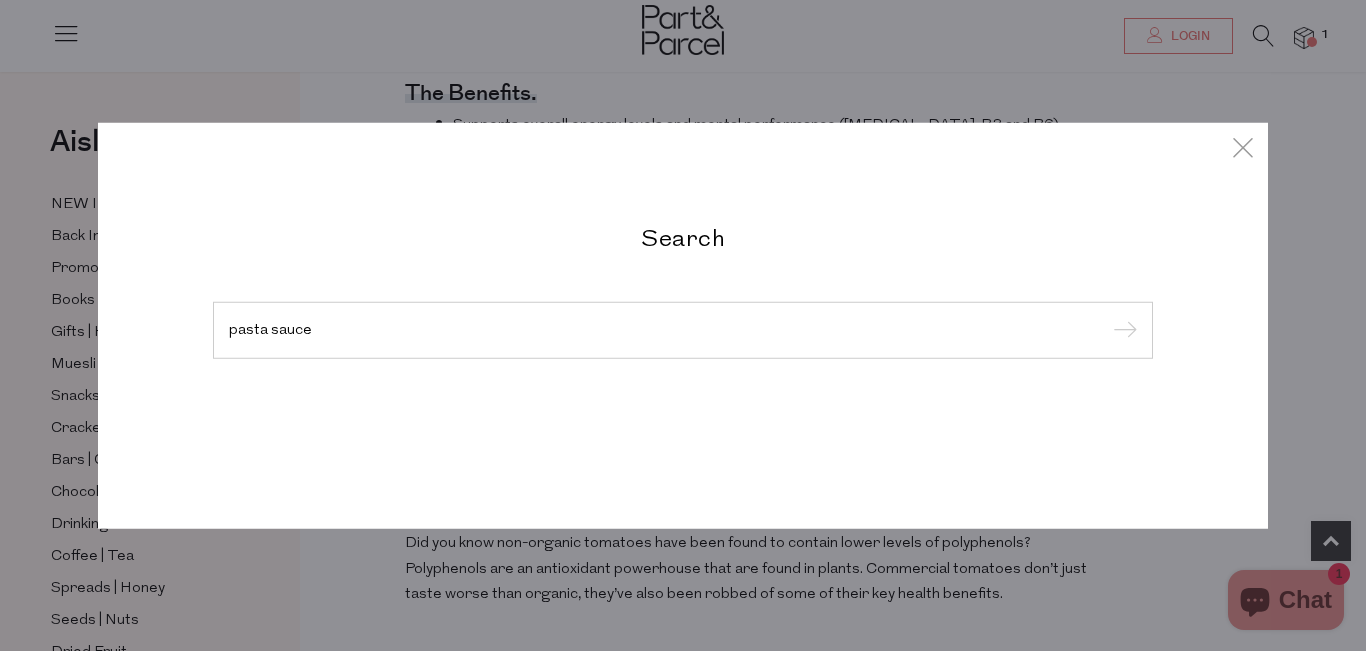 type on "pasta sauce" 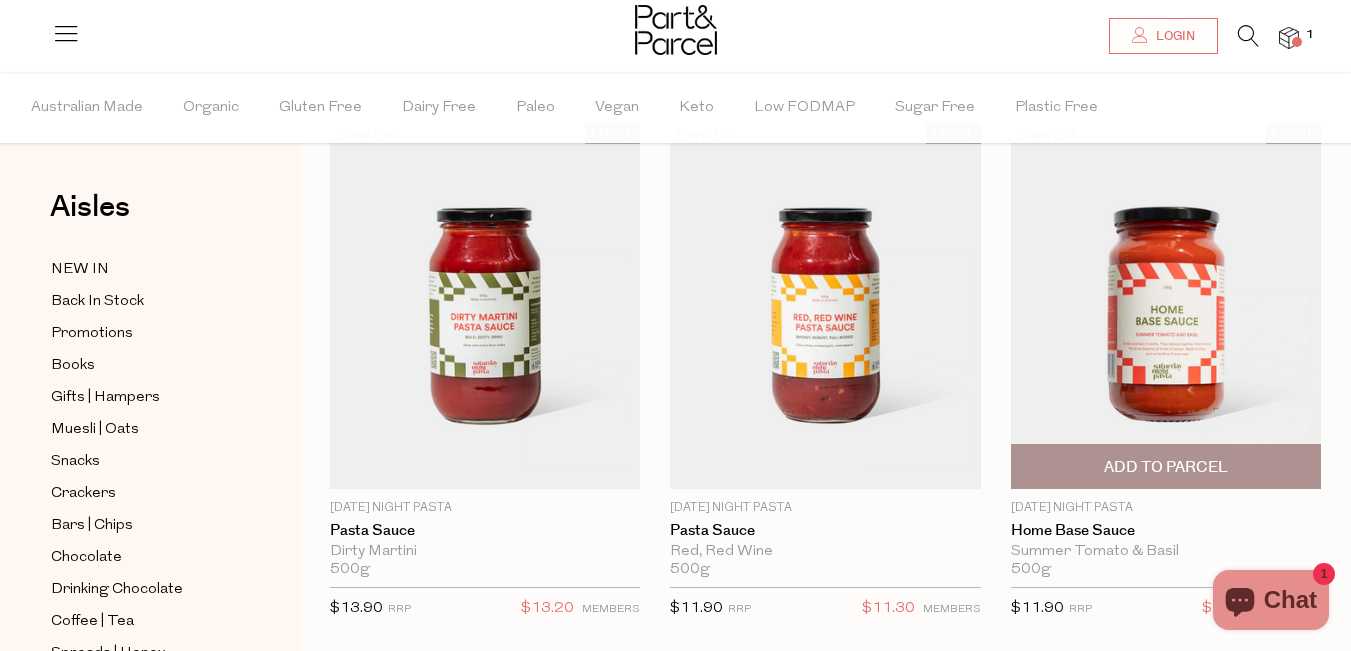 scroll, scrollTop: 100, scrollLeft: 0, axis: vertical 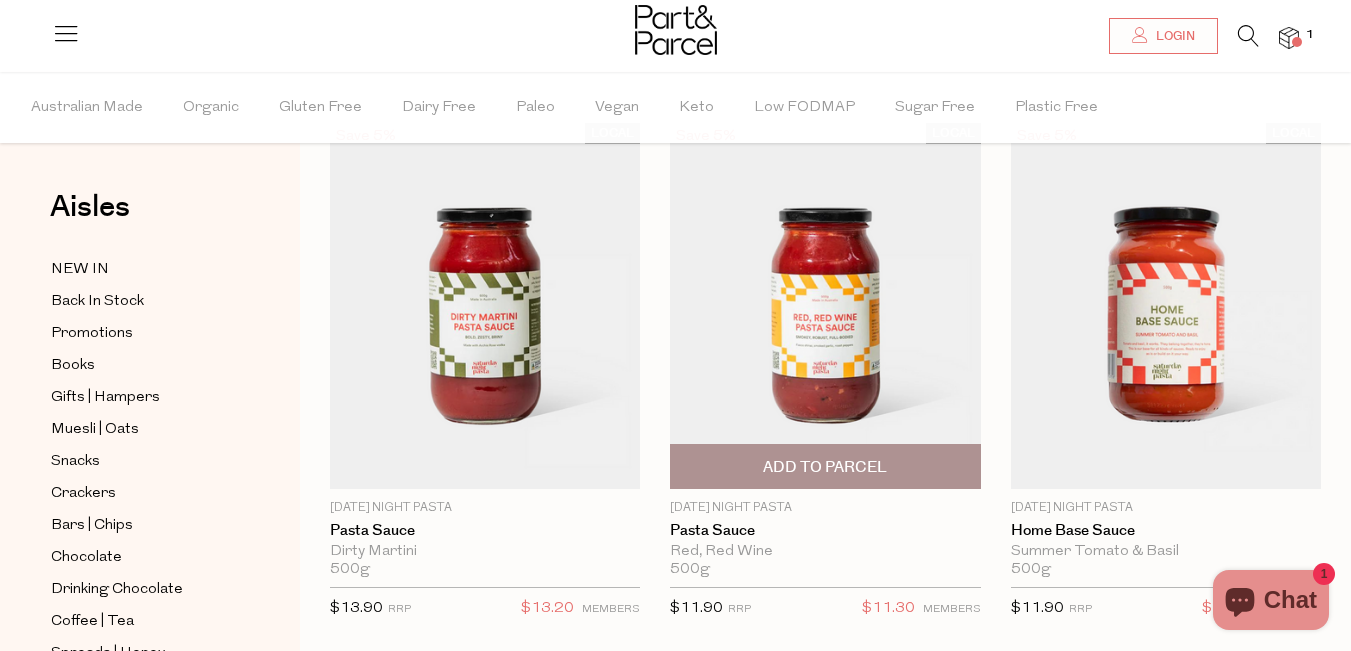 click on "Add To Parcel" at bounding box center [825, 467] 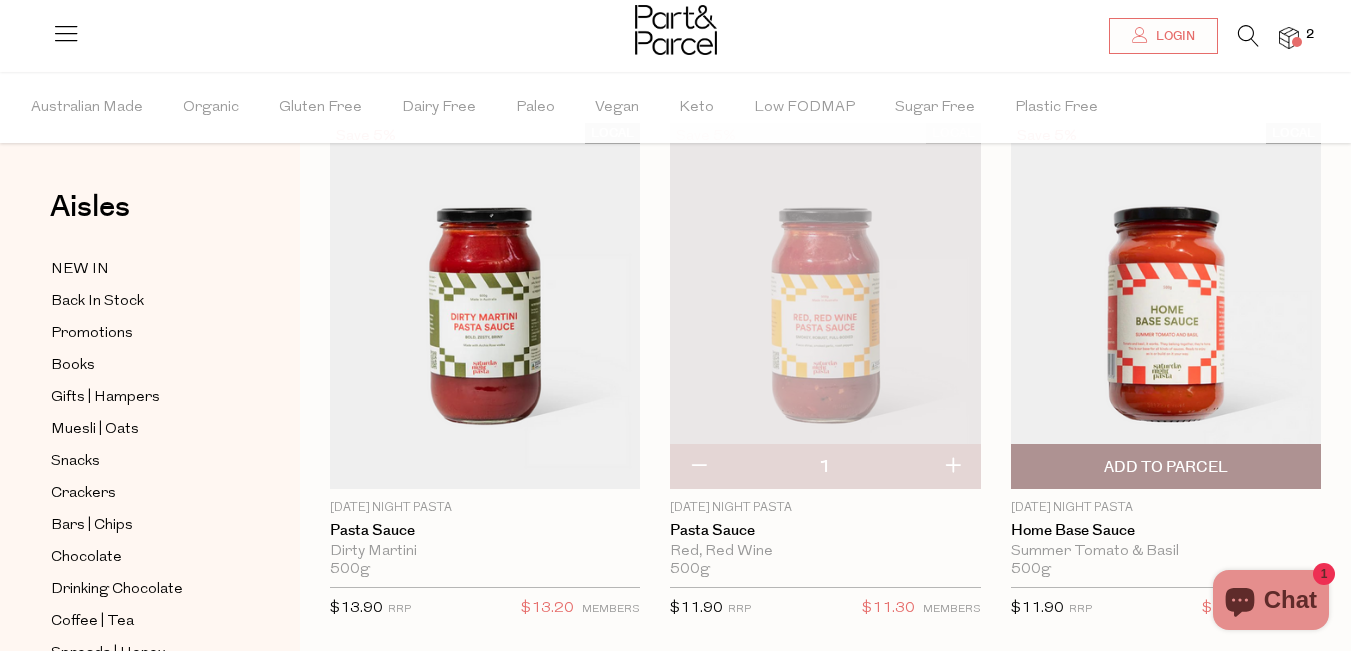 click at bounding box center (1166, 306) 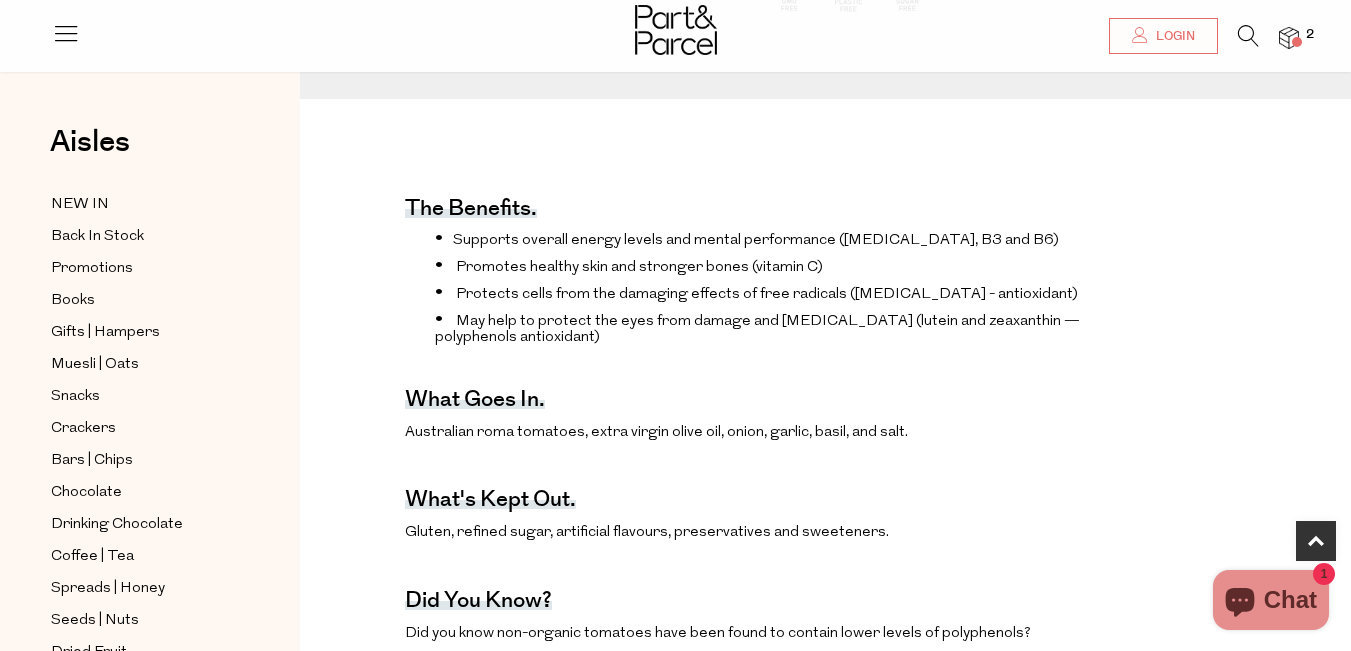 scroll, scrollTop: 600, scrollLeft: 0, axis: vertical 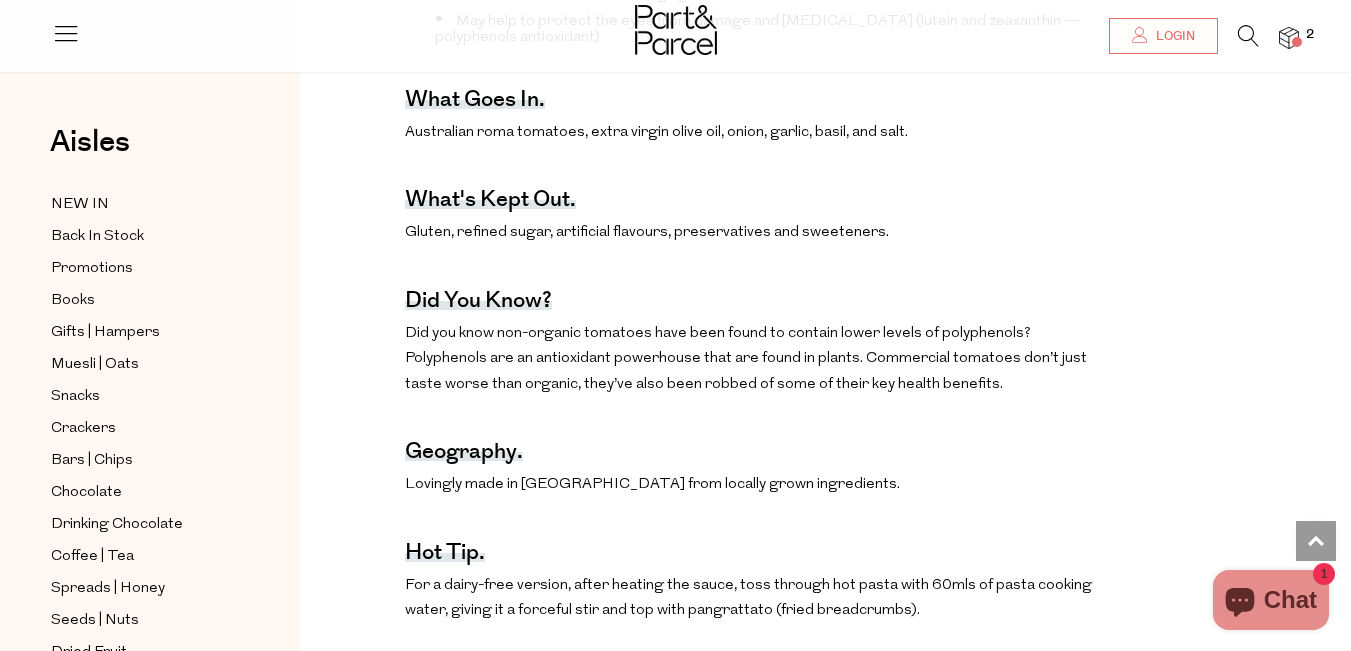 click at bounding box center (1248, 36) 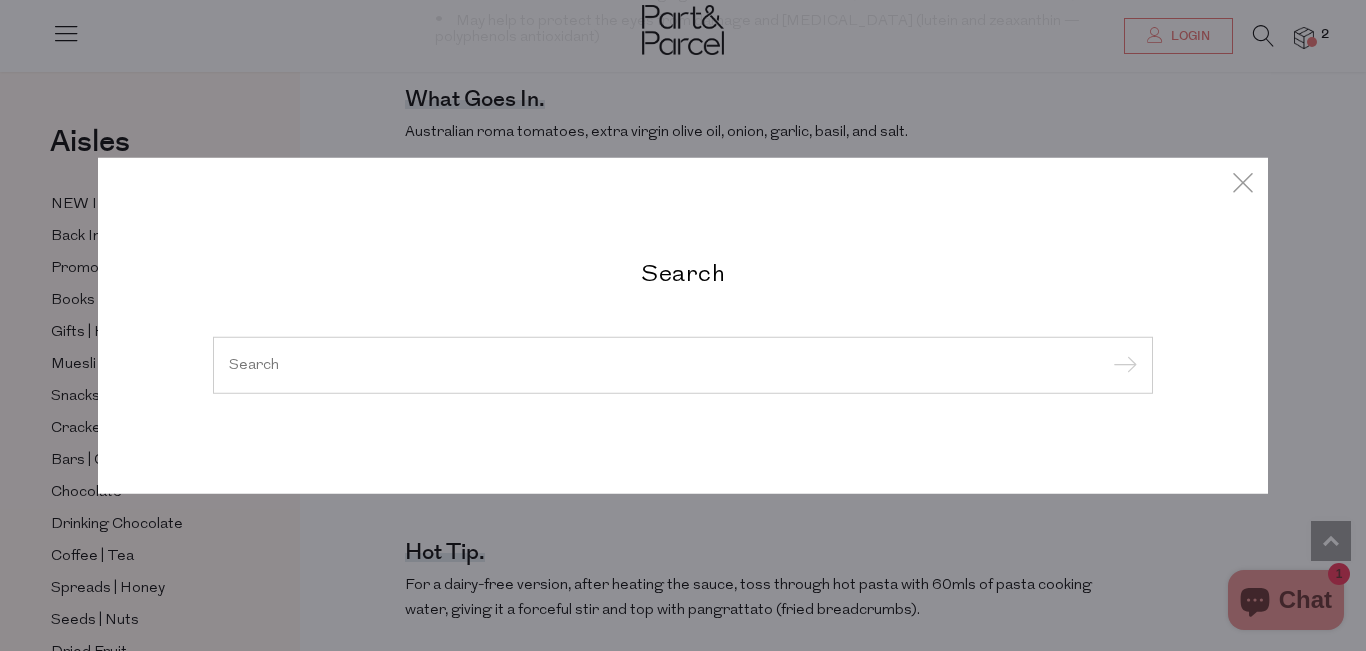 click at bounding box center [683, 364] 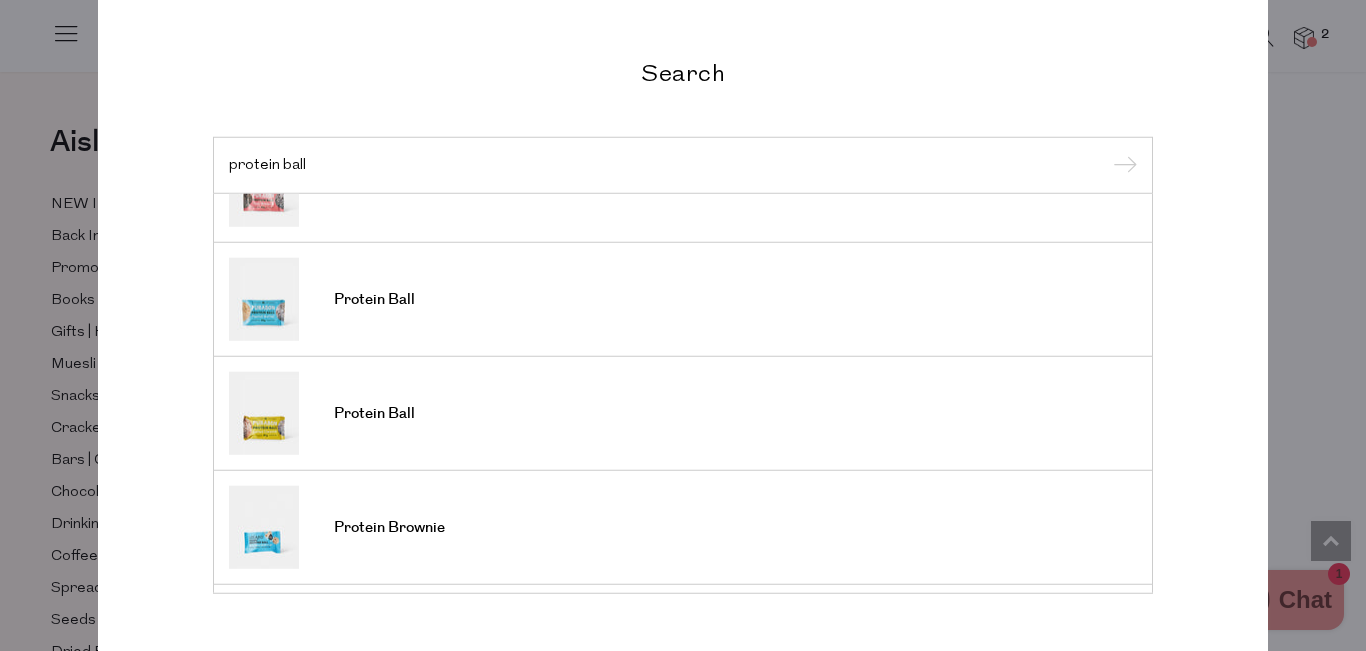 scroll, scrollTop: 200, scrollLeft: 0, axis: vertical 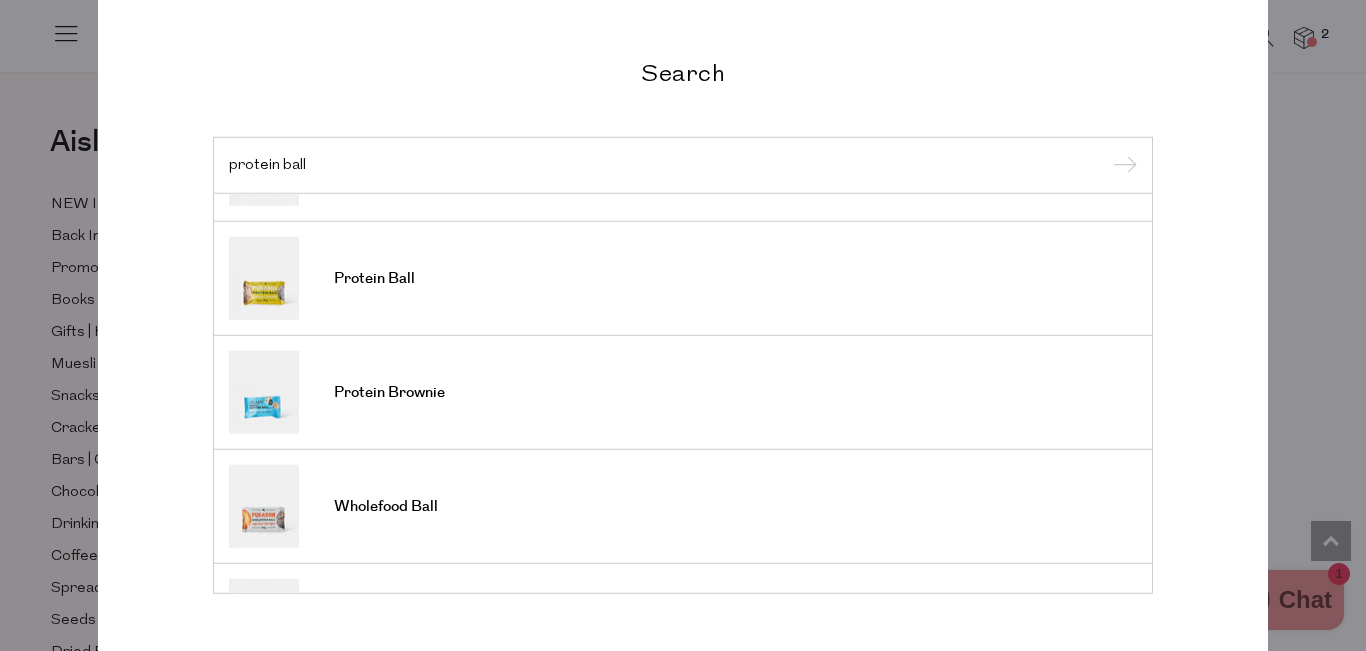 type on "protein ball" 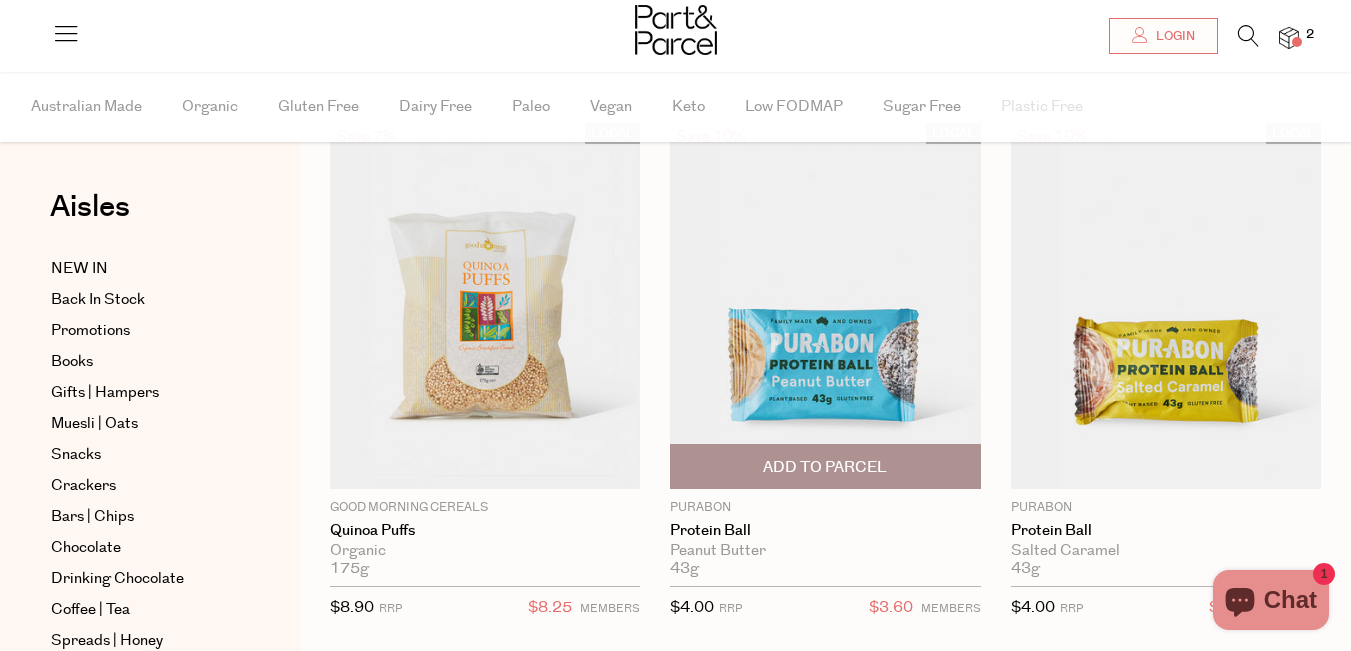 scroll, scrollTop: 100, scrollLeft: 0, axis: vertical 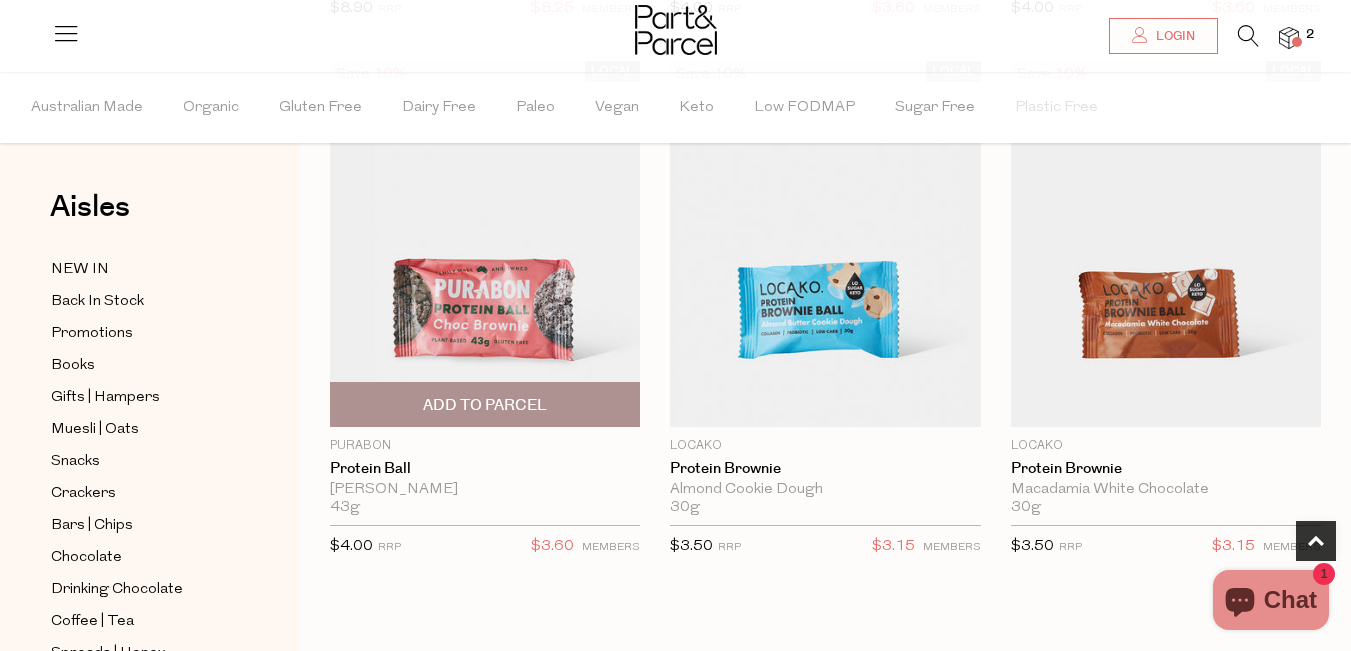 click on "Add To Parcel" at bounding box center [485, 405] 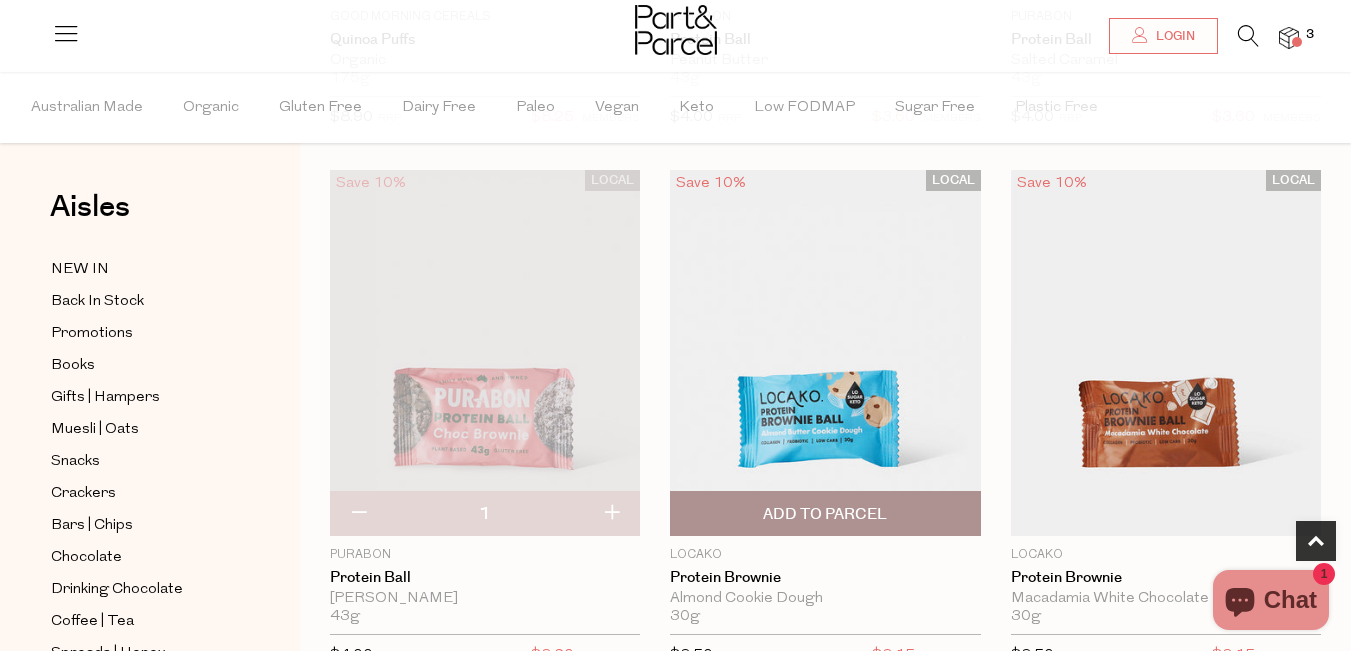 scroll, scrollTop: 691, scrollLeft: 0, axis: vertical 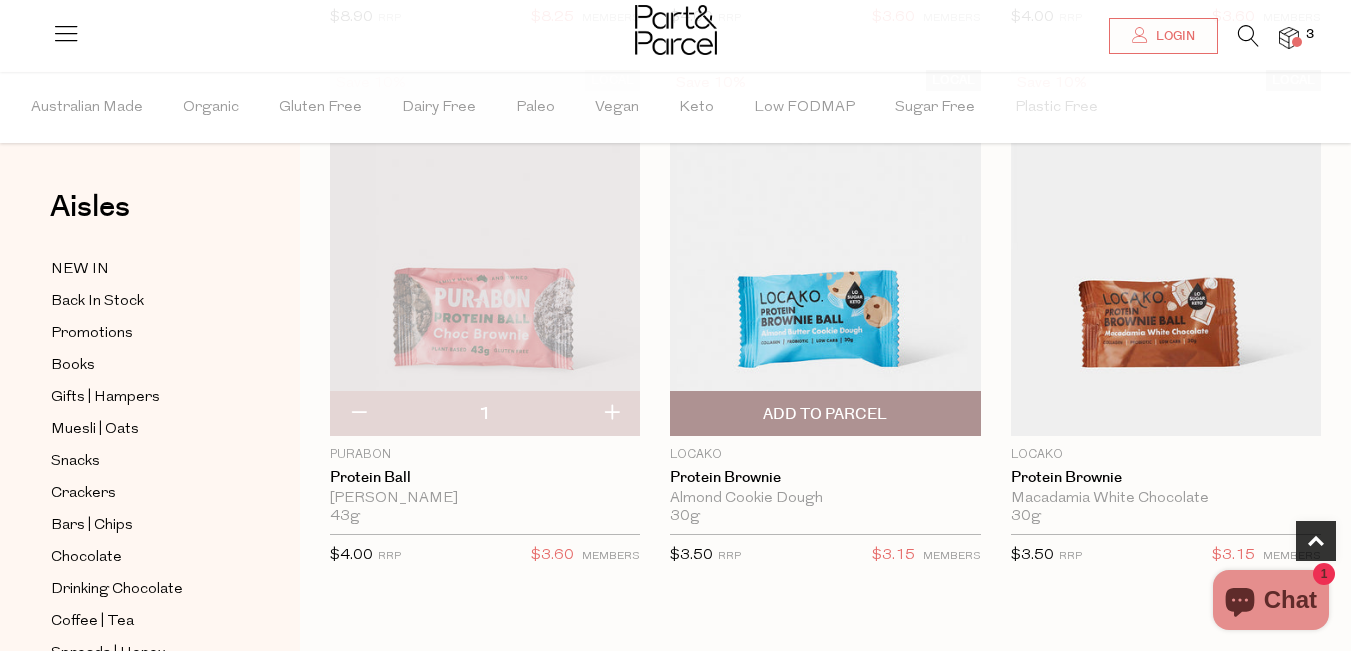 click on "Add To Parcel" at bounding box center [825, 414] 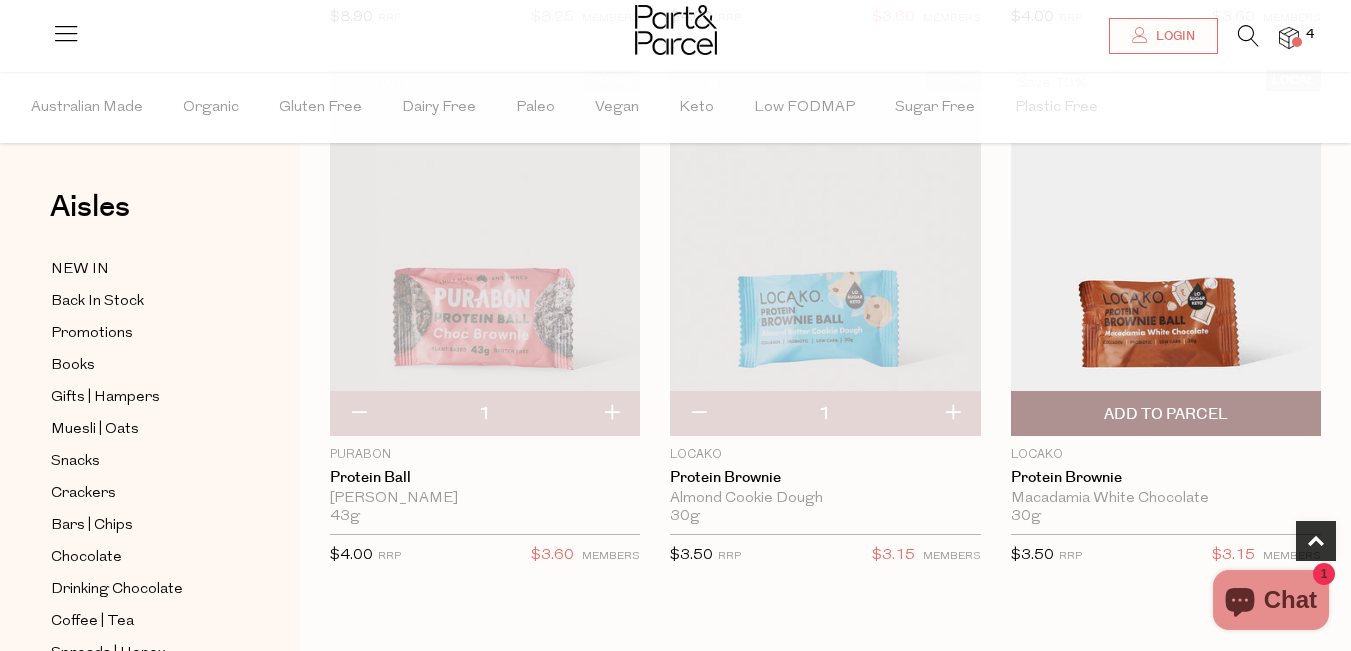click on "Add To Parcel" at bounding box center [1166, 414] 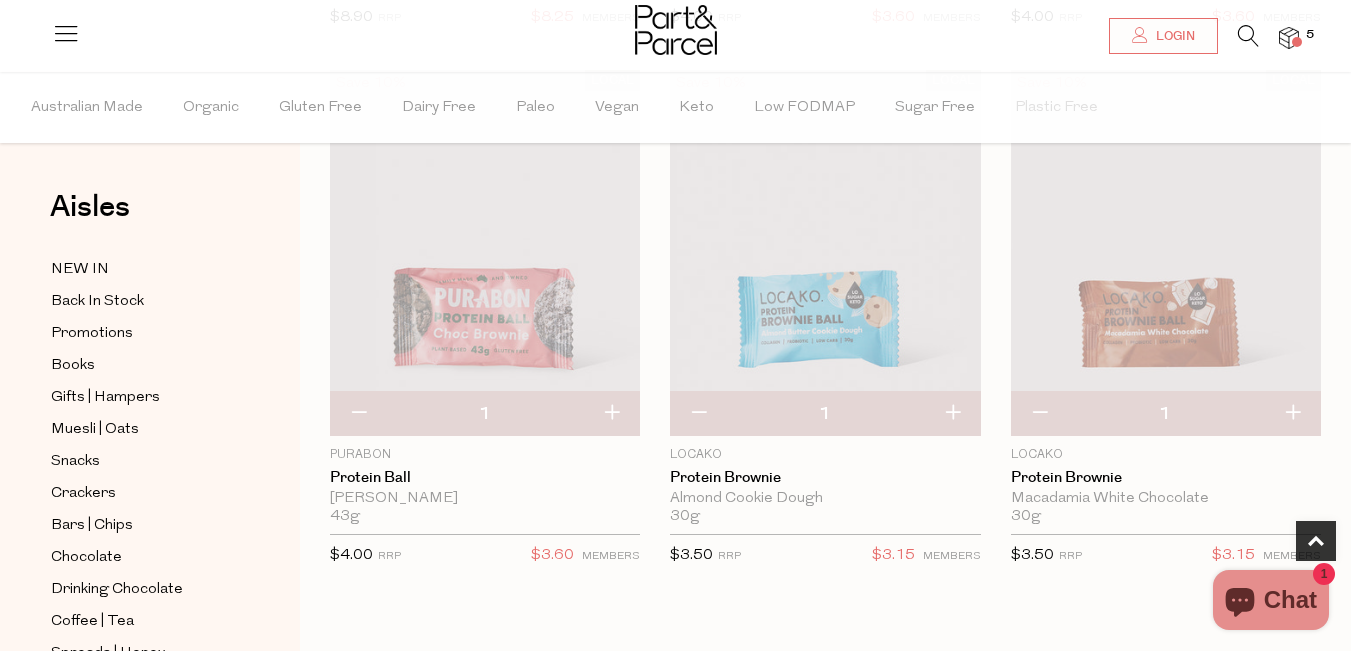 click at bounding box center (1289, 38) 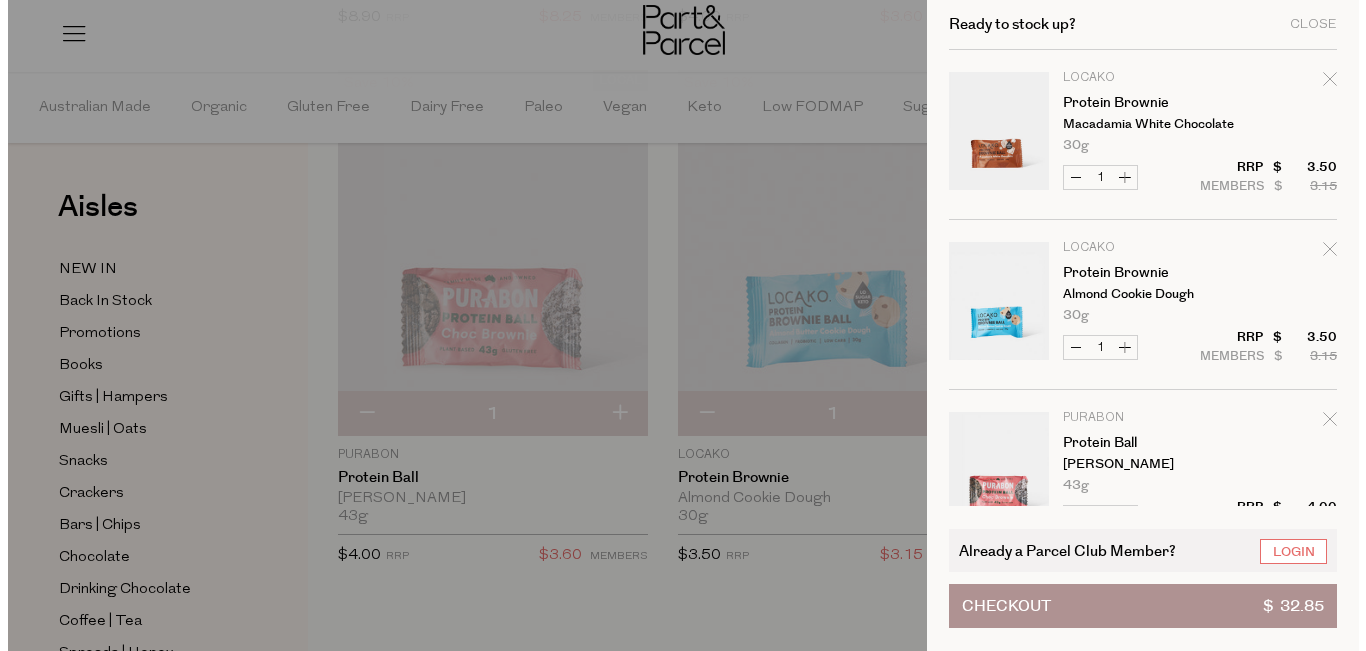 scroll, scrollTop: 697, scrollLeft: 0, axis: vertical 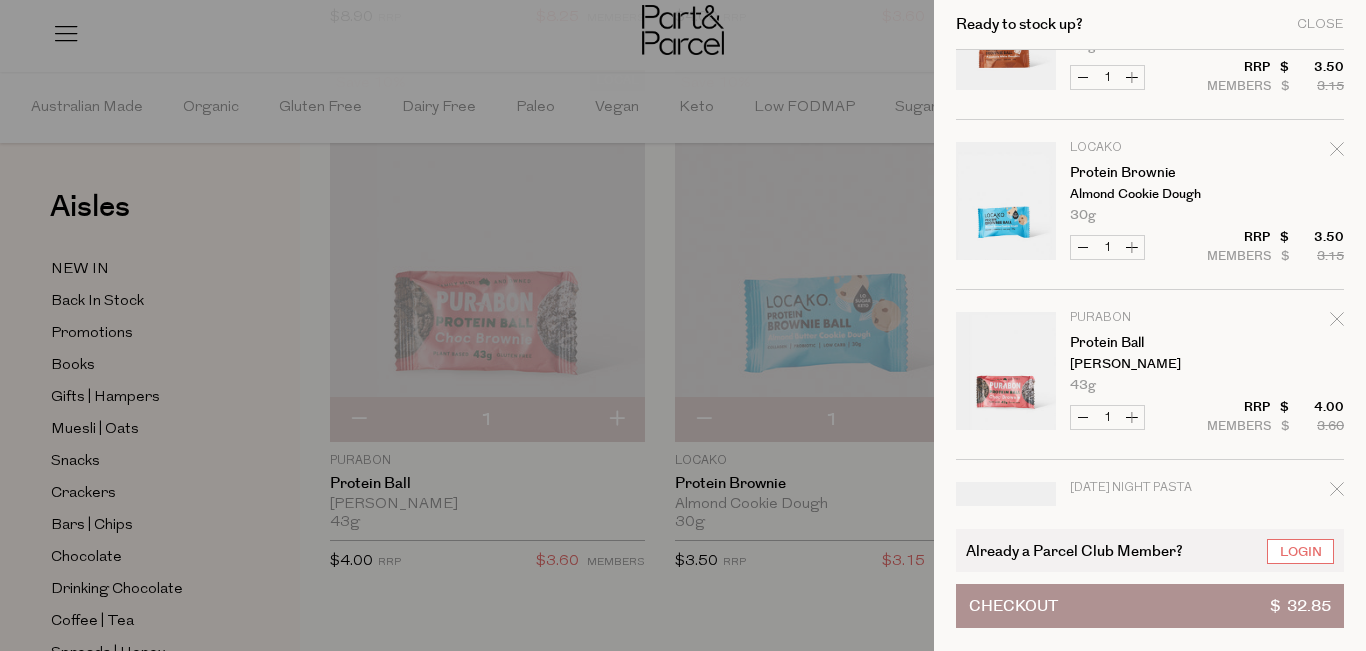 click on "Decrease Protein Ball" at bounding box center [1083, 417] 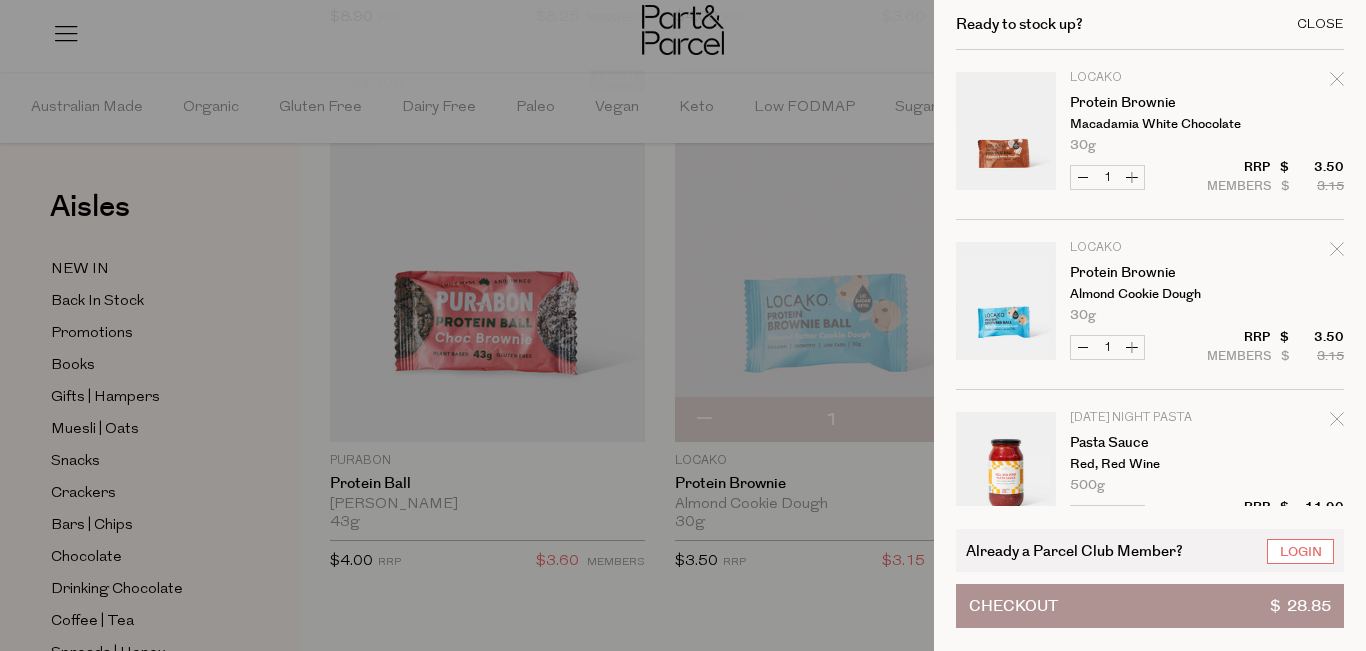 click on "Close" at bounding box center [1320, 24] 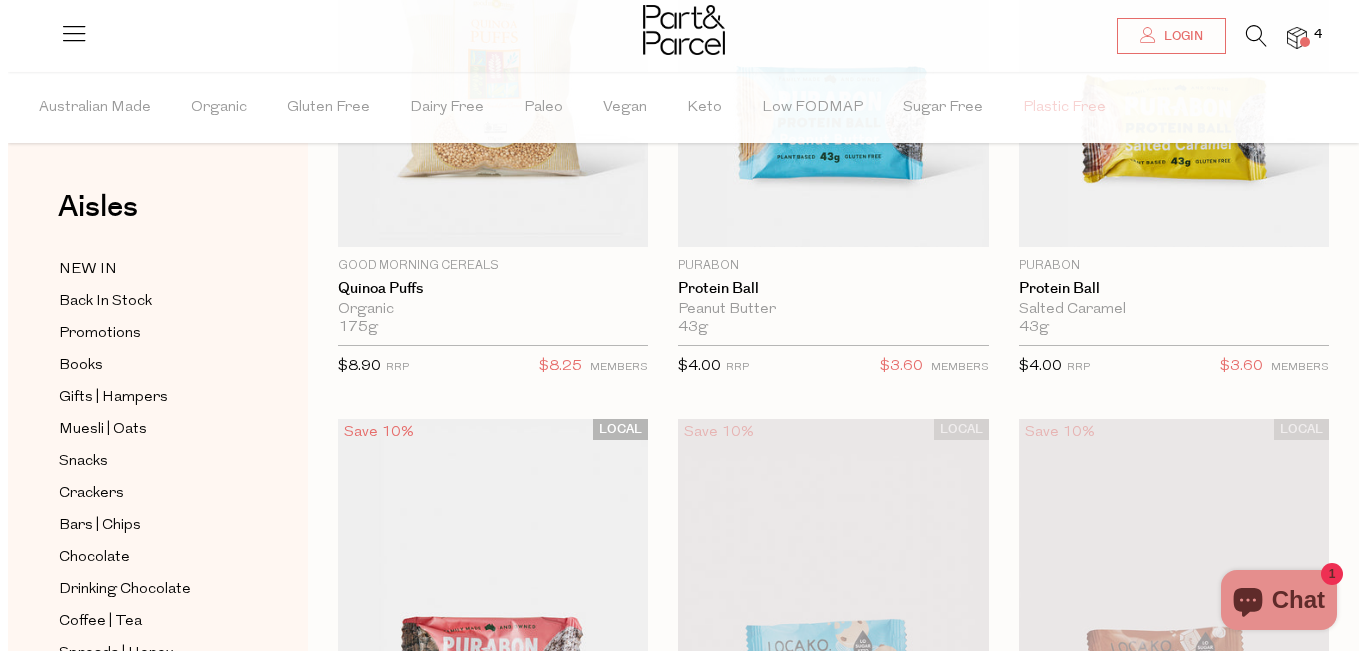 scroll, scrollTop: 191, scrollLeft: 0, axis: vertical 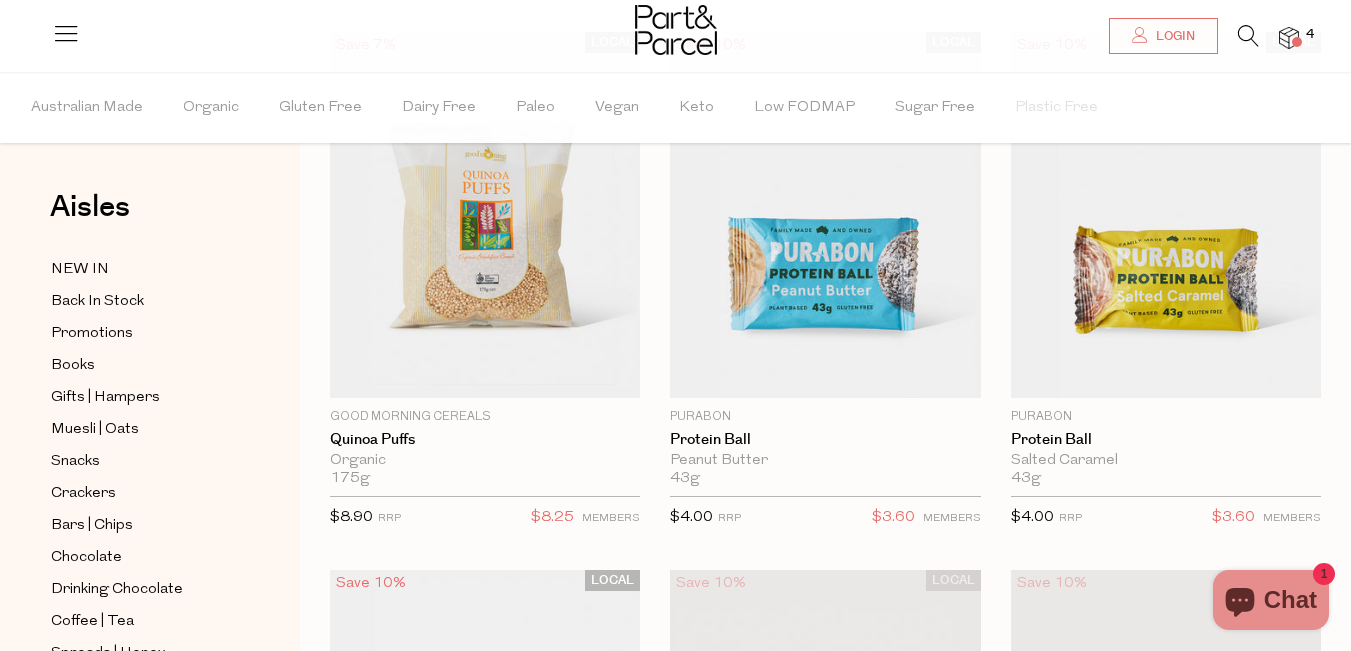 click at bounding box center [1248, 36] 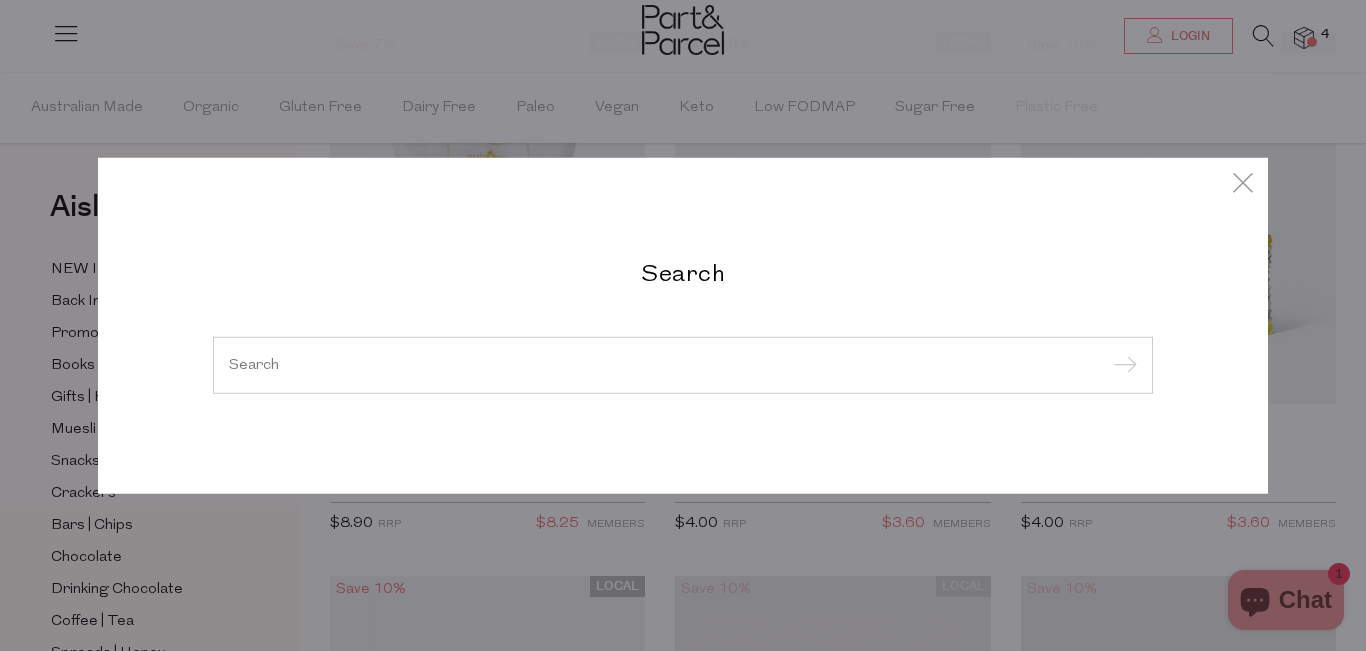 click at bounding box center (683, 364) 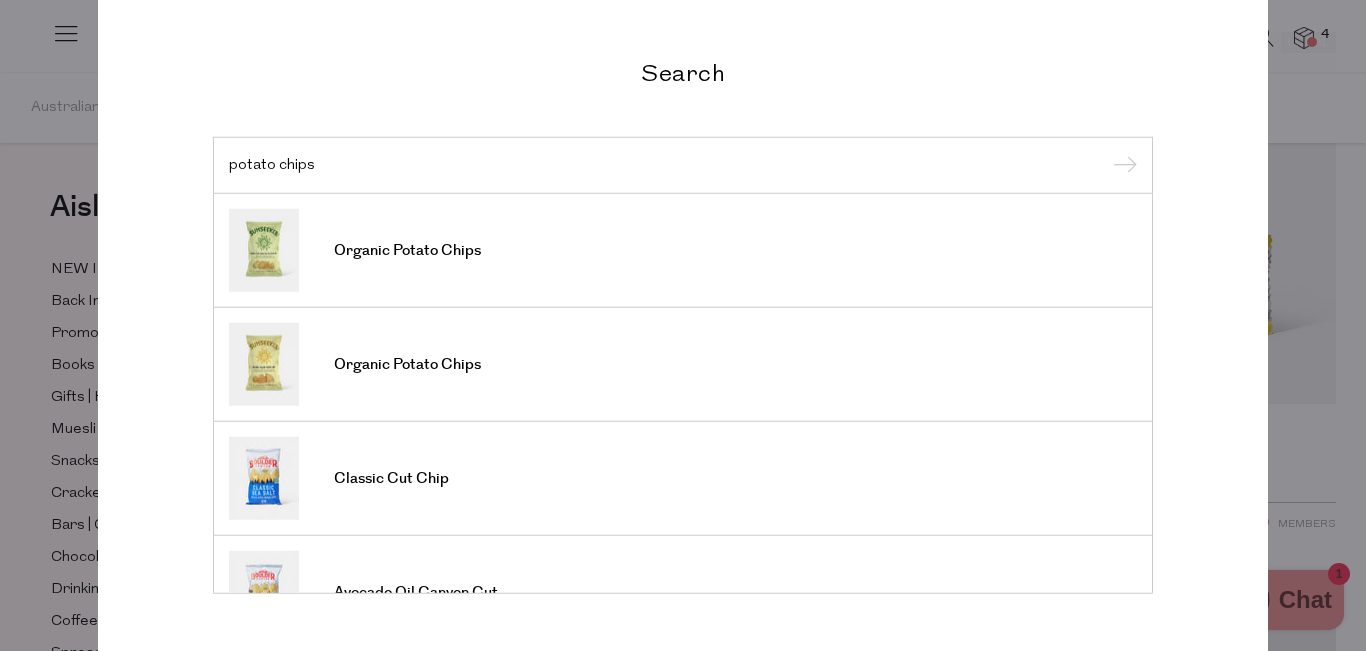 type on "potato chips" 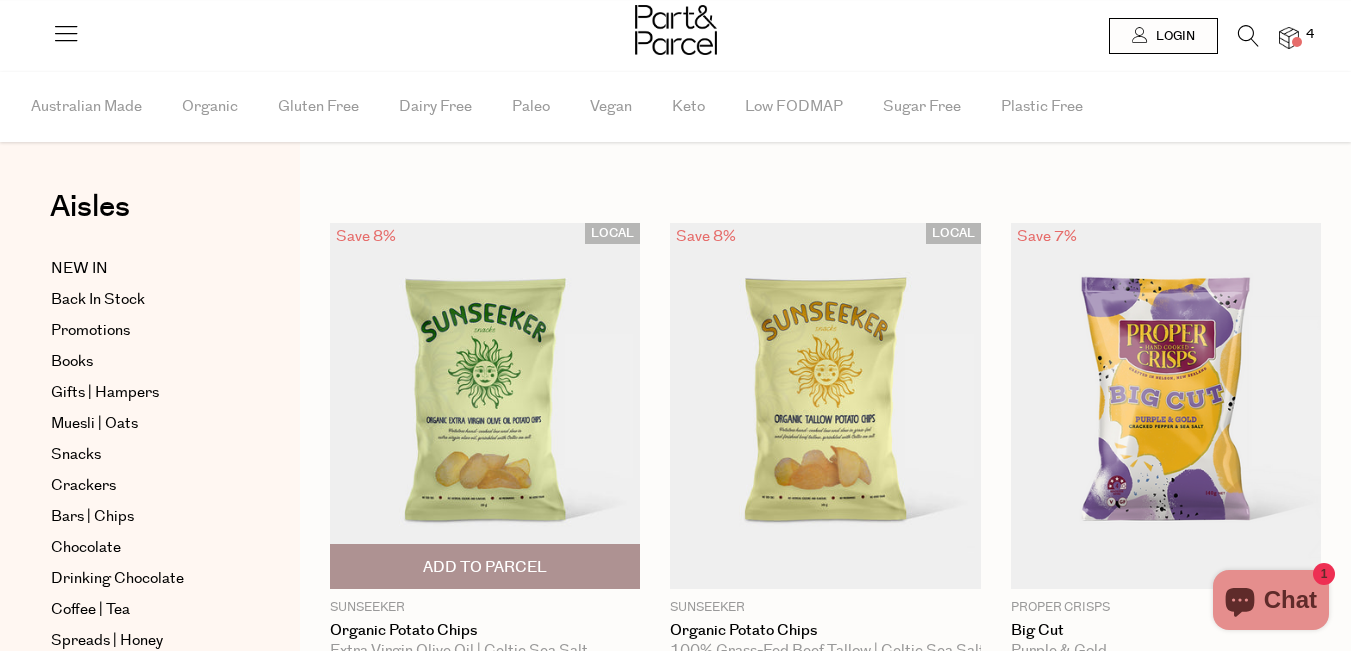 scroll, scrollTop: 0, scrollLeft: 0, axis: both 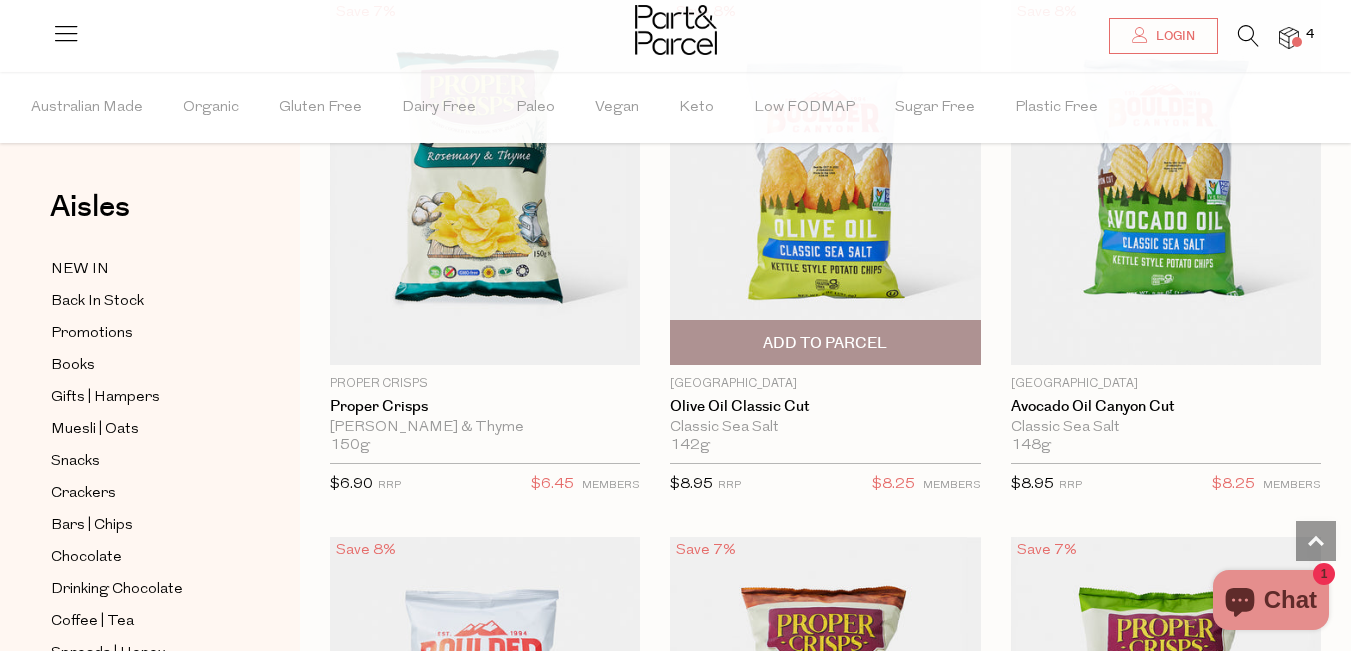 click at bounding box center [825, 182] 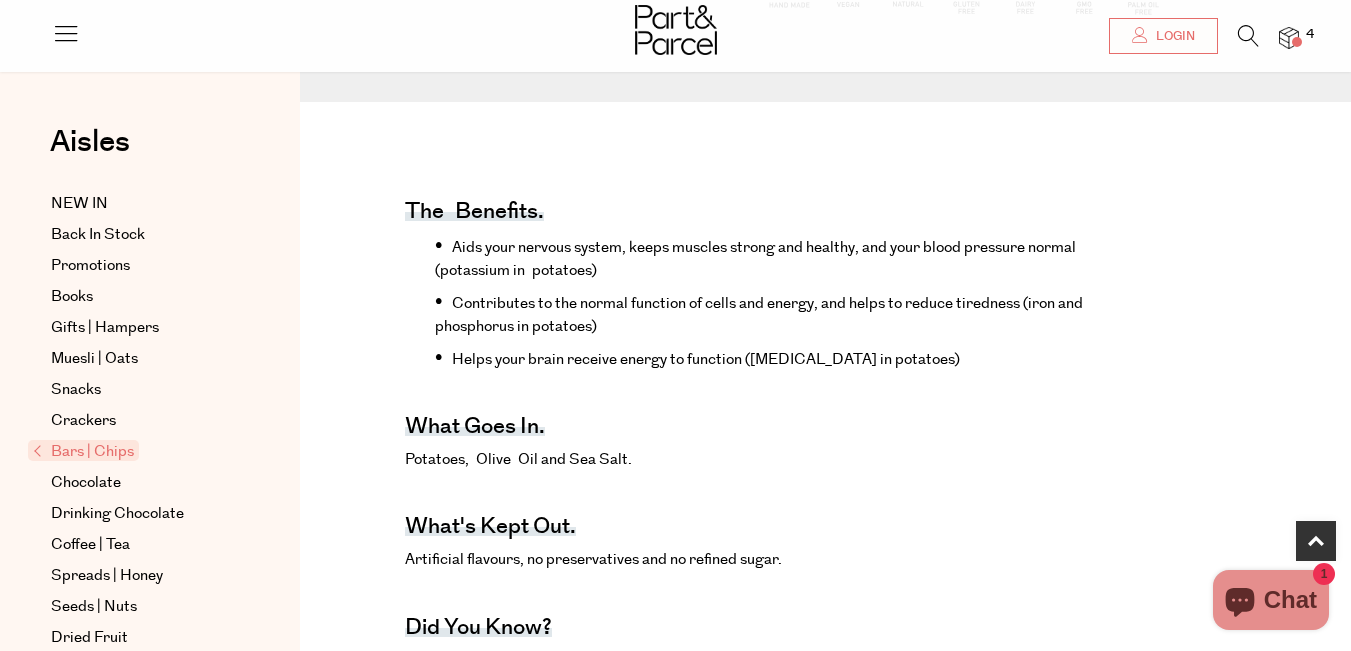 scroll, scrollTop: 600, scrollLeft: 0, axis: vertical 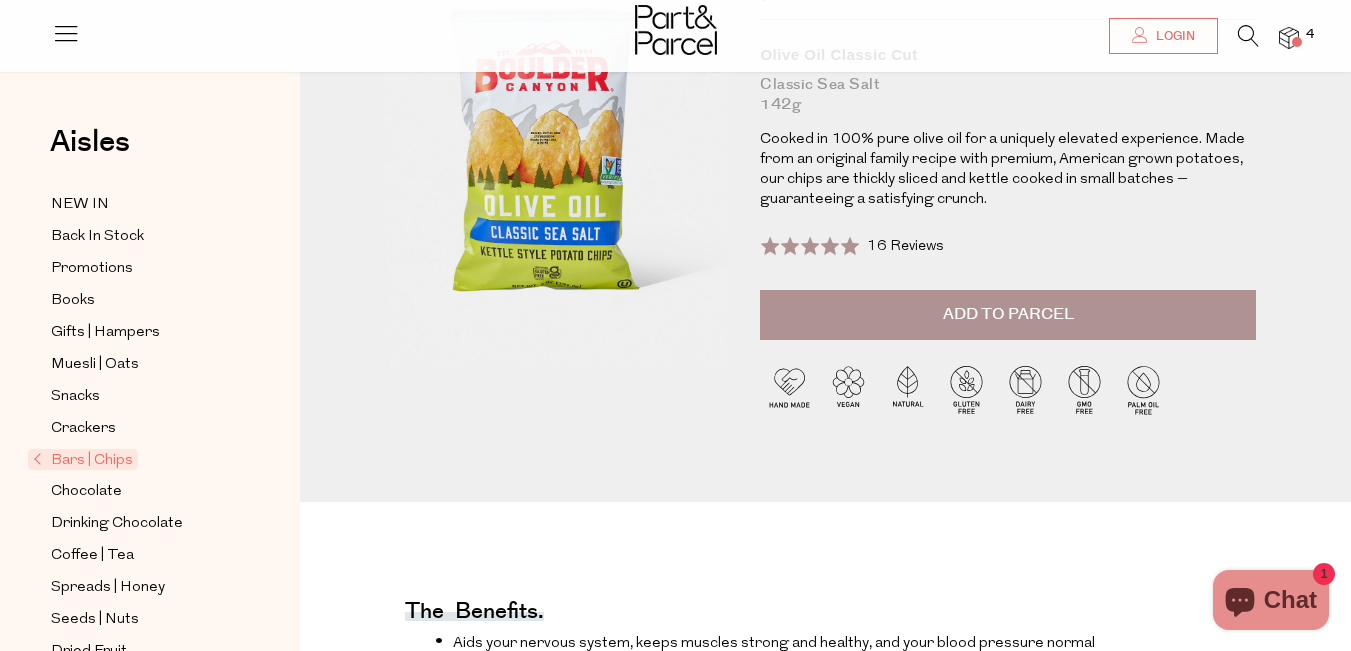 click on "Add to Parcel" at bounding box center [1008, 314] 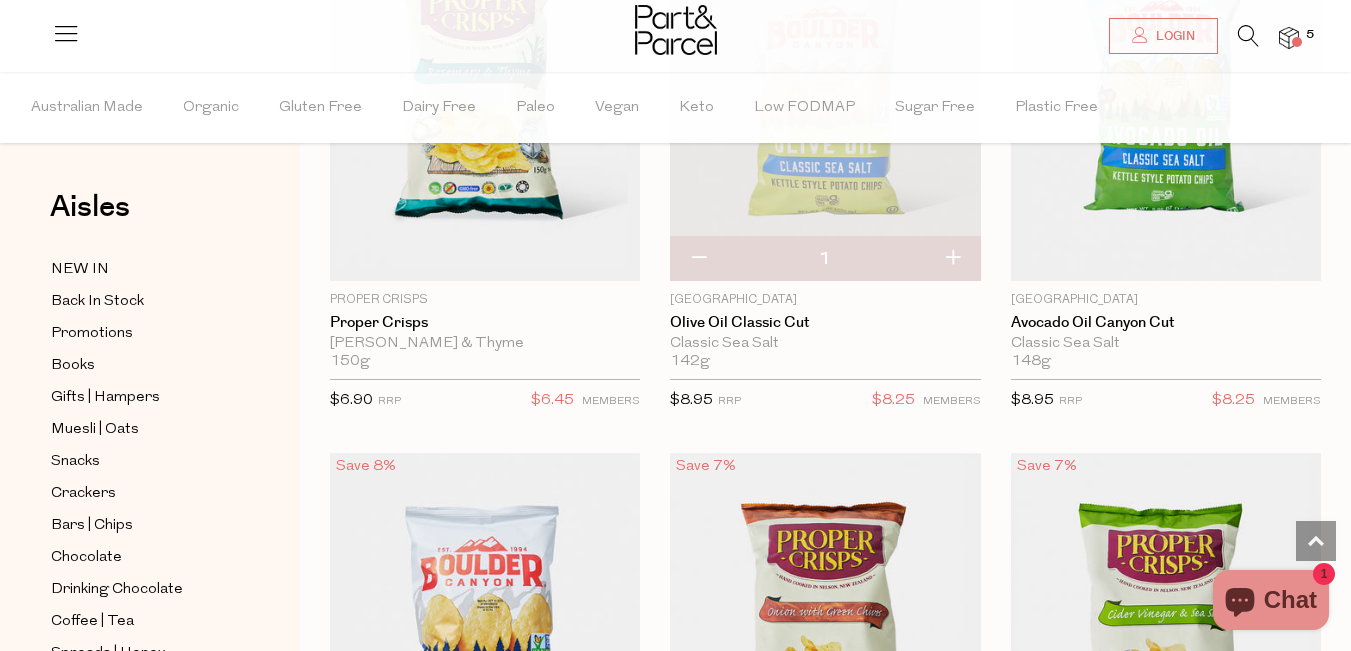 scroll, scrollTop: 1388, scrollLeft: 0, axis: vertical 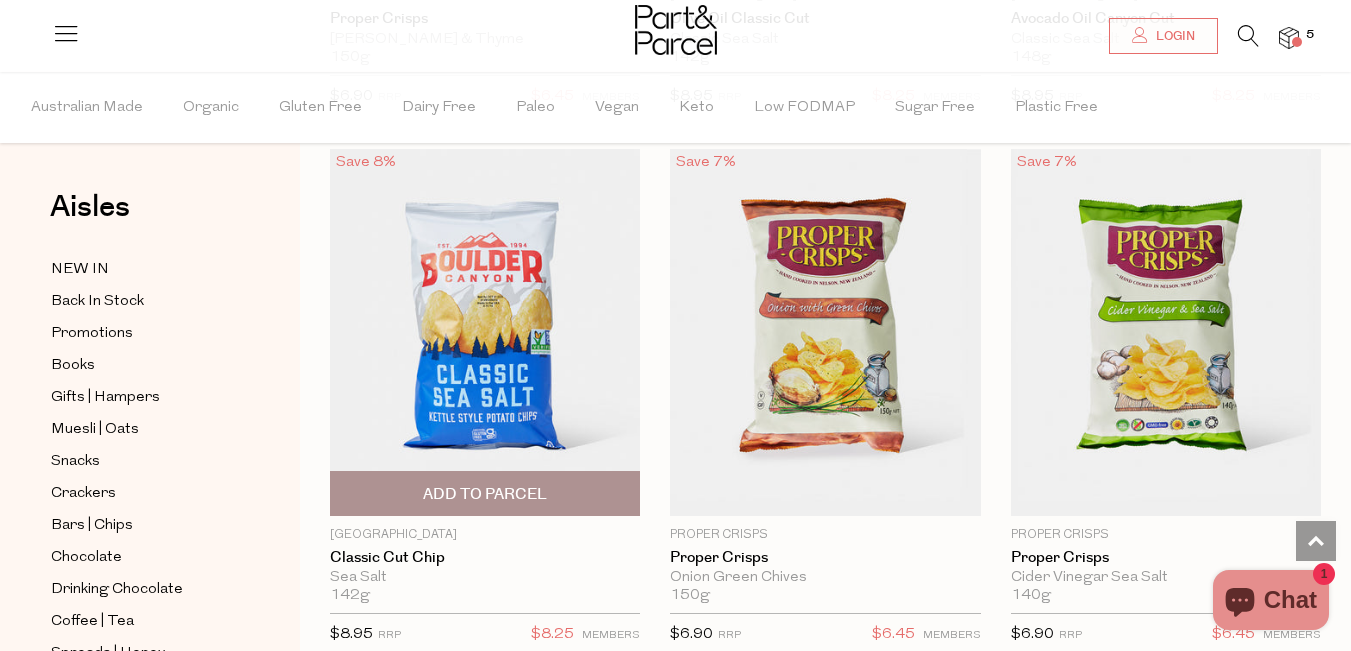 click on "Add To Parcel" at bounding box center [485, 494] 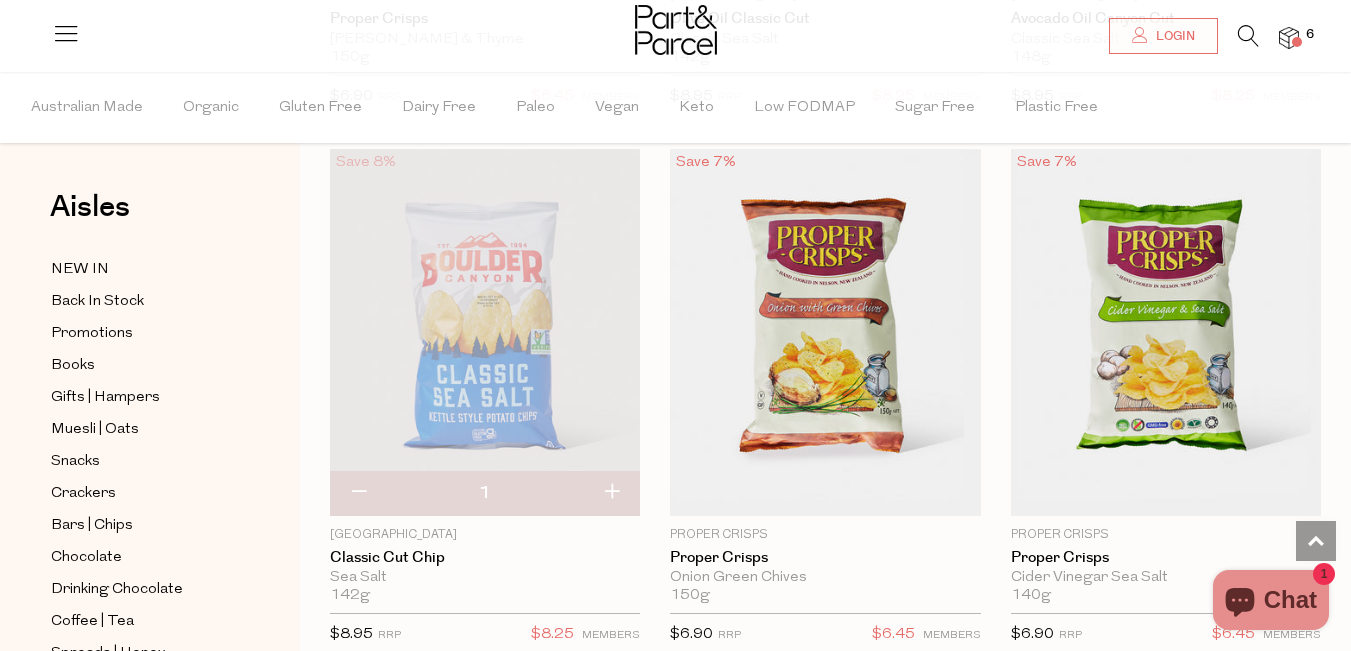 click at bounding box center (1289, 38) 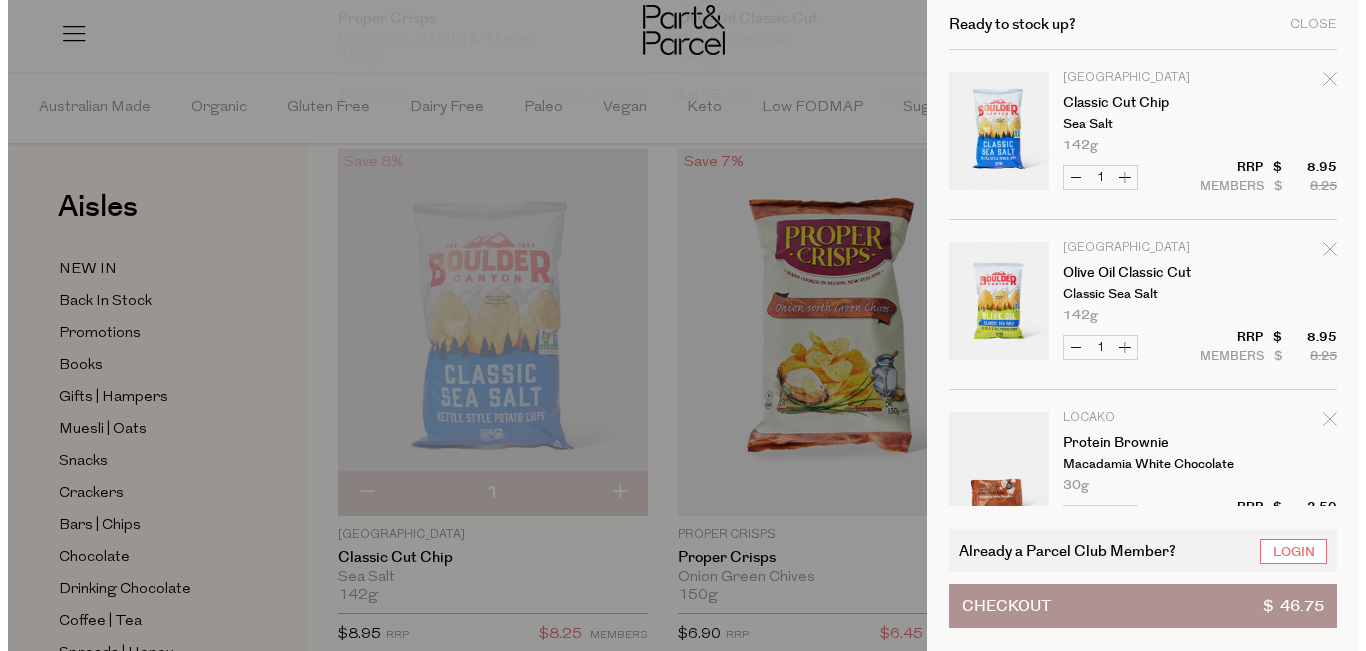 scroll, scrollTop: 1706, scrollLeft: 0, axis: vertical 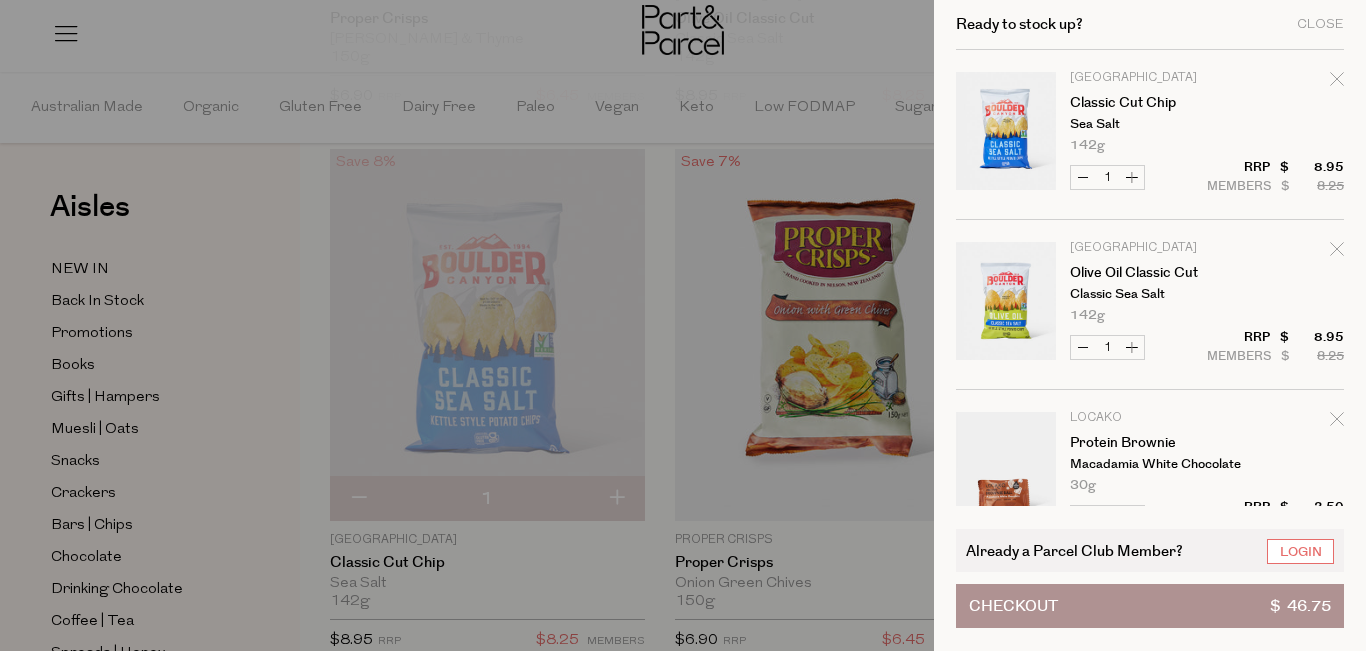 click on "Decrease Olive Oil Classic Cut" at bounding box center (1083, 347) 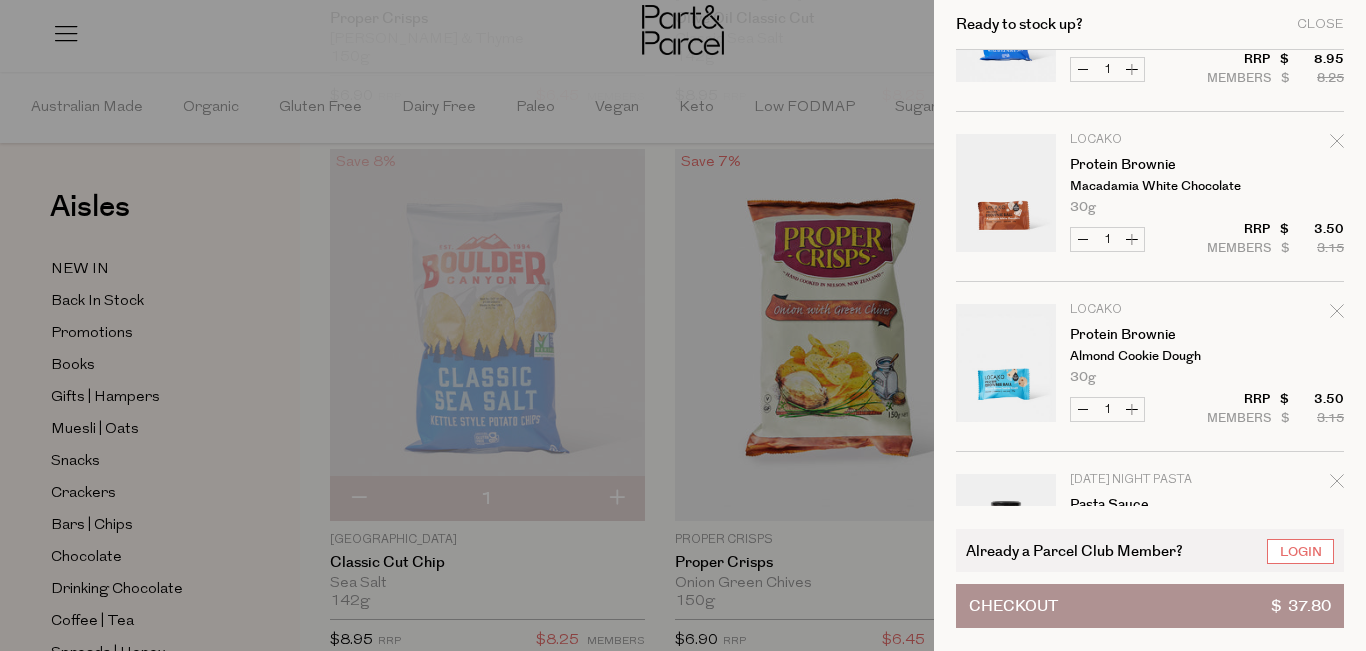 scroll, scrollTop: 0, scrollLeft: 0, axis: both 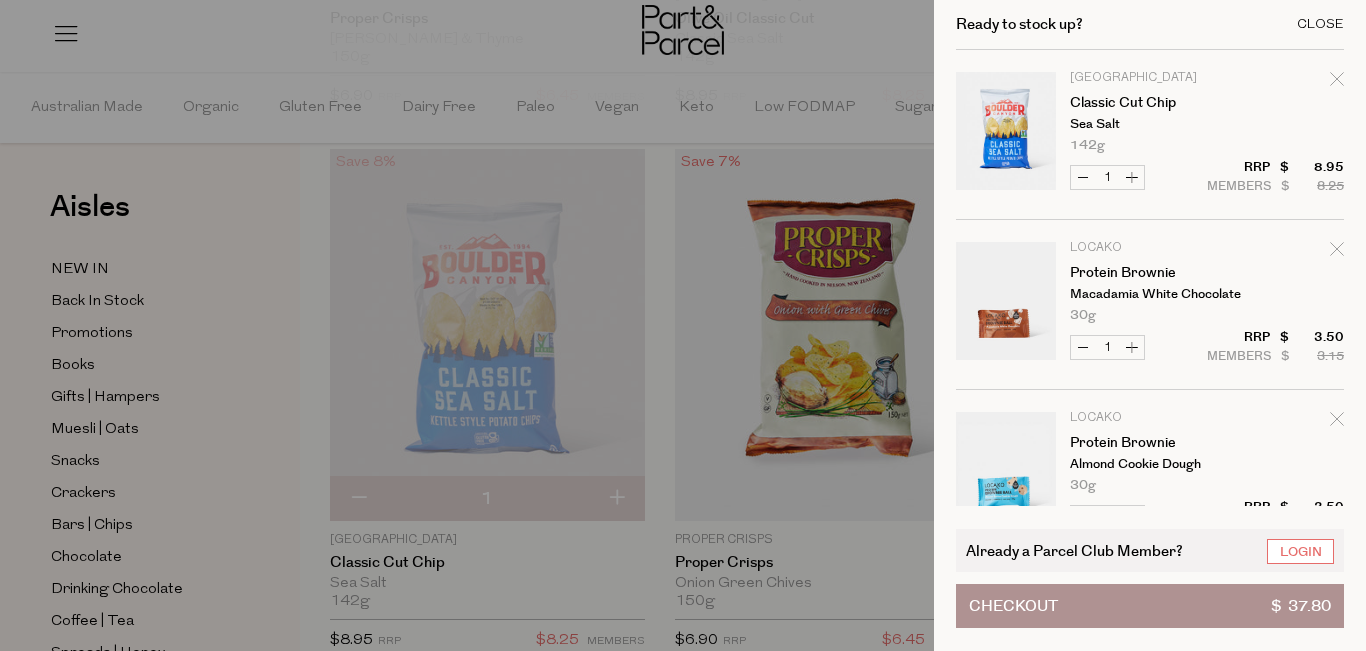 click on "Close" at bounding box center (1320, 24) 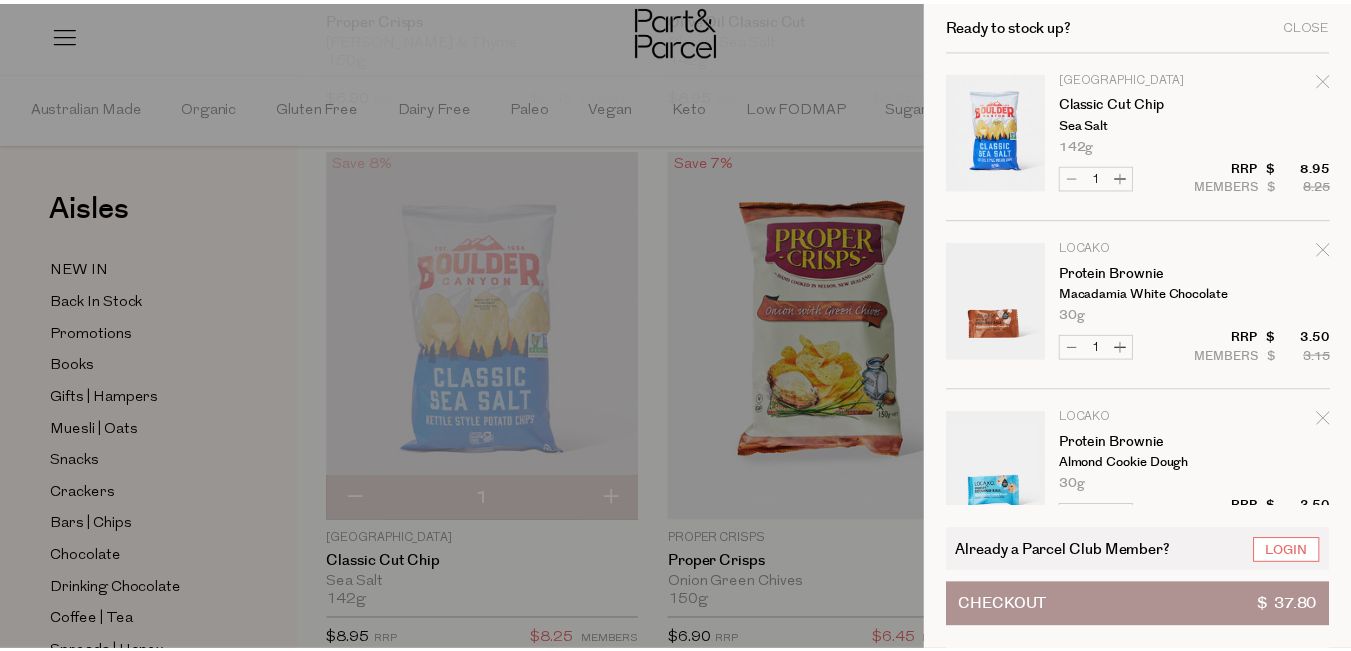 scroll, scrollTop: 1688, scrollLeft: 0, axis: vertical 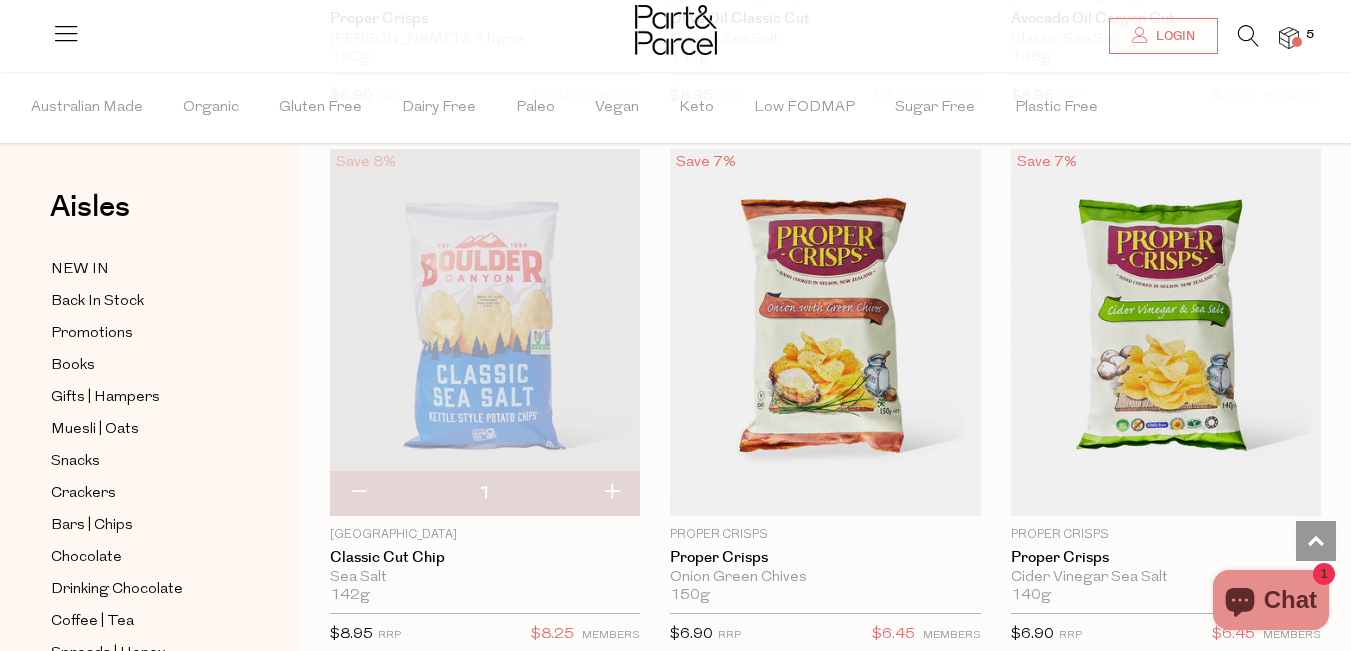 click at bounding box center [1248, 36] 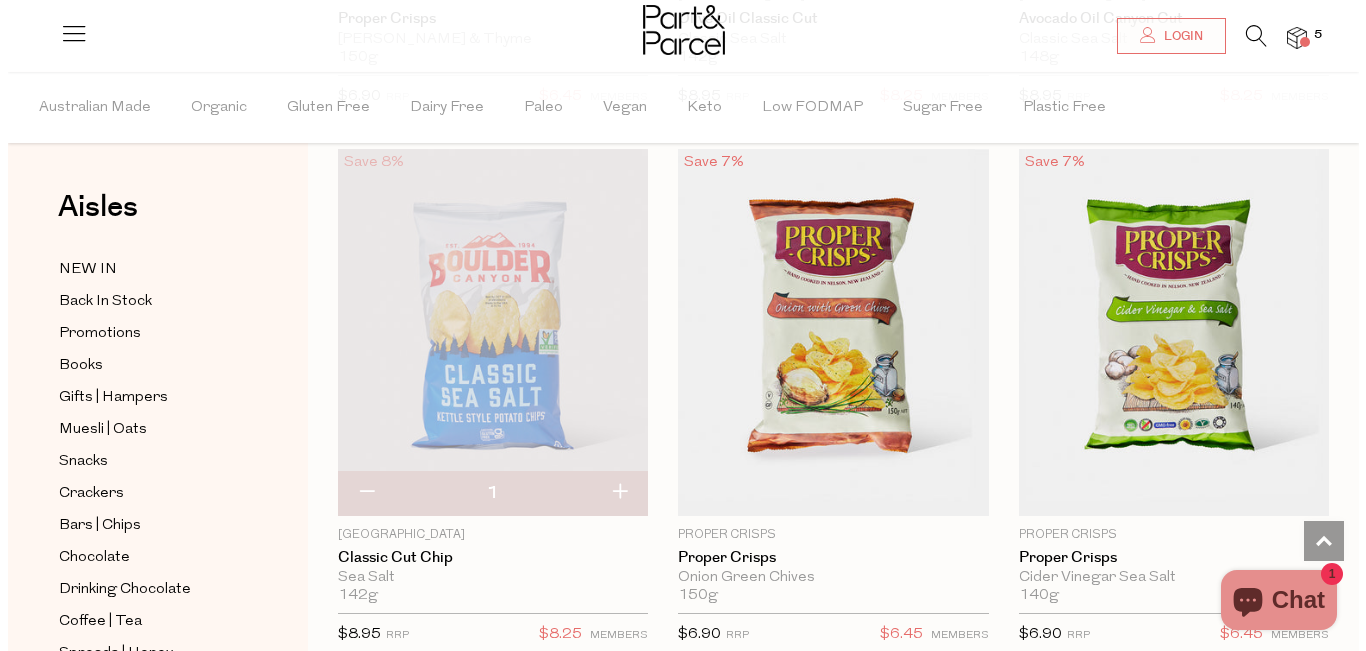scroll, scrollTop: 1706, scrollLeft: 0, axis: vertical 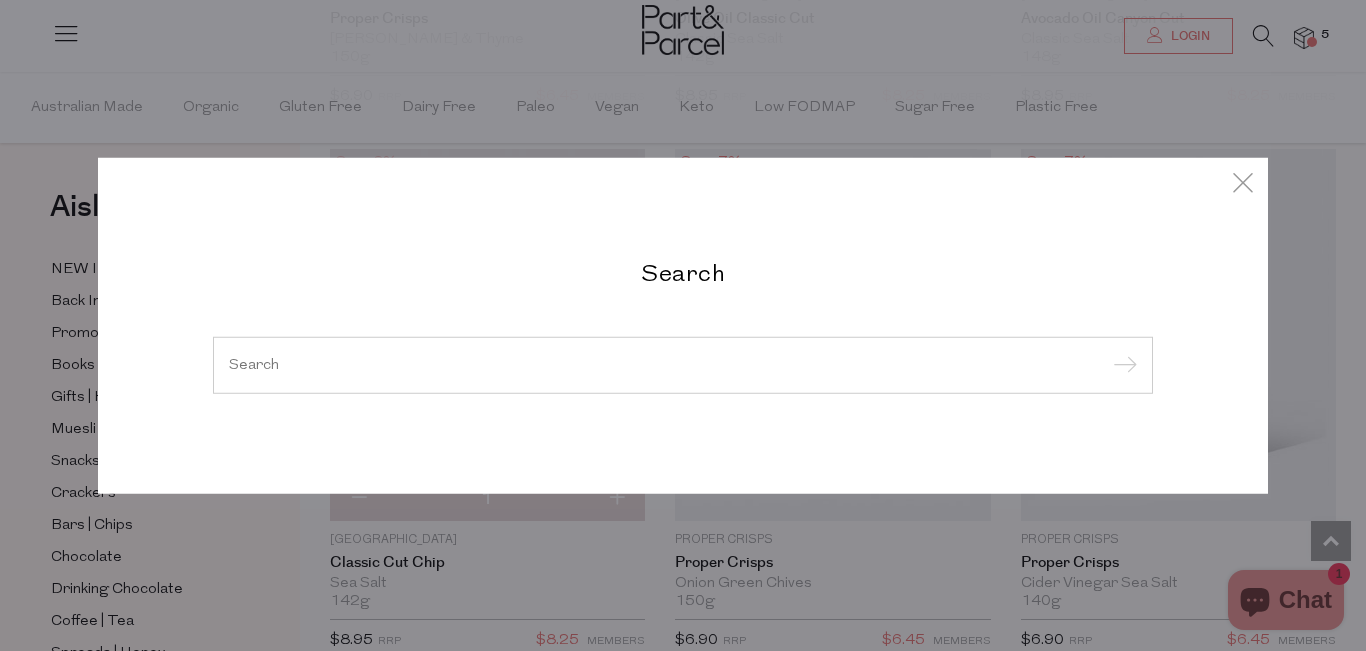 click at bounding box center [683, 364] 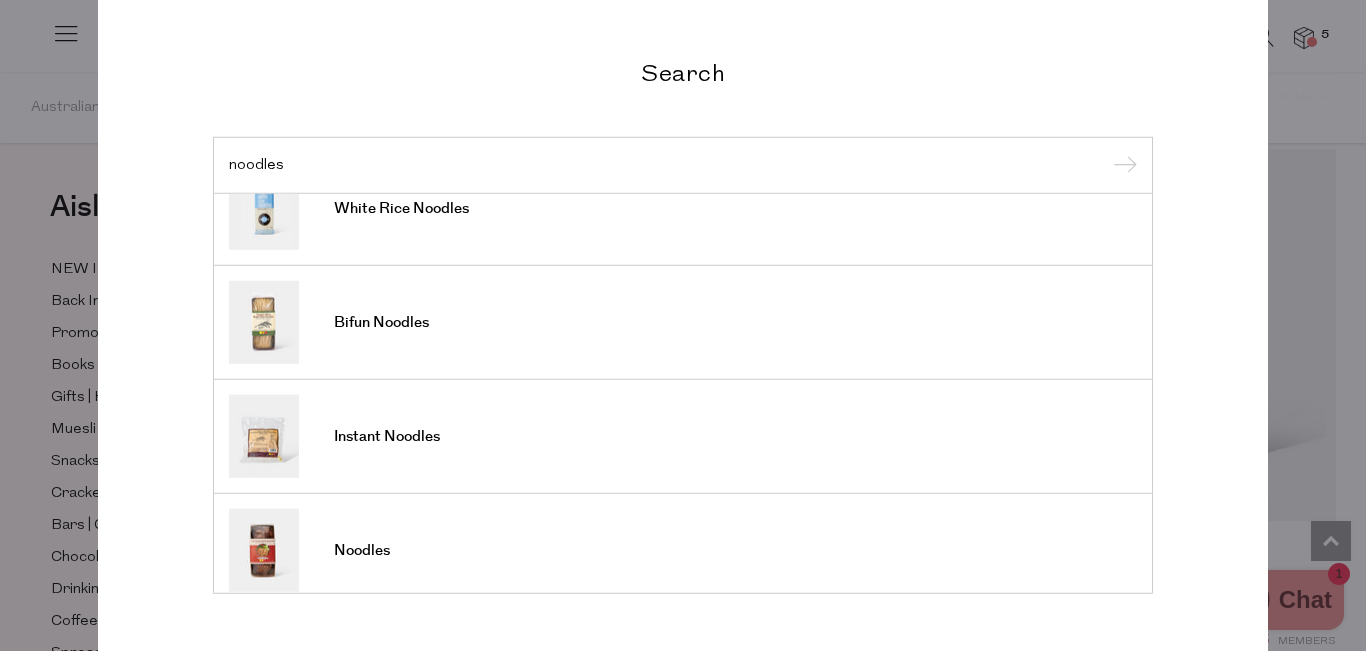 scroll, scrollTop: 740, scrollLeft: 0, axis: vertical 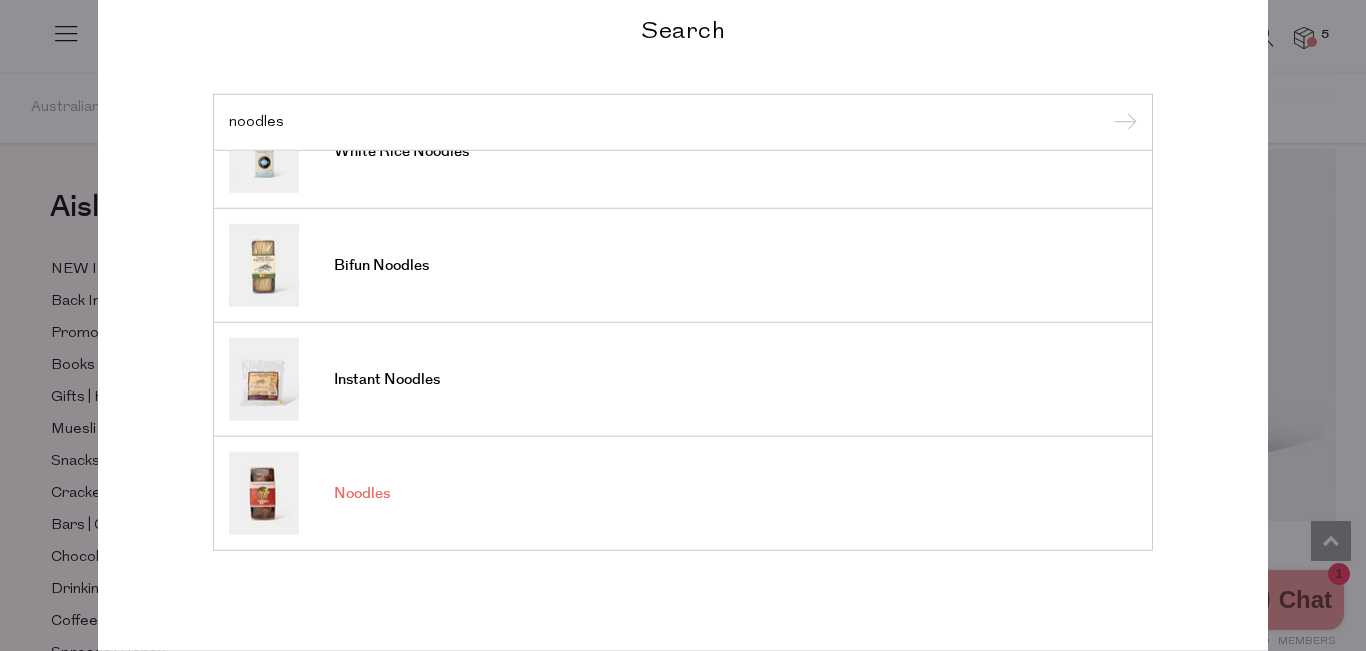 type on "noodles" 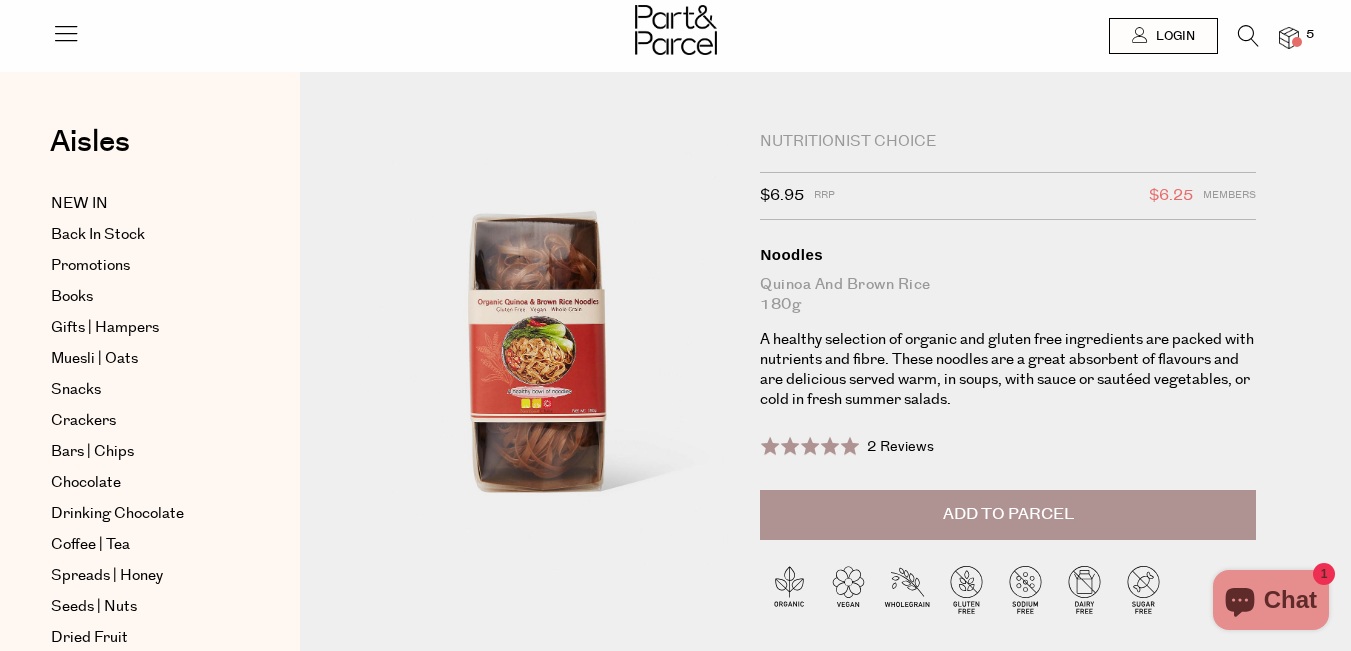 scroll, scrollTop: 0, scrollLeft: 0, axis: both 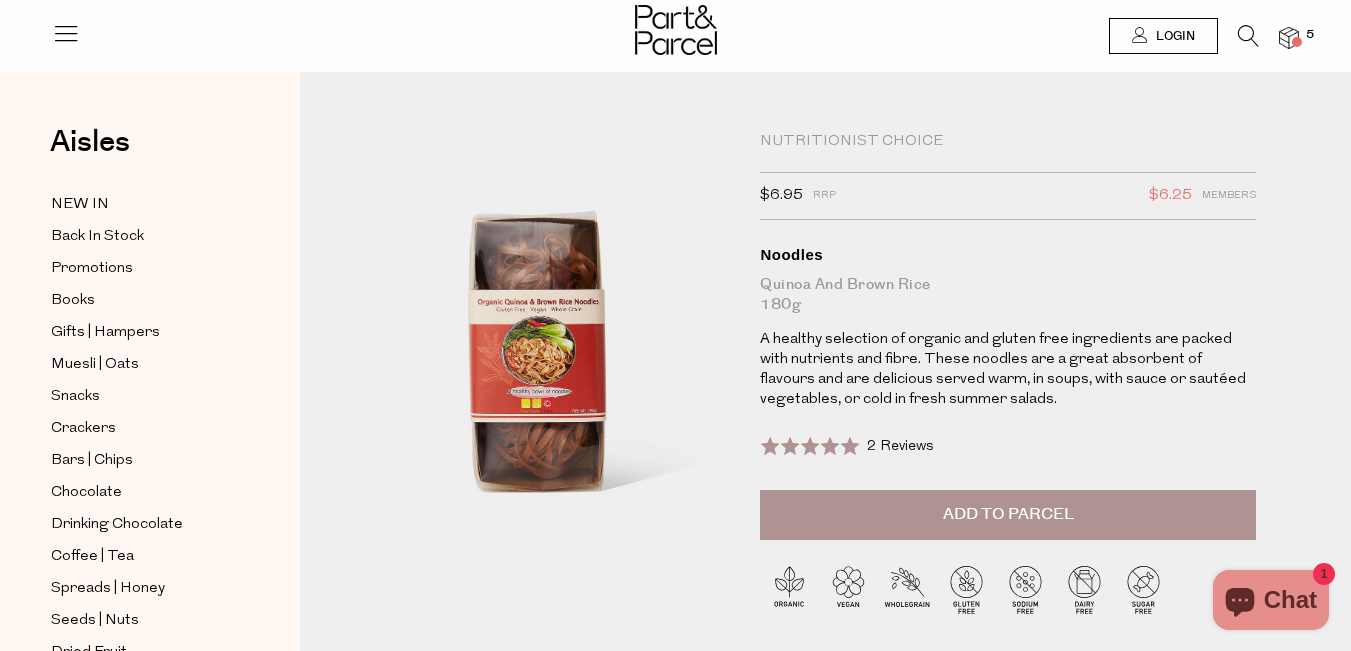 click on "Add to Parcel" at bounding box center (1008, 515) 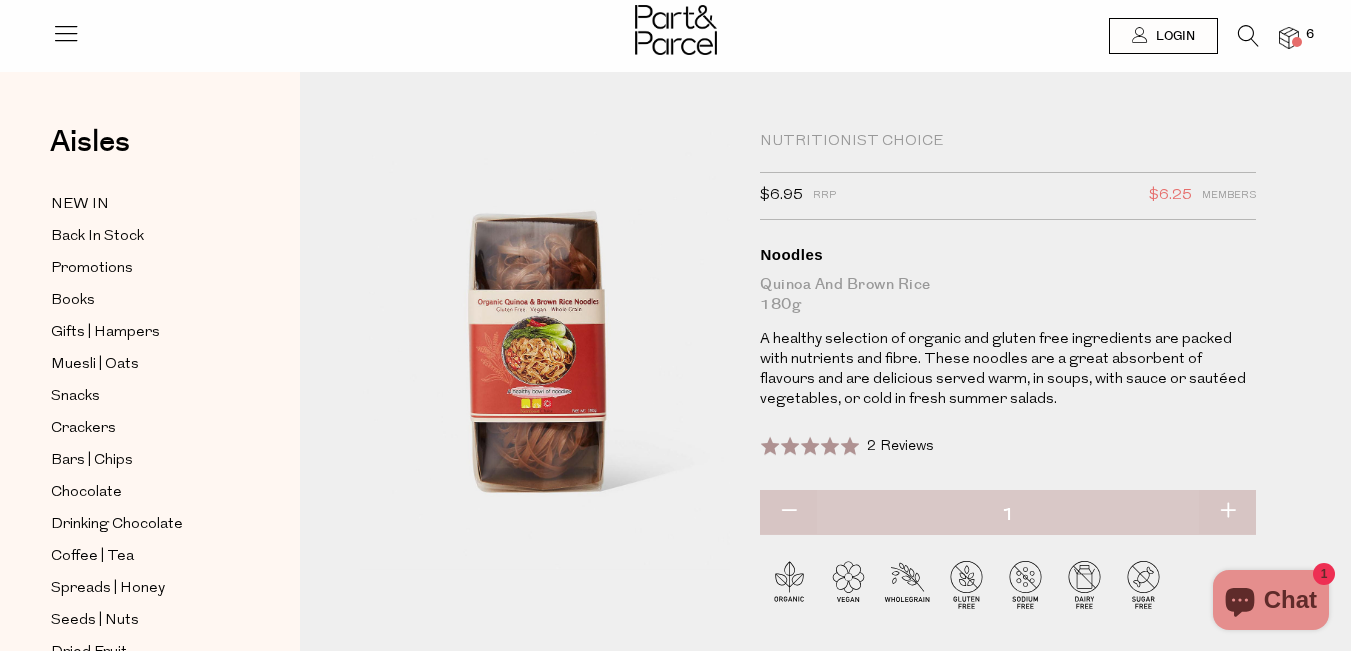 click on "2 Reviews" at bounding box center [900, 446] 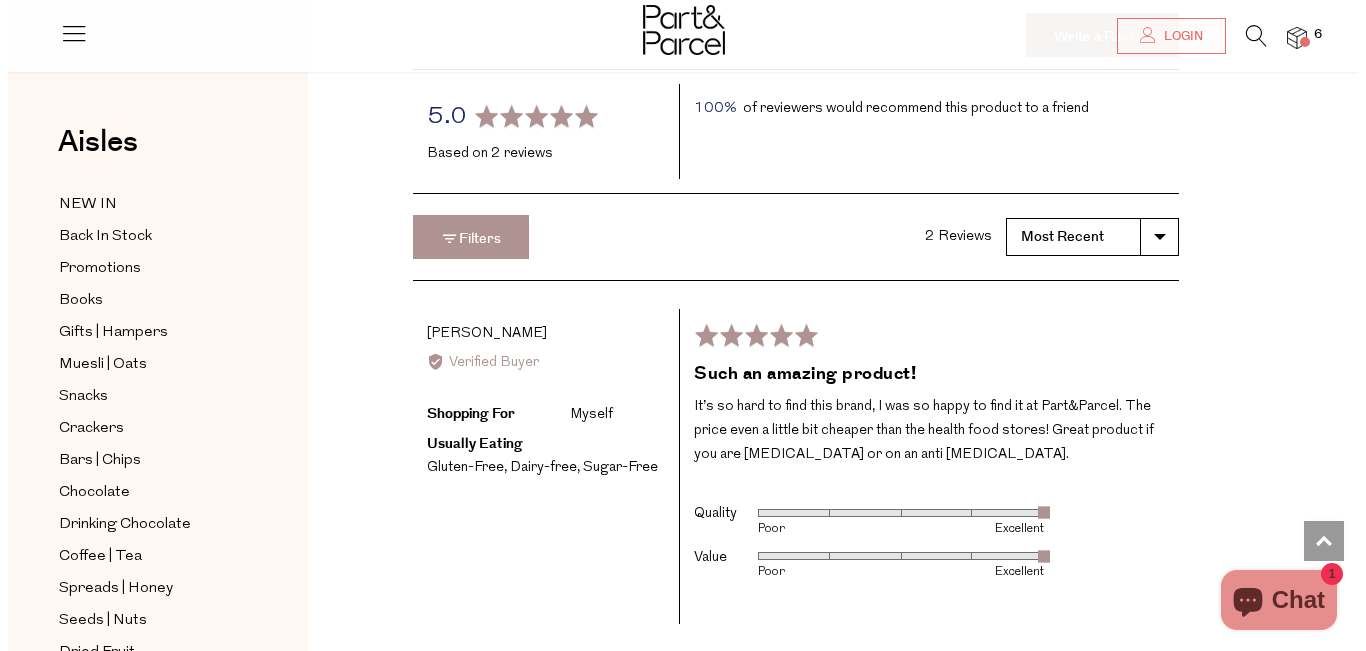 scroll, scrollTop: 2562, scrollLeft: 0, axis: vertical 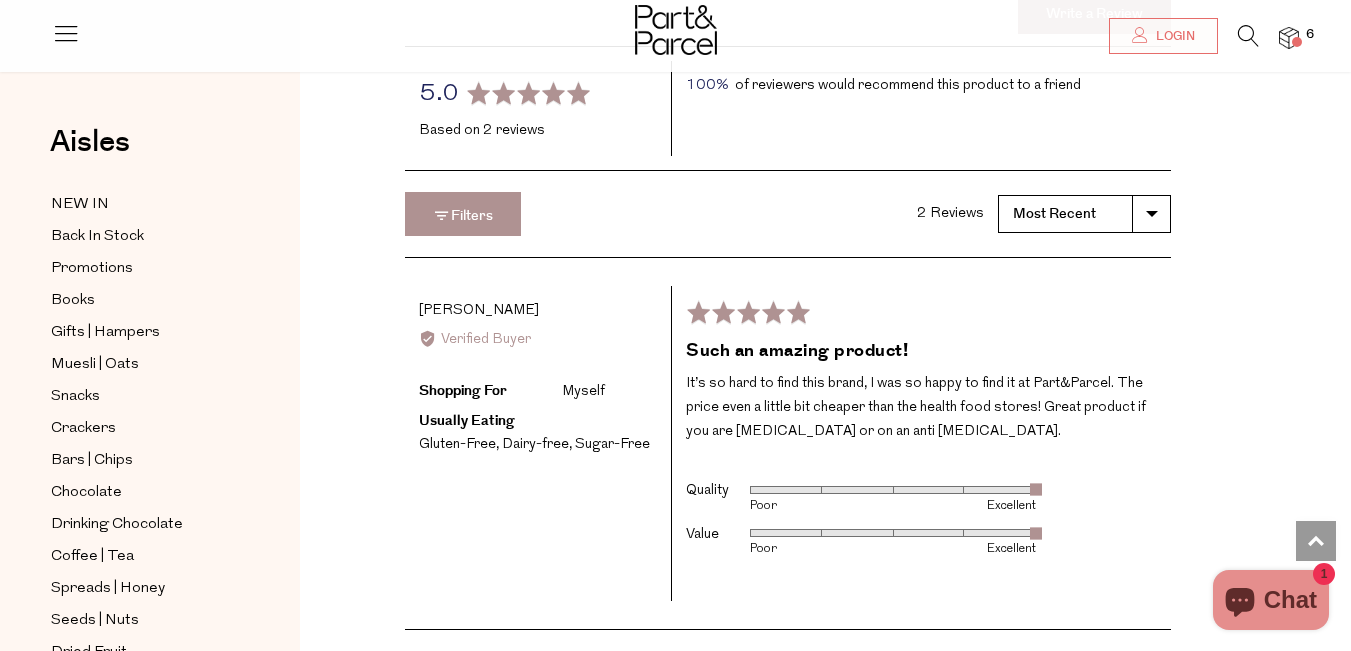 click at bounding box center [1297, 42] 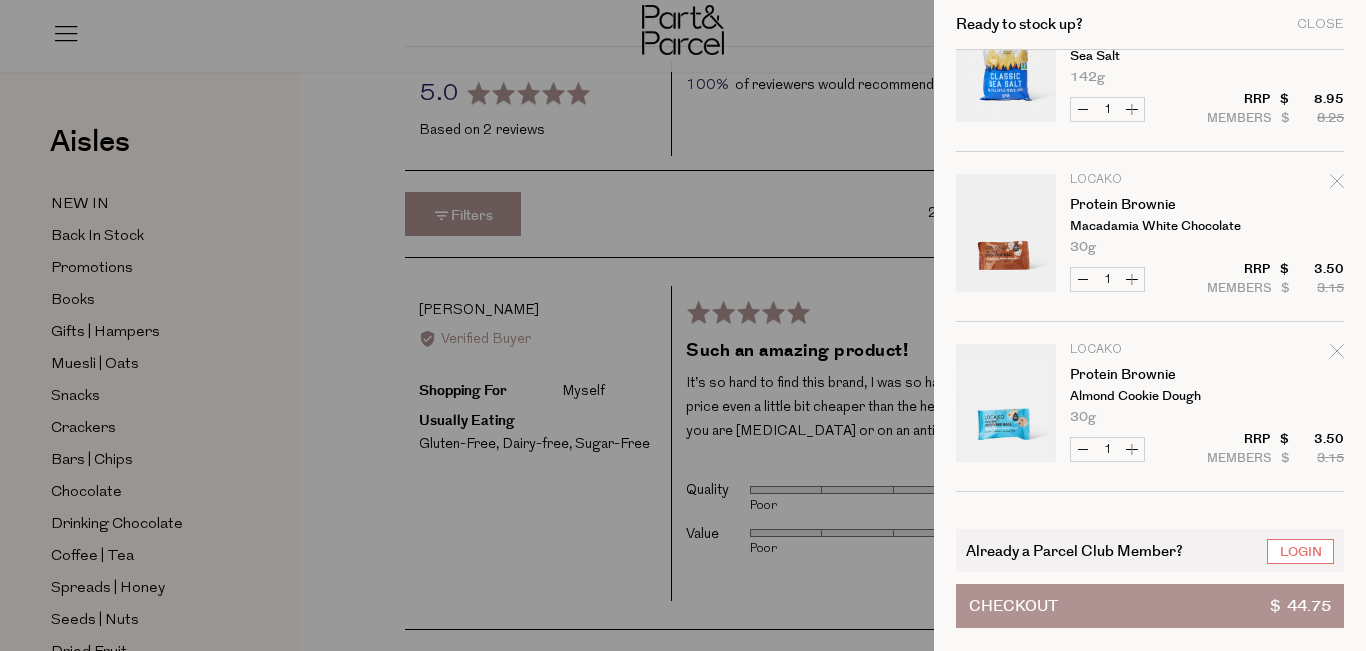 scroll, scrollTop: 0, scrollLeft: 0, axis: both 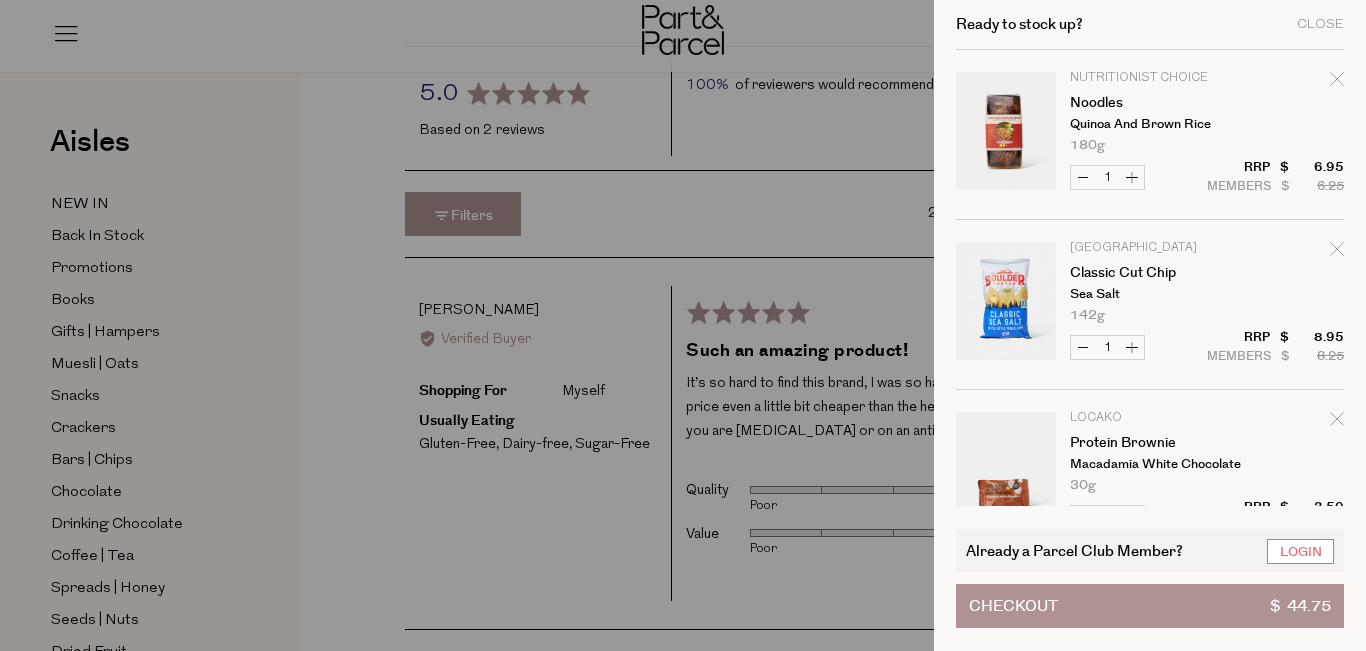 click 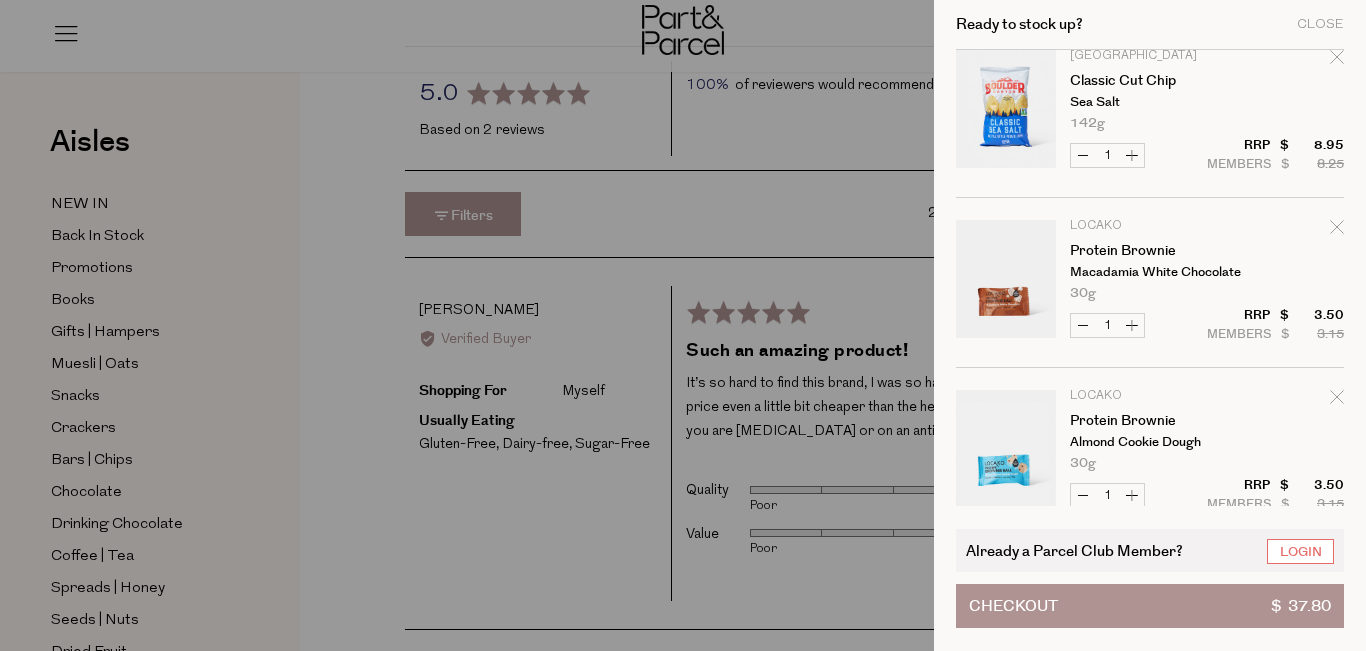 scroll, scrollTop: 0, scrollLeft: 0, axis: both 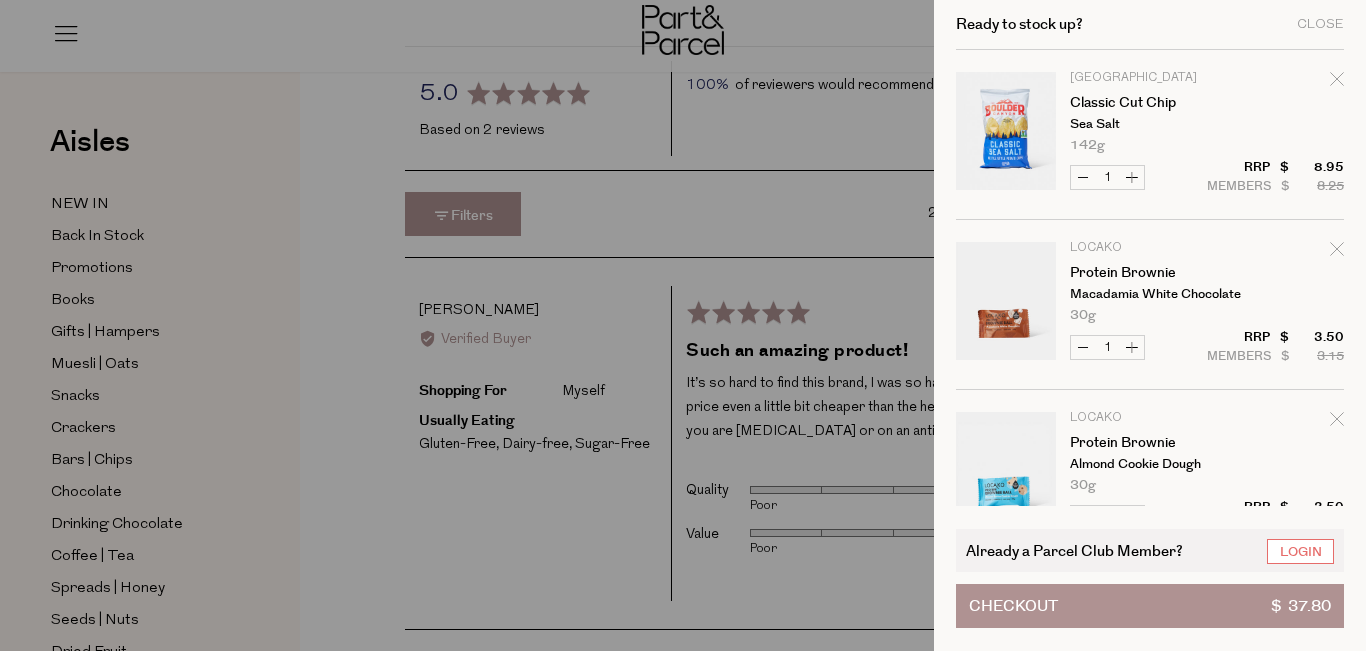 click 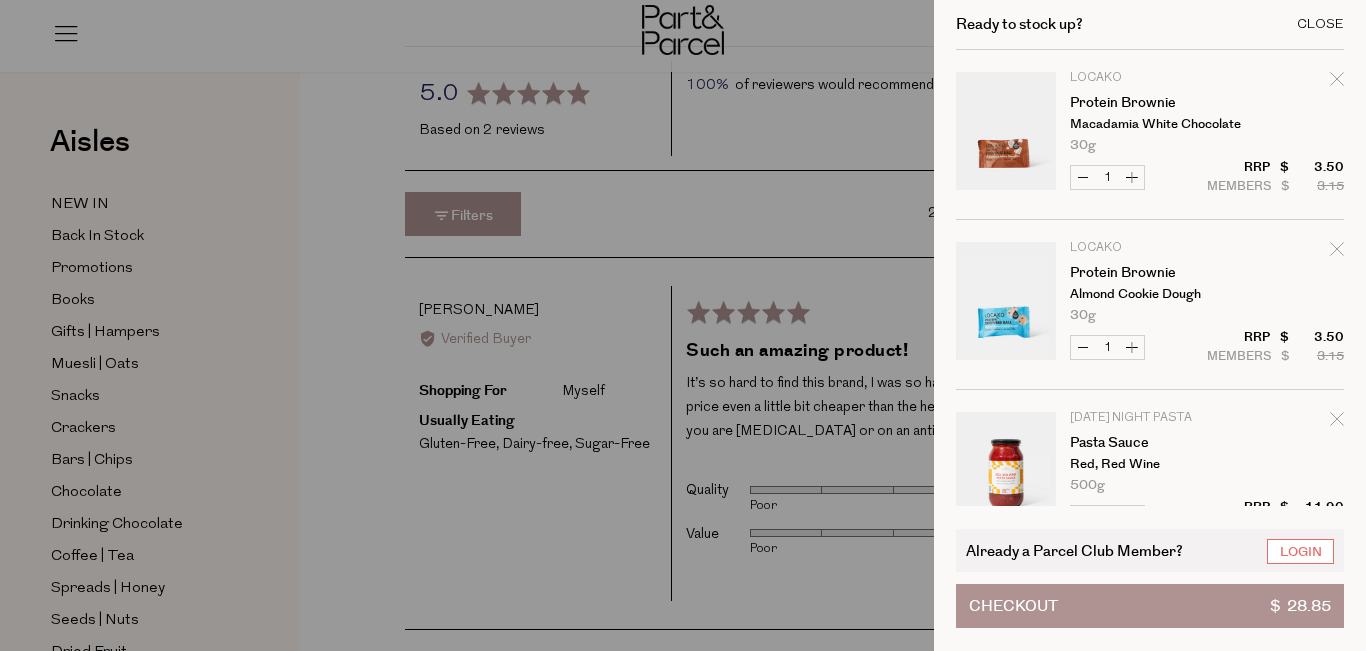 click on "Close" at bounding box center (1320, 24) 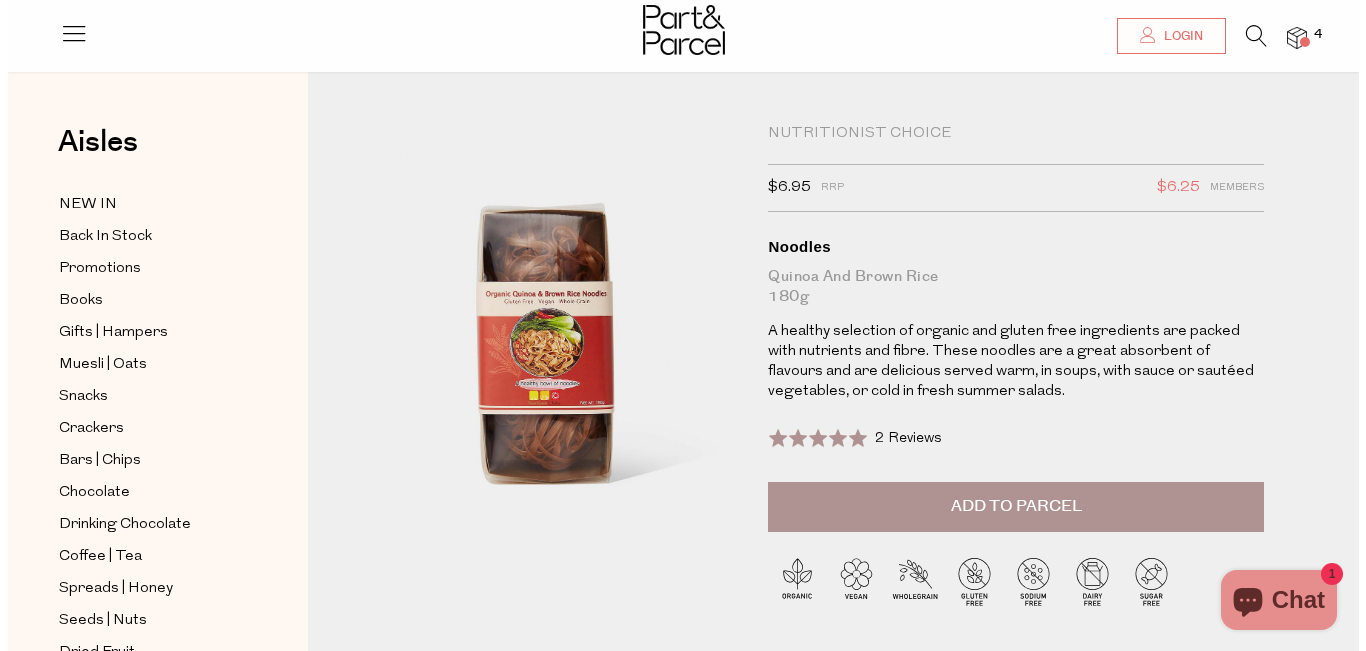 scroll, scrollTop: 0, scrollLeft: 0, axis: both 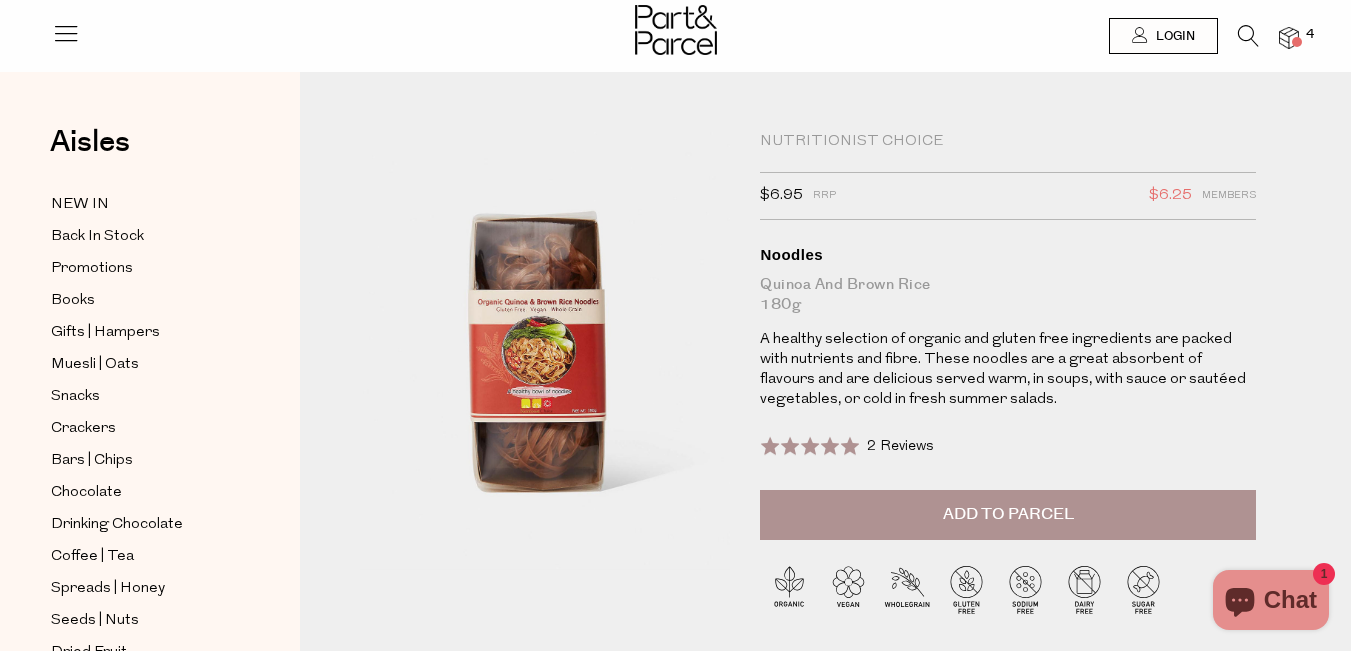 click on "Add to Parcel" at bounding box center (1008, 515) 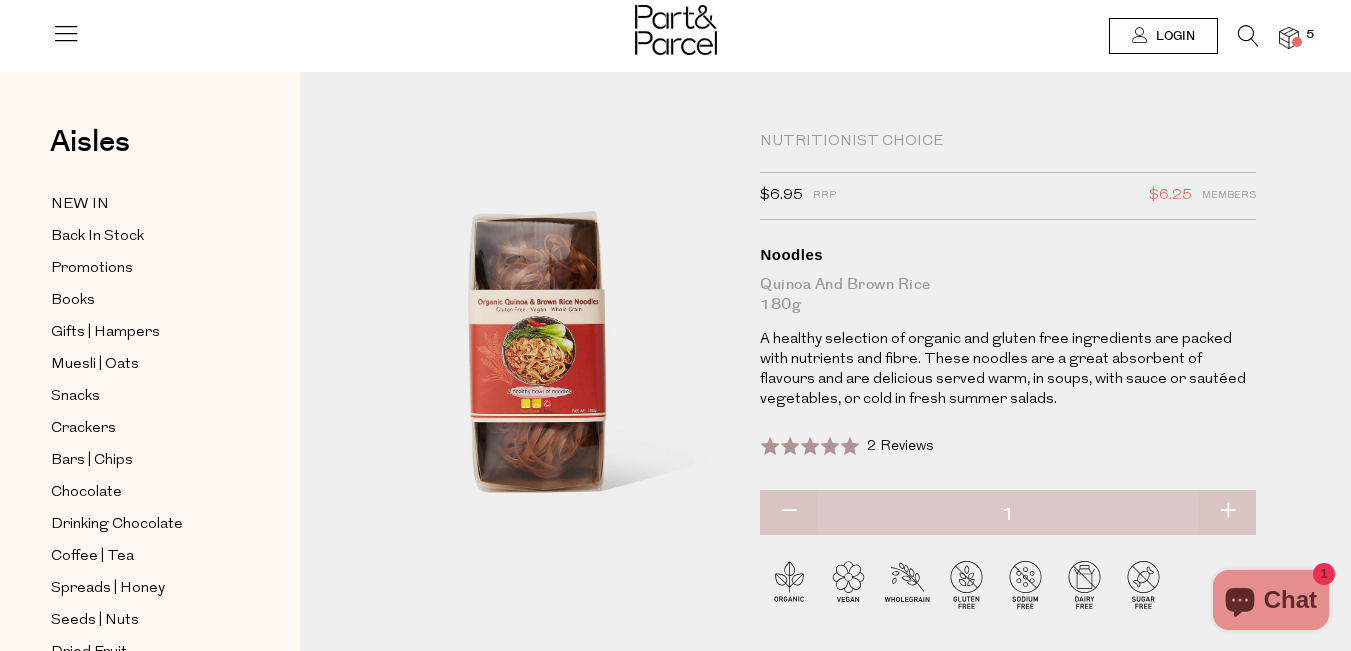 click at bounding box center [1248, 36] 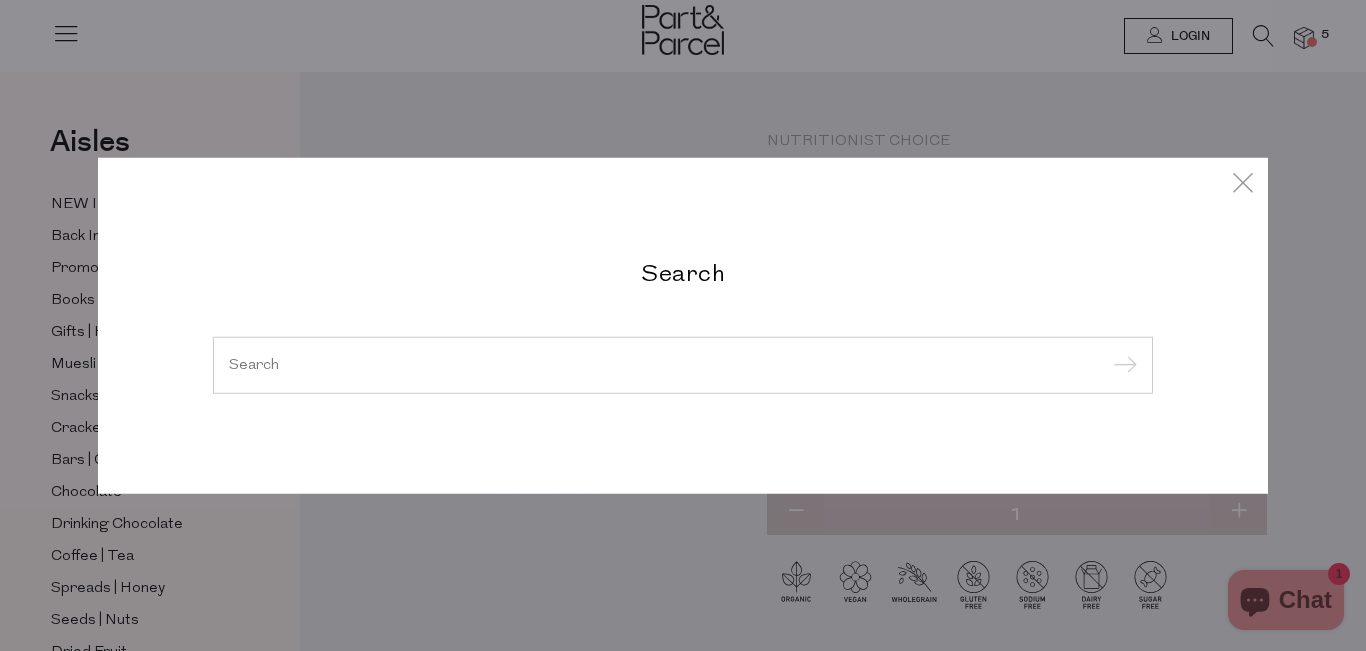 click at bounding box center [683, 364] 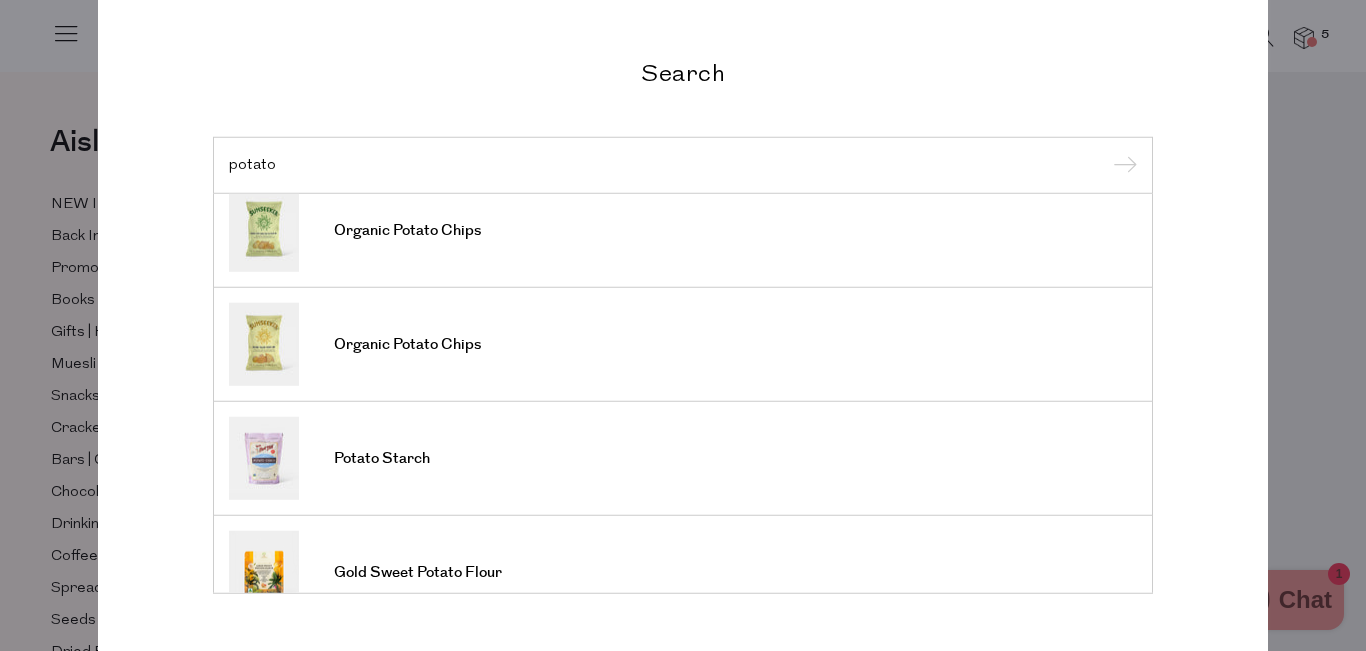 scroll, scrollTop: 0, scrollLeft: 0, axis: both 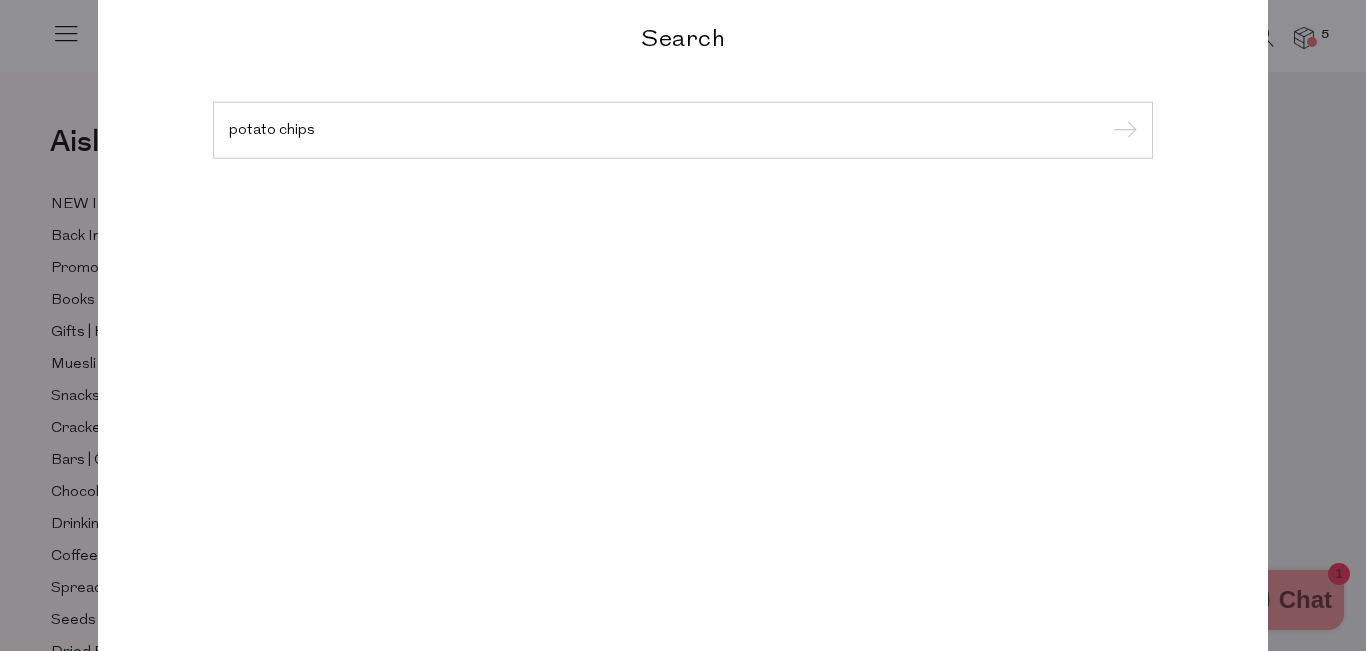type on "potato chips" 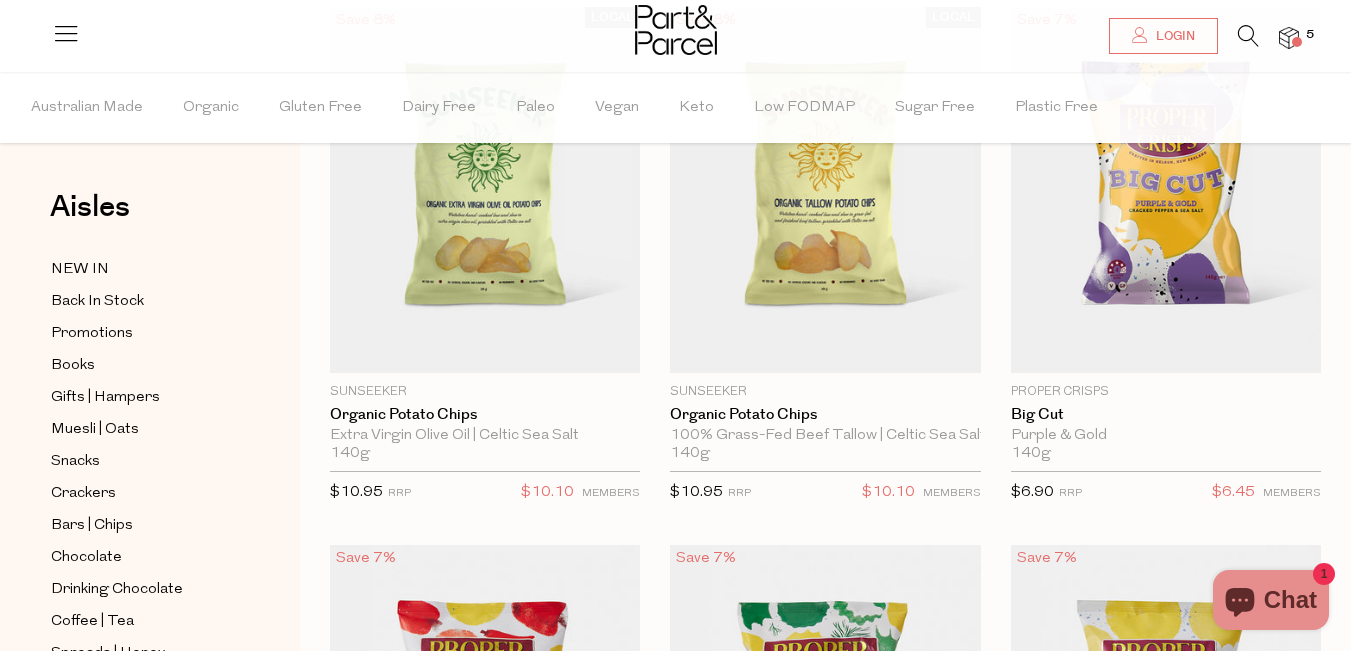 scroll, scrollTop: 0, scrollLeft: 0, axis: both 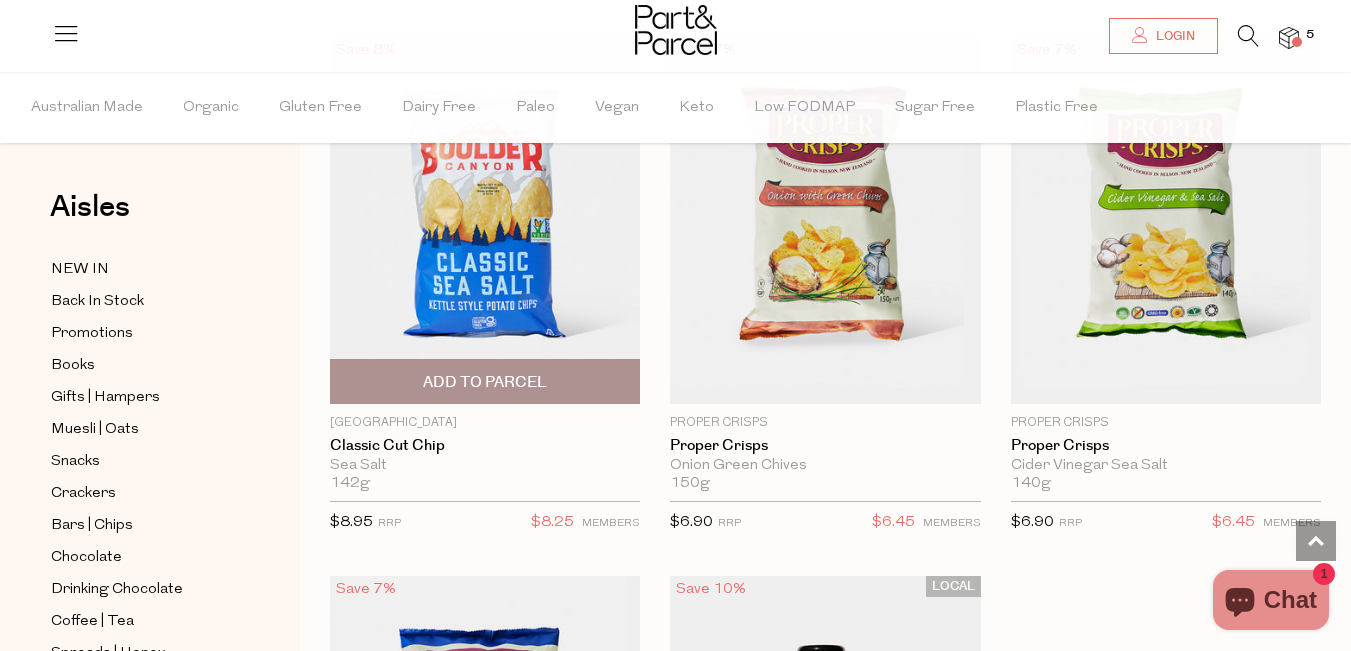 click on "Add To Parcel" at bounding box center [485, 382] 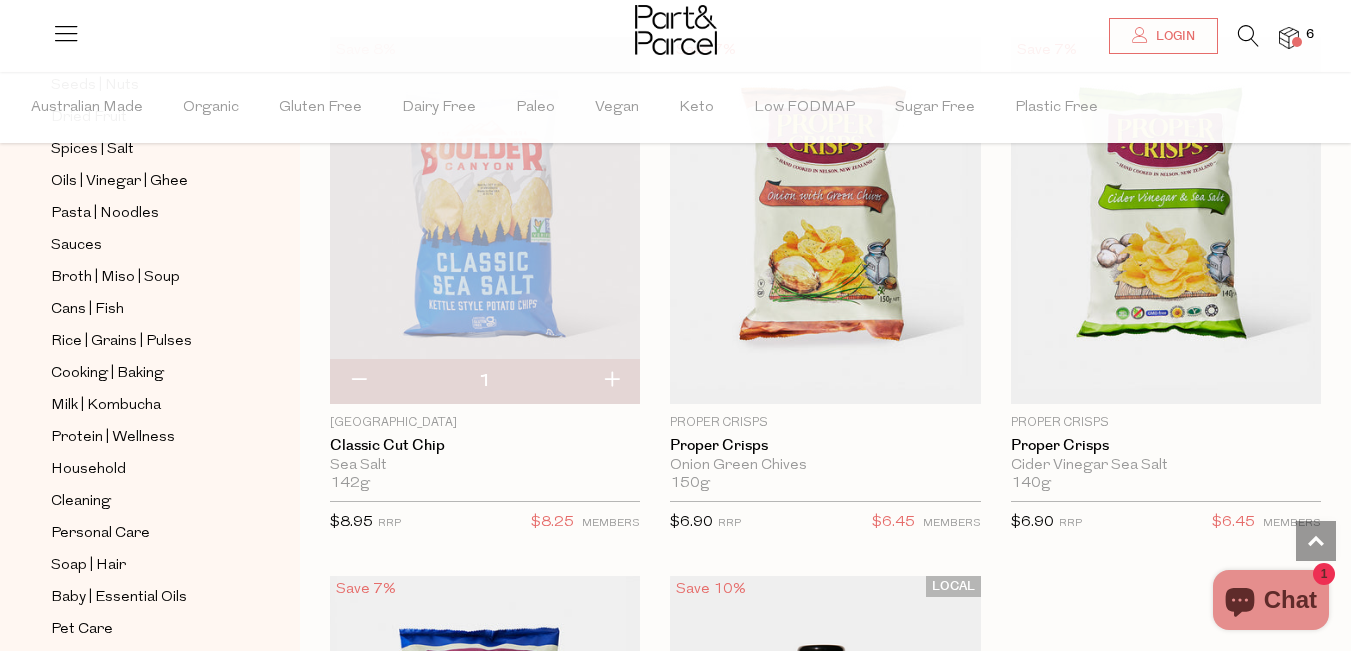 scroll, scrollTop: 647, scrollLeft: 0, axis: vertical 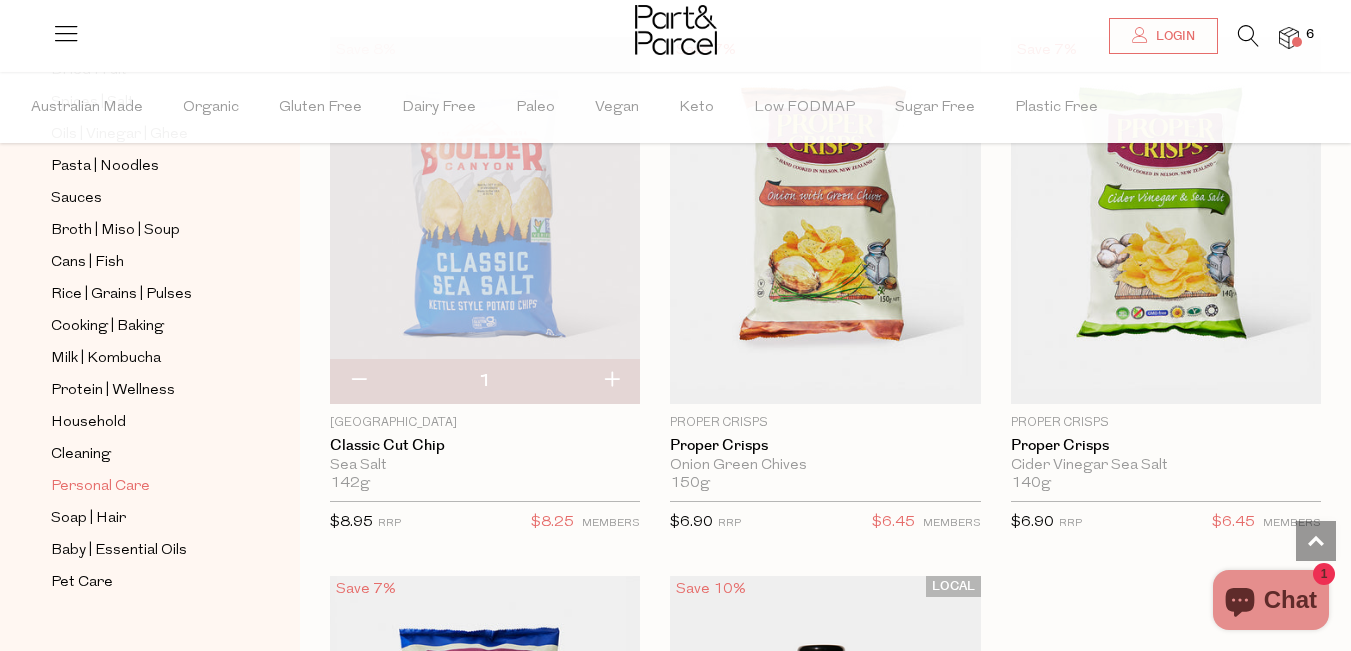 click on "Personal Care" at bounding box center (100, 487) 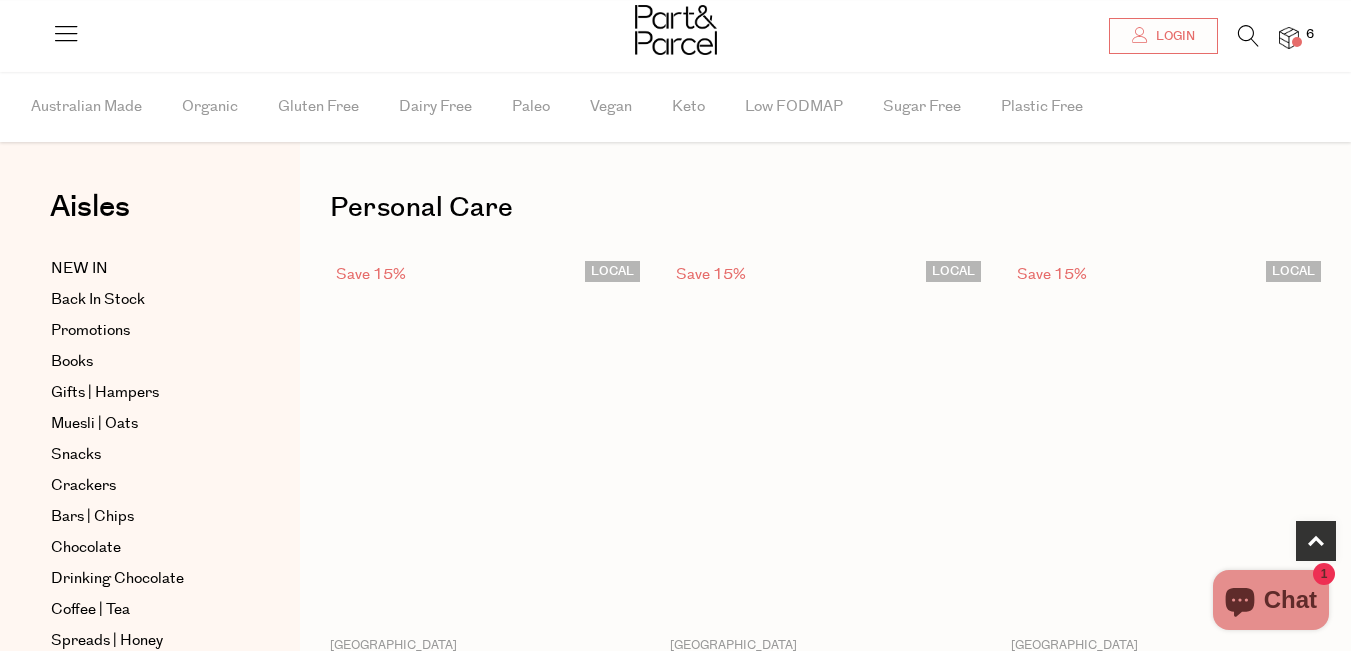 scroll, scrollTop: 1000, scrollLeft: 0, axis: vertical 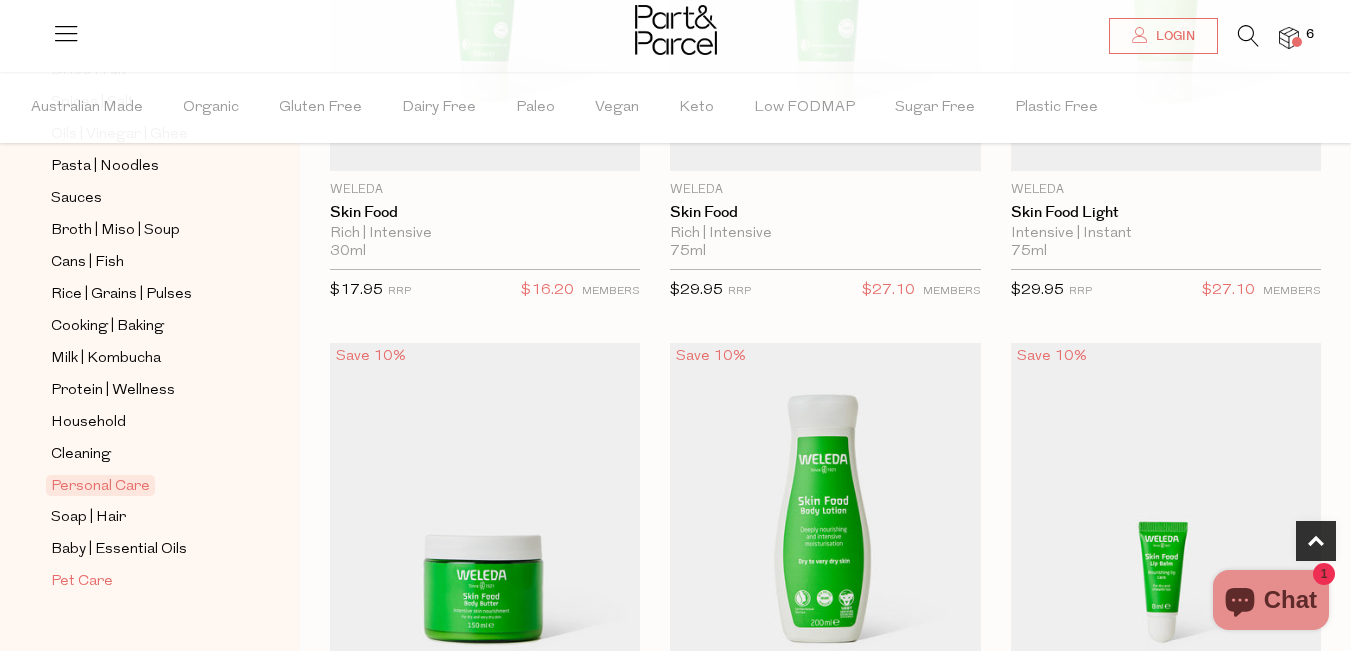 click on "Pet Care" at bounding box center (82, 582) 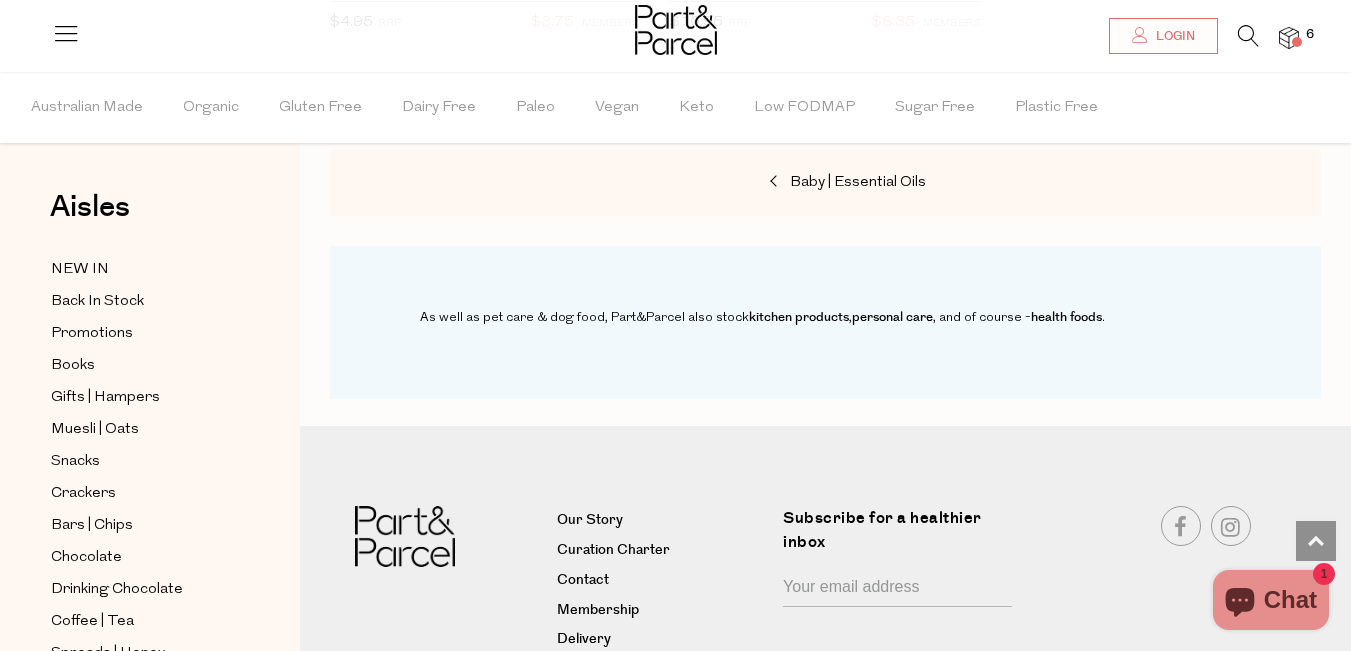 scroll, scrollTop: 1300, scrollLeft: 0, axis: vertical 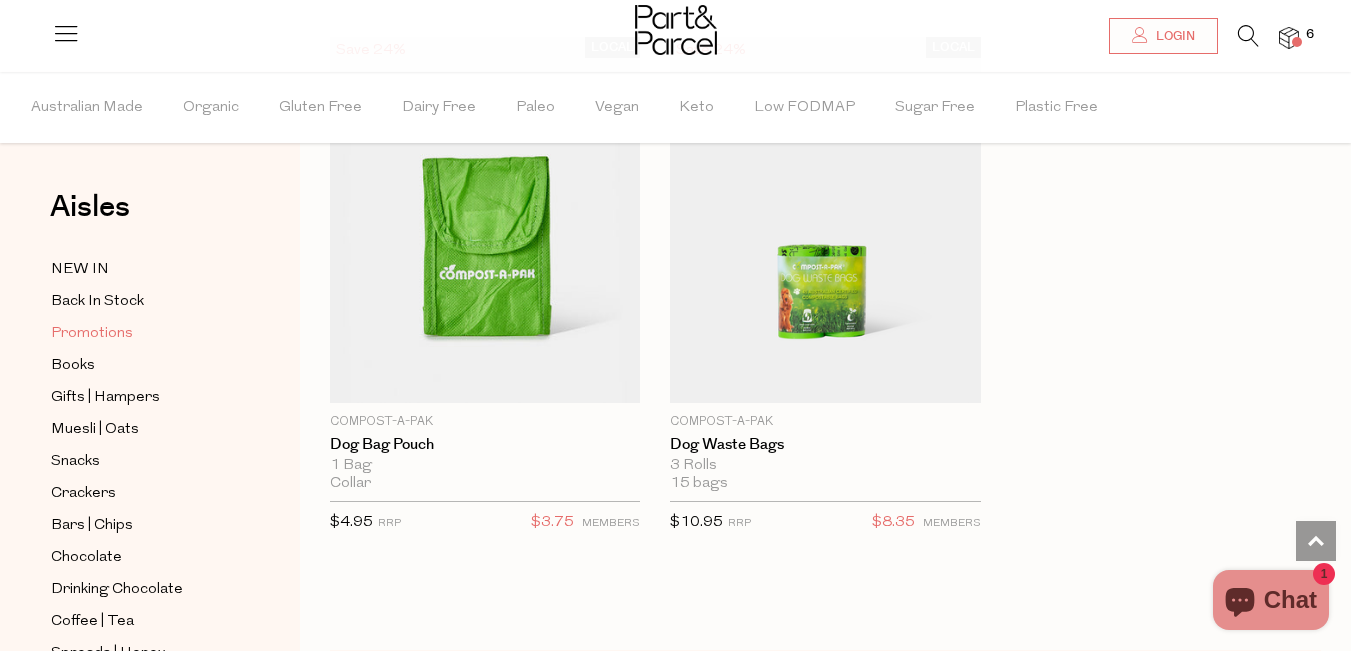 click on "Promotions" at bounding box center [92, 334] 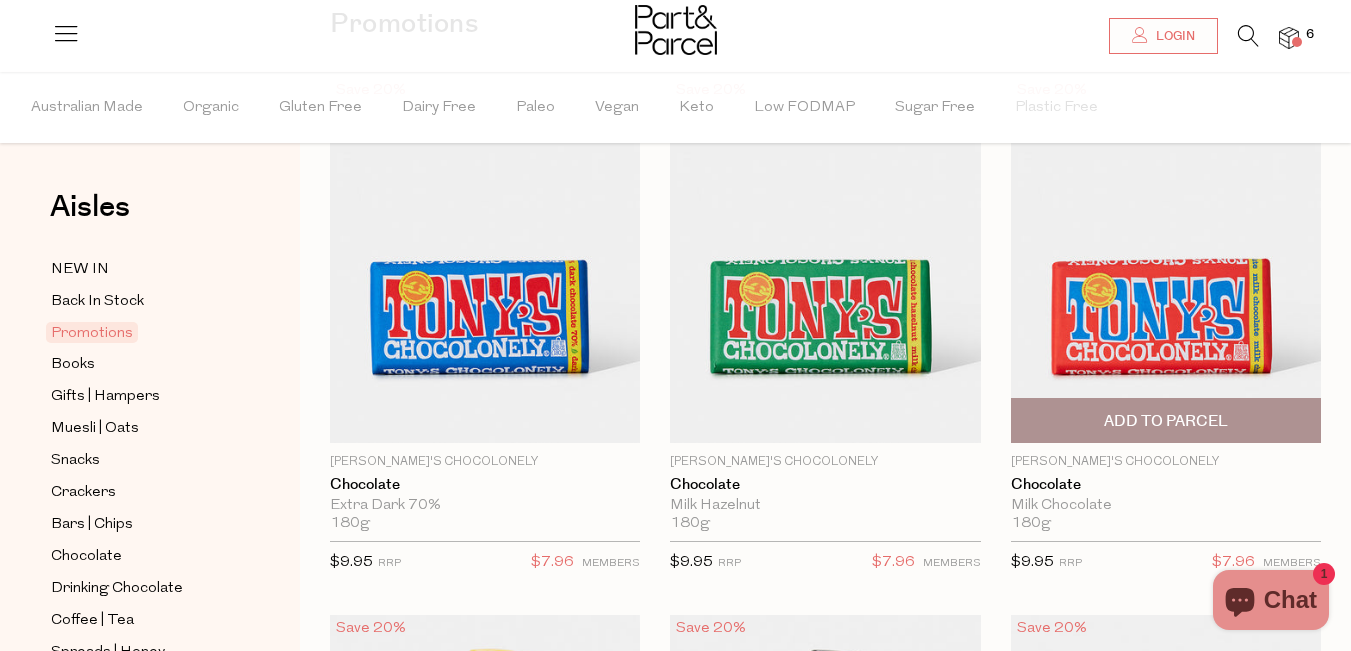 scroll, scrollTop: 300, scrollLeft: 0, axis: vertical 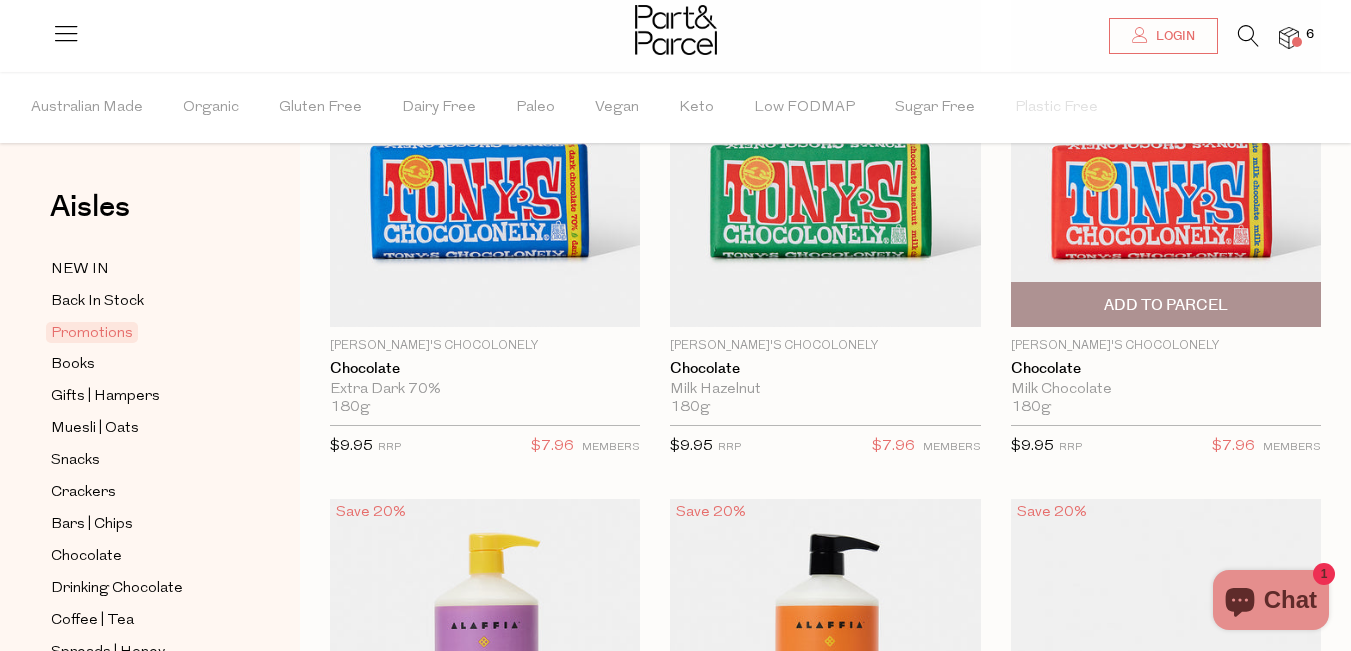 click on "Add To Parcel" at bounding box center (1166, 305) 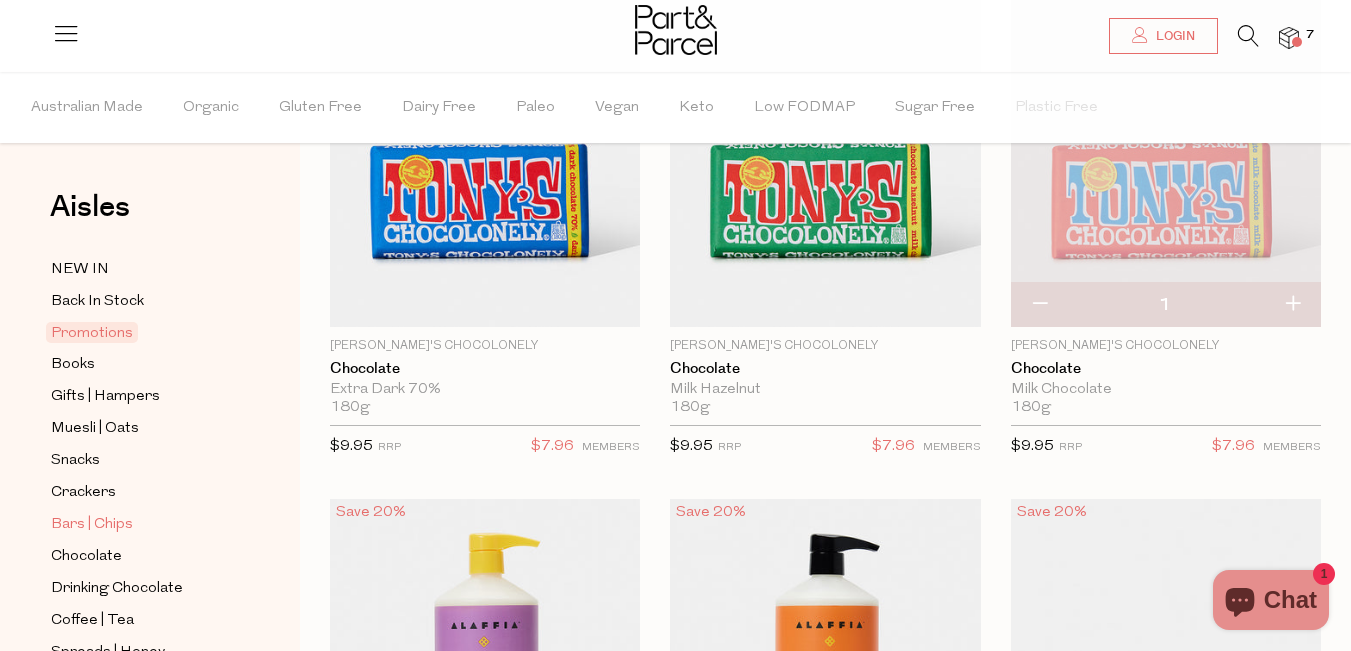 click on "Bars | Chips" at bounding box center (92, 525) 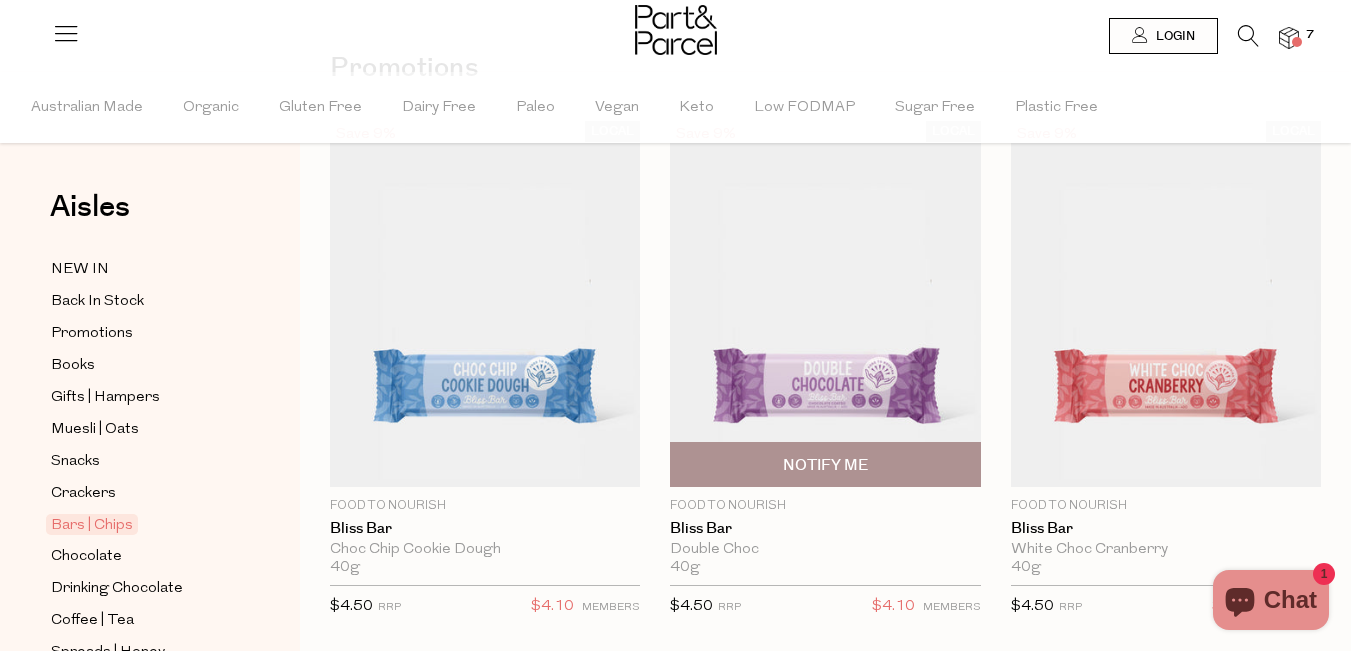 scroll, scrollTop: 0, scrollLeft: 0, axis: both 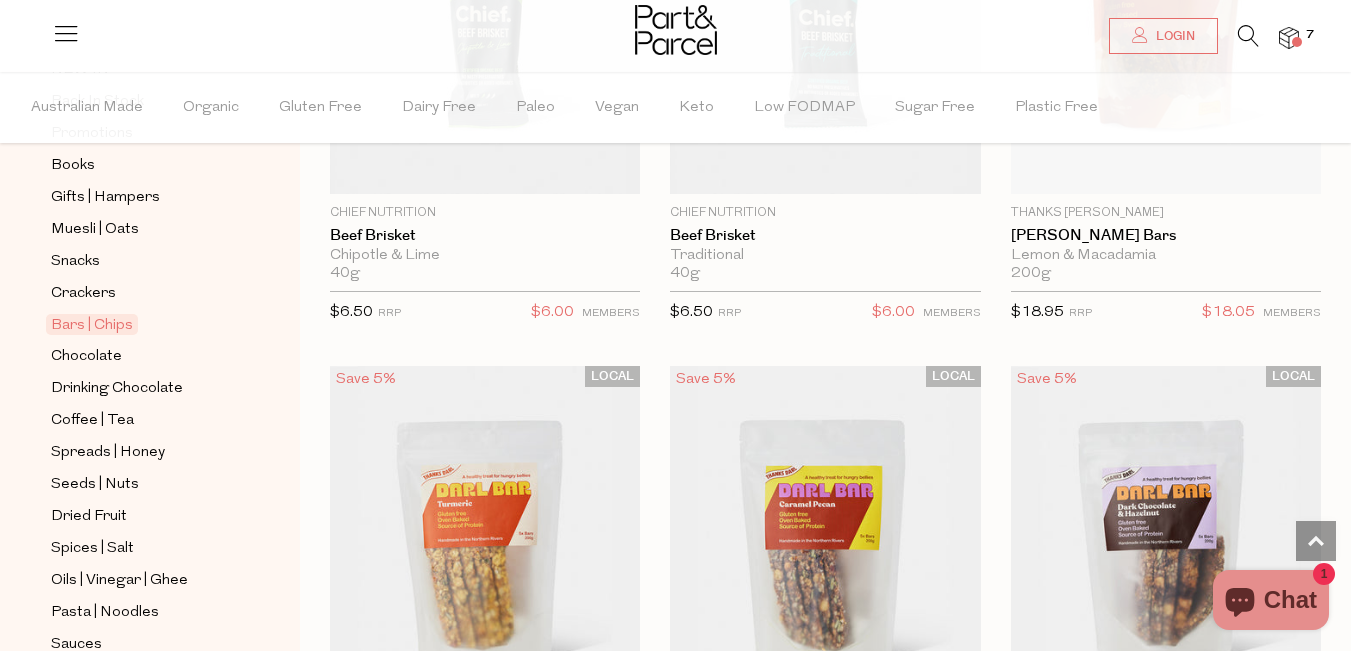 click at bounding box center (1289, 38) 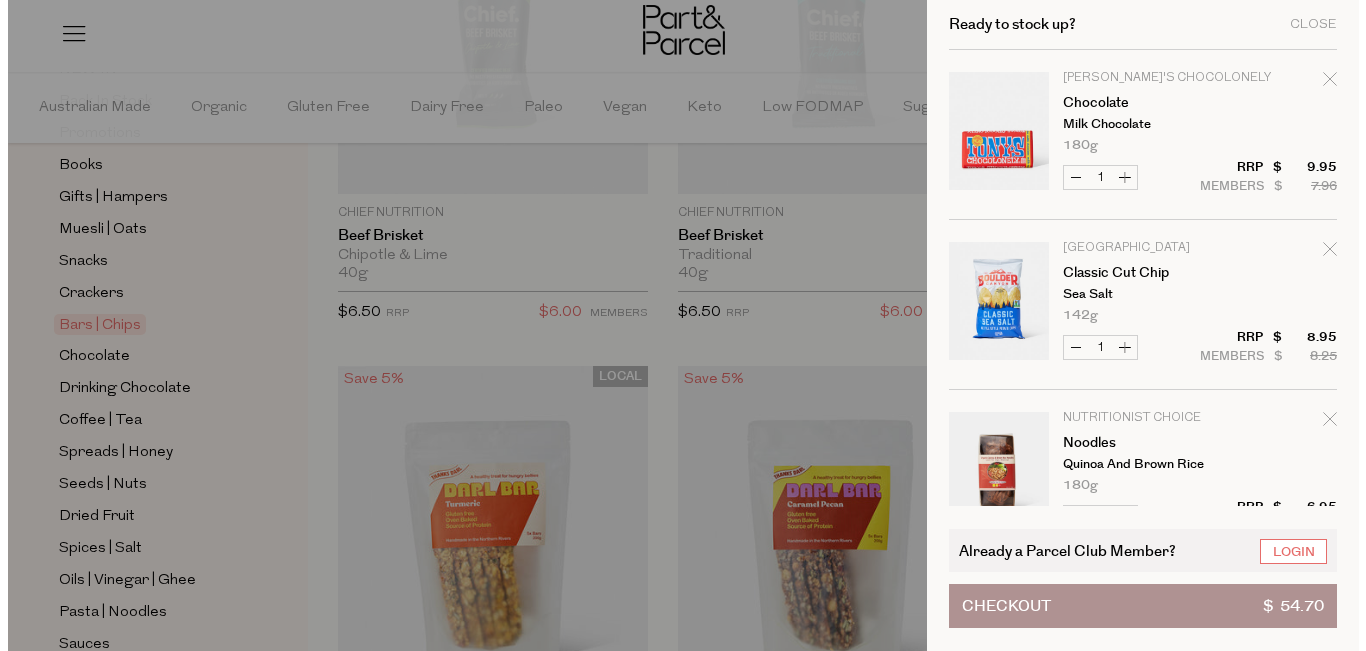 scroll, scrollTop: 4241, scrollLeft: 0, axis: vertical 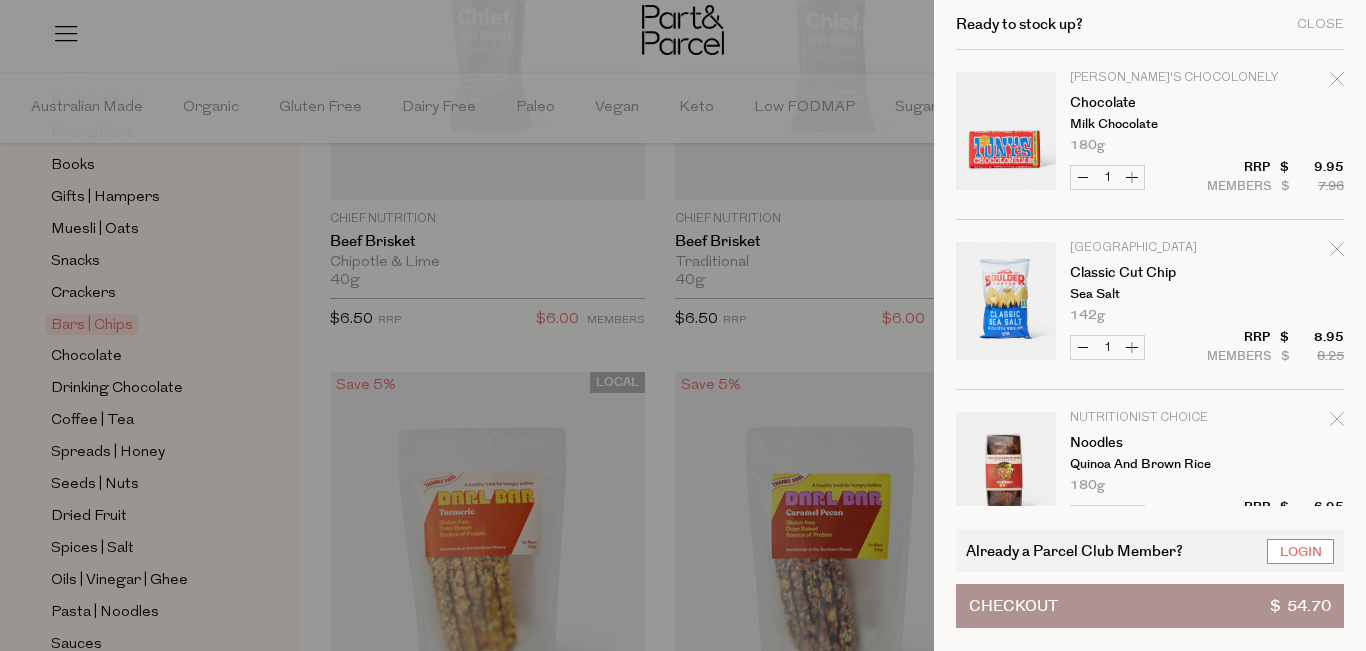 click on "Checkout $ 54.70" at bounding box center (1150, 606) 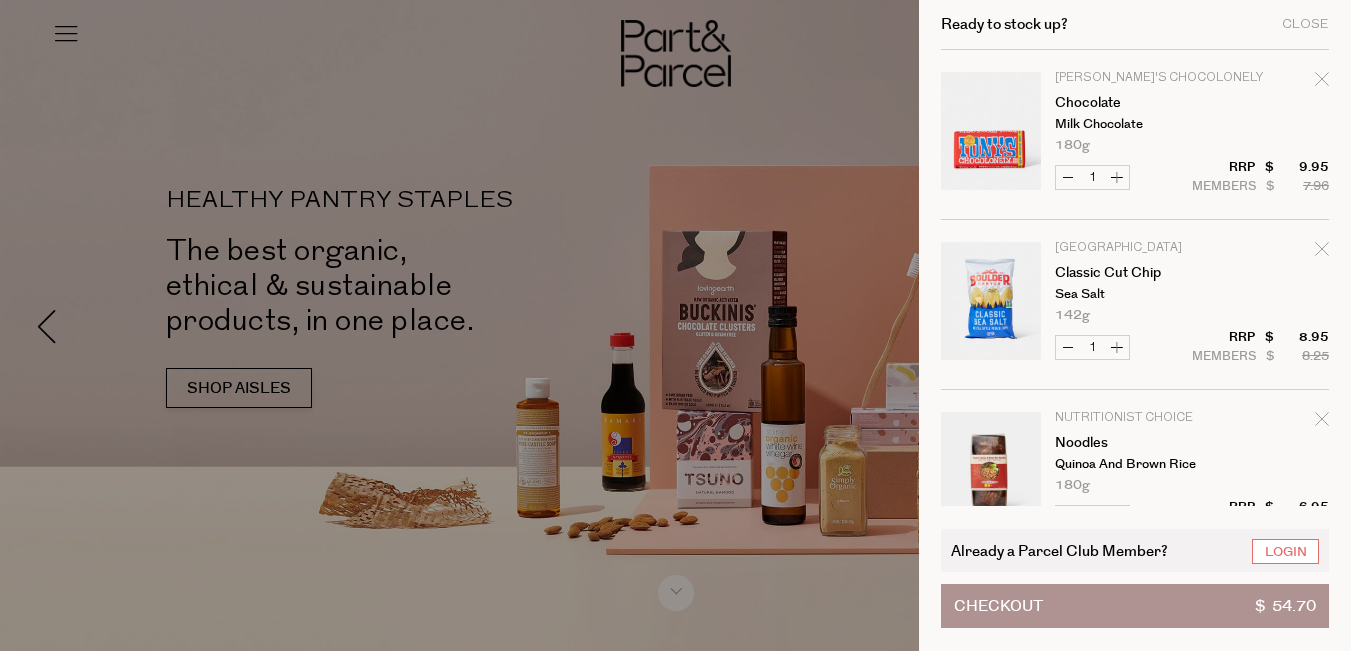 scroll, scrollTop: 0, scrollLeft: 0, axis: both 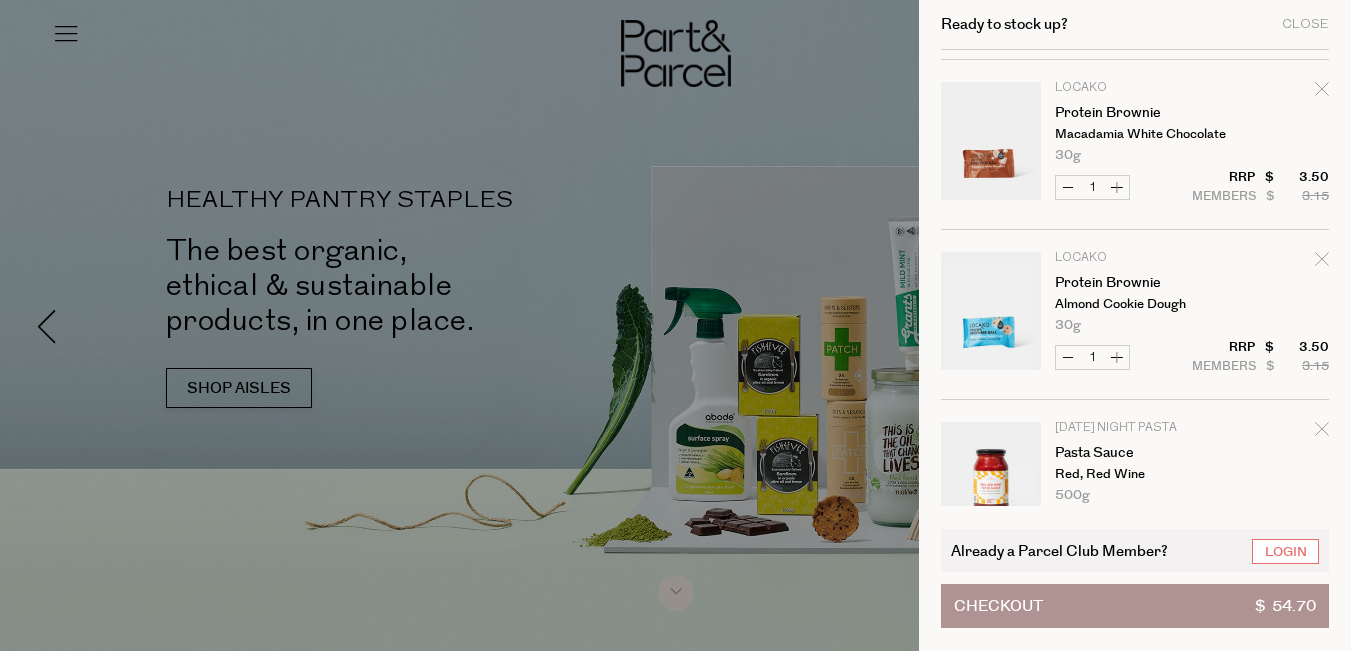 click at bounding box center [991, 314] 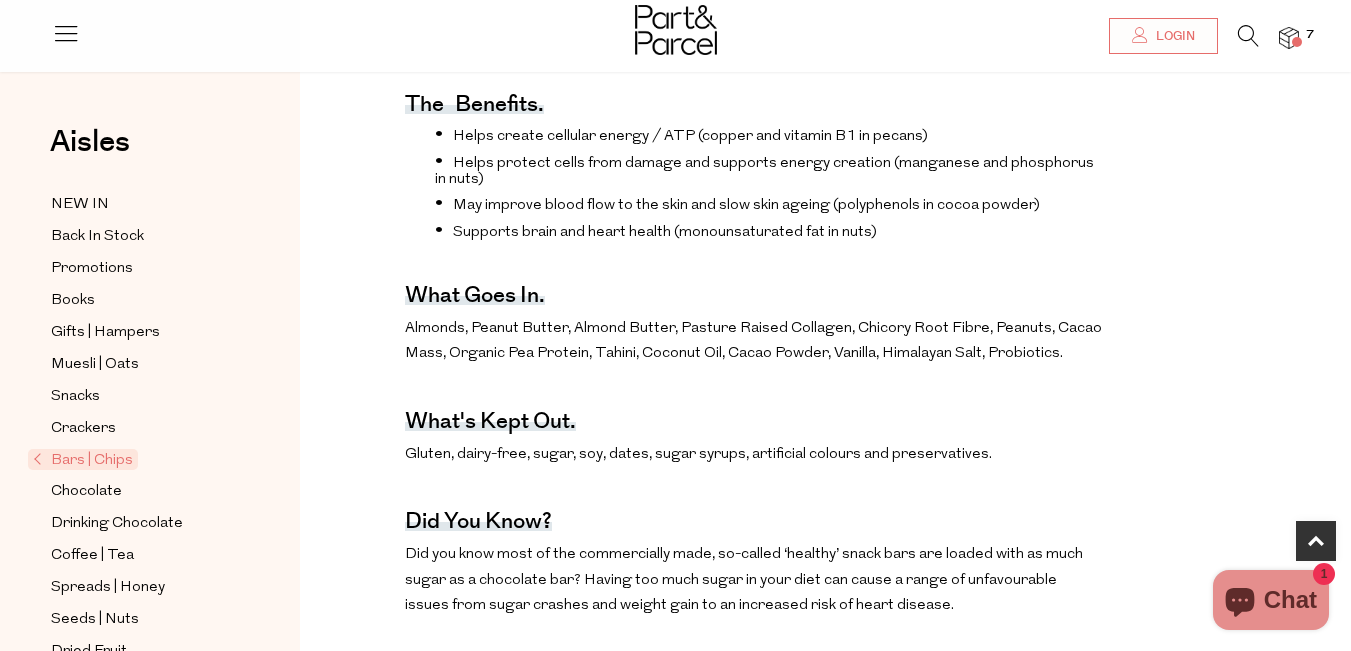 scroll, scrollTop: 900, scrollLeft: 0, axis: vertical 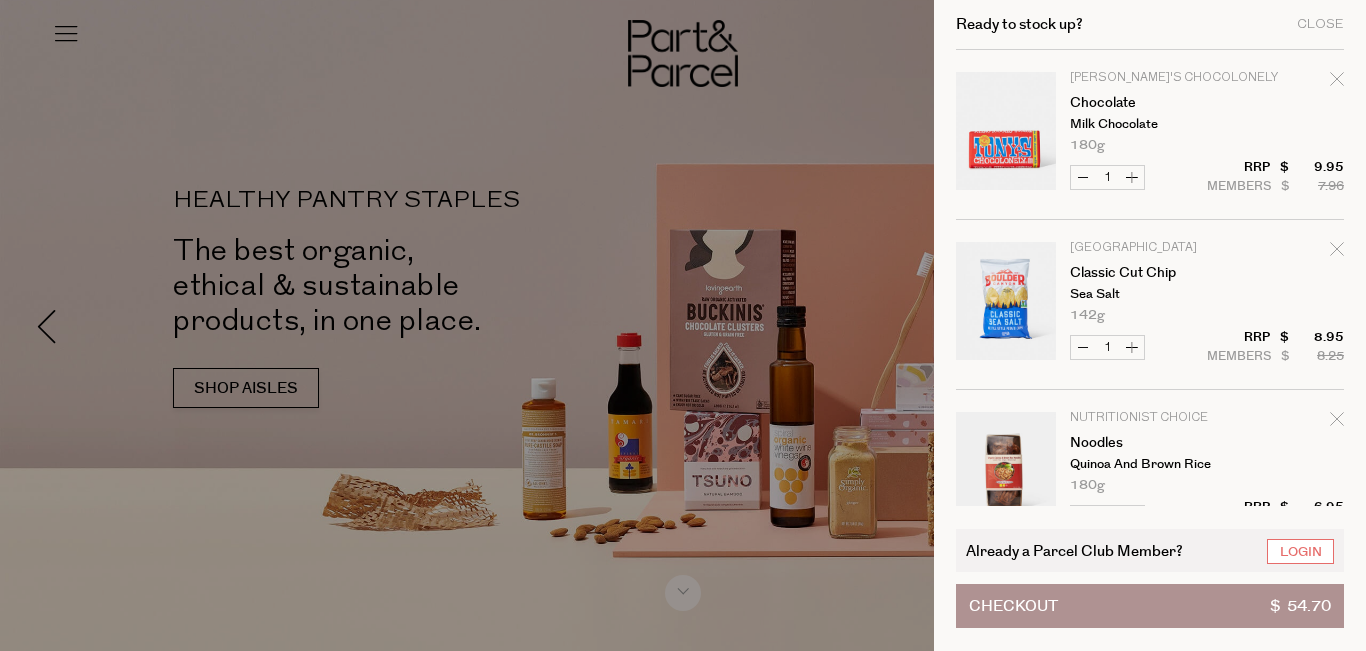 click at bounding box center (1006, 134) 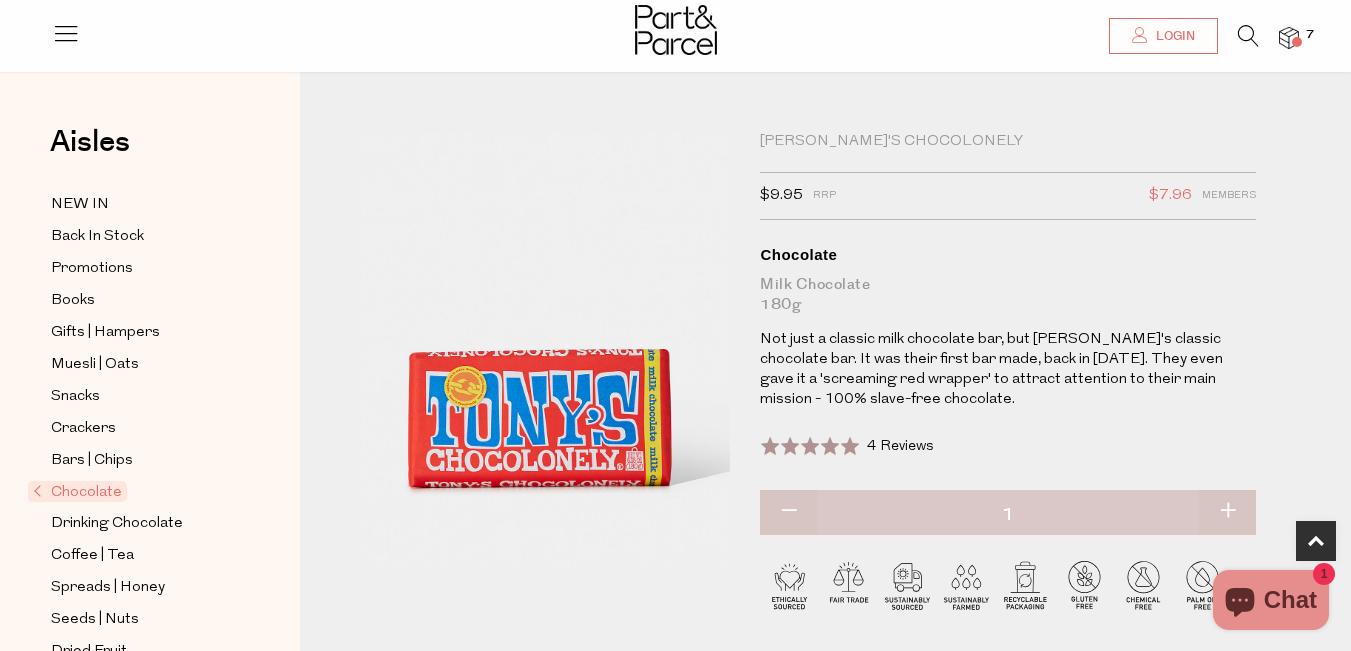 scroll, scrollTop: 600, scrollLeft: 0, axis: vertical 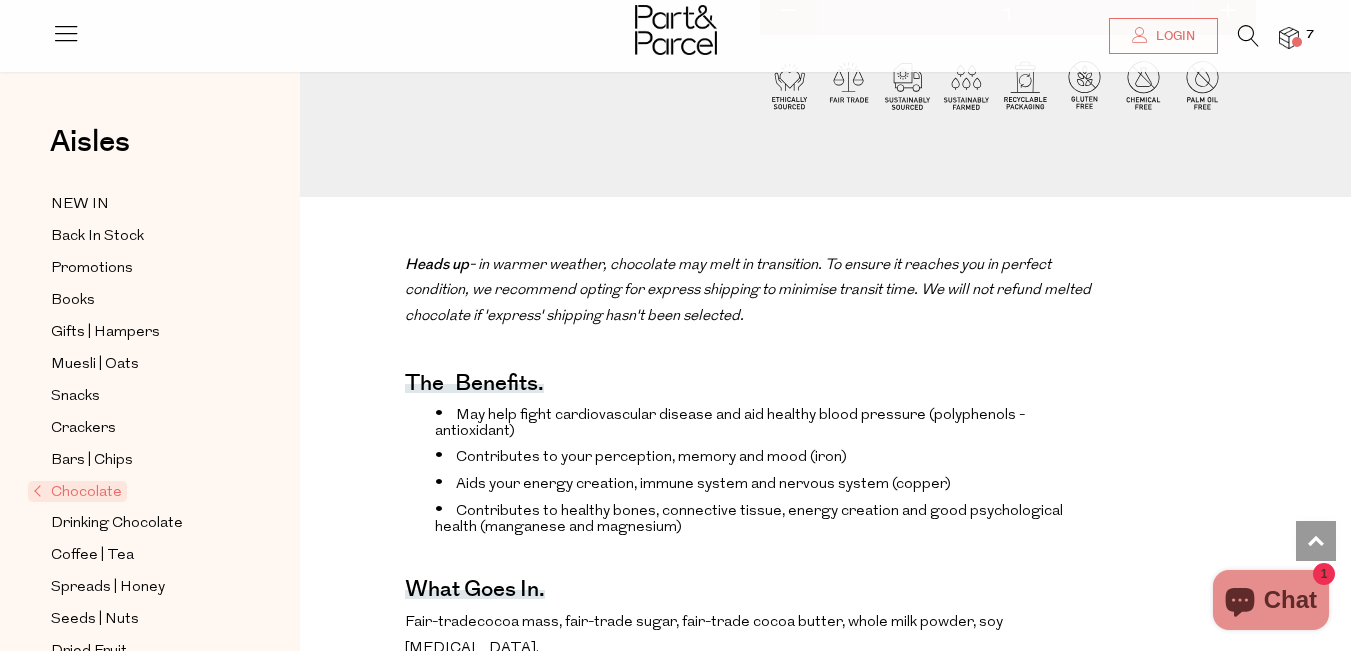 click at bounding box center [1289, 38] 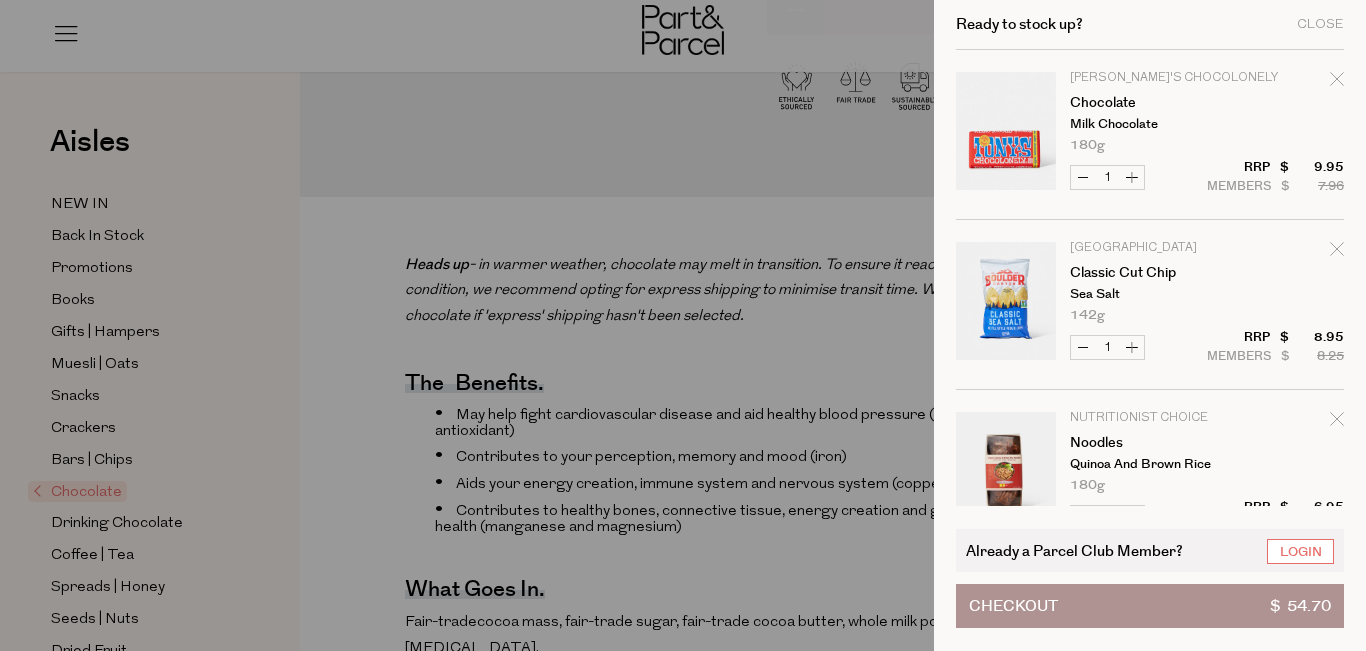 click 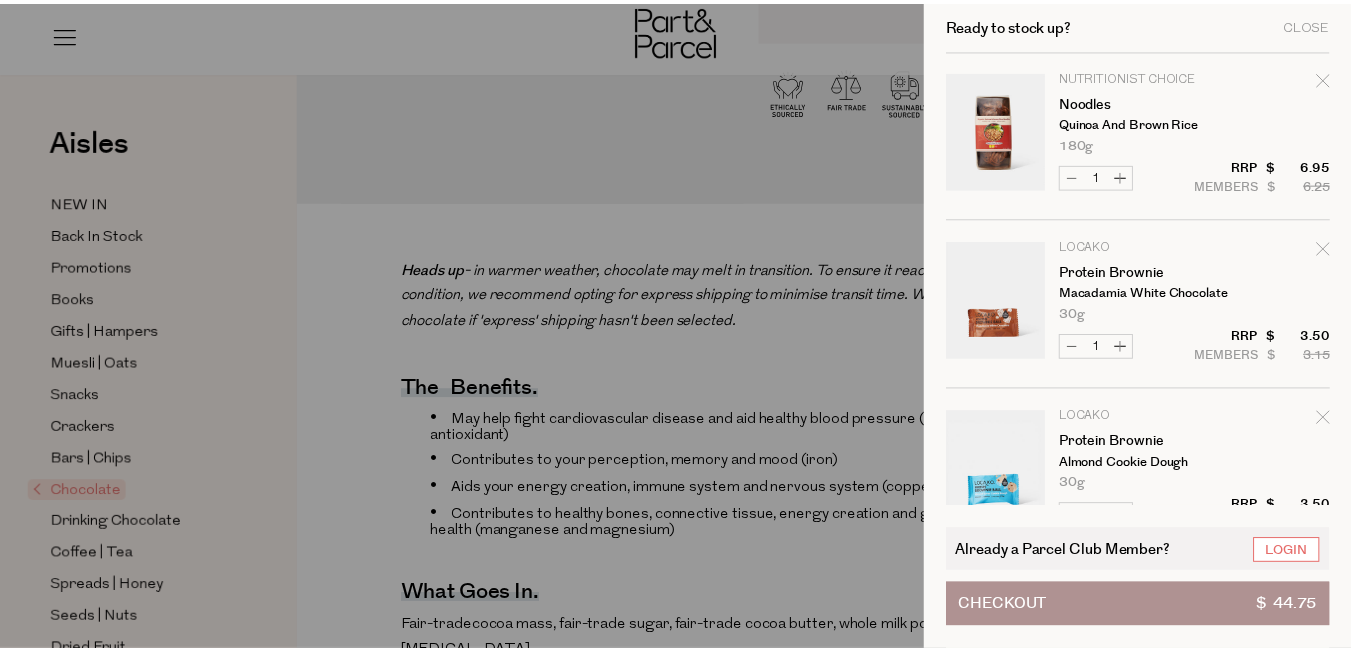 scroll, scrollTop: 100, scrollLeft: 0, axis: vertical 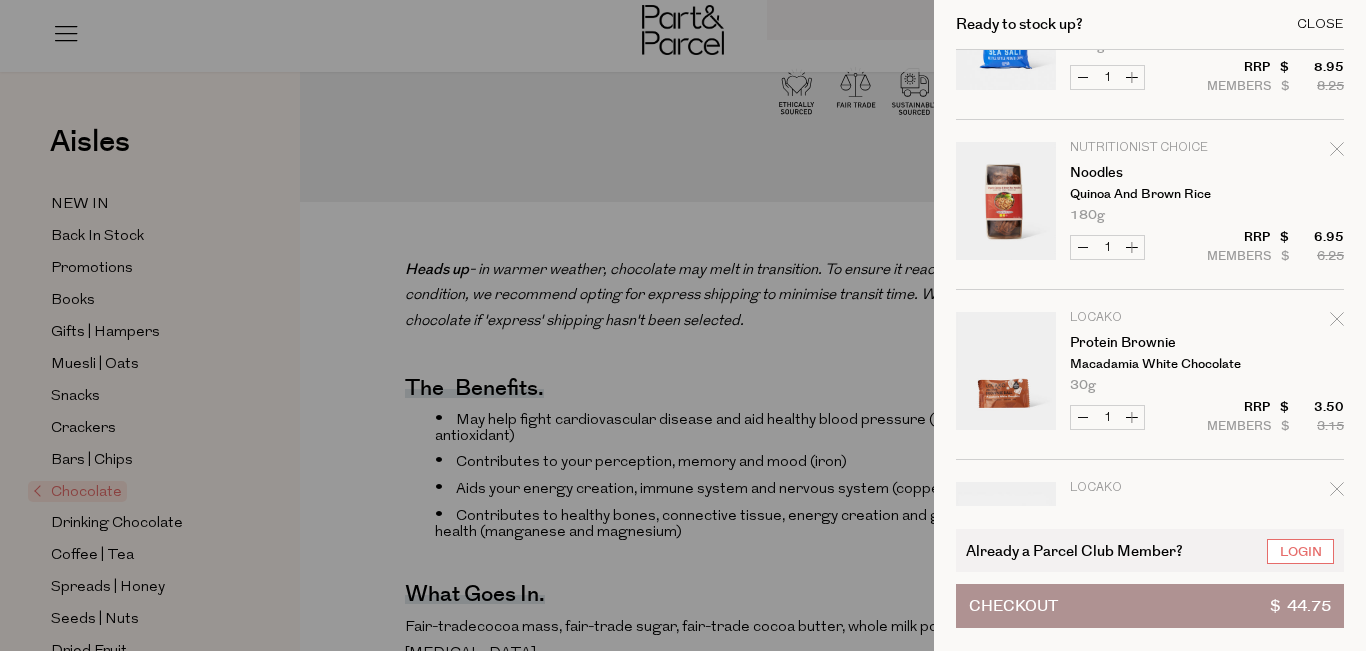 click on "Close" at bounding box center (1320, 24) 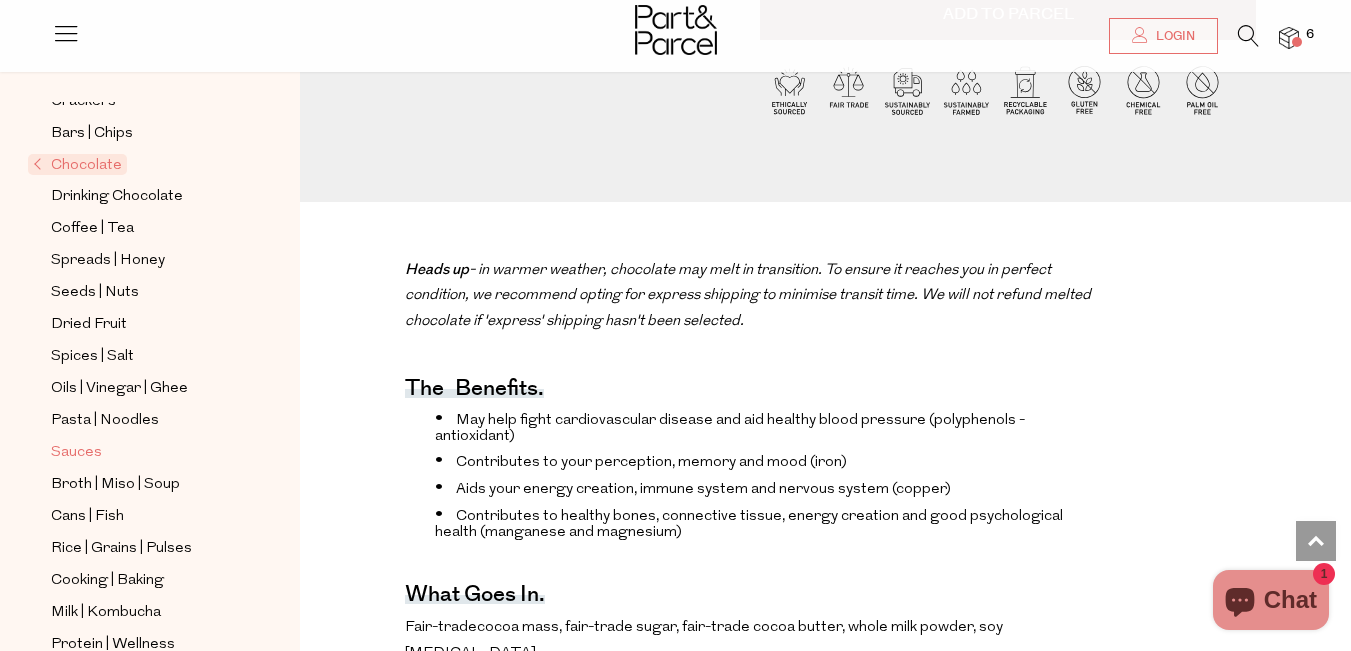 scroll, scrollTop: 127, scrollLeft: 0, axis: vertical 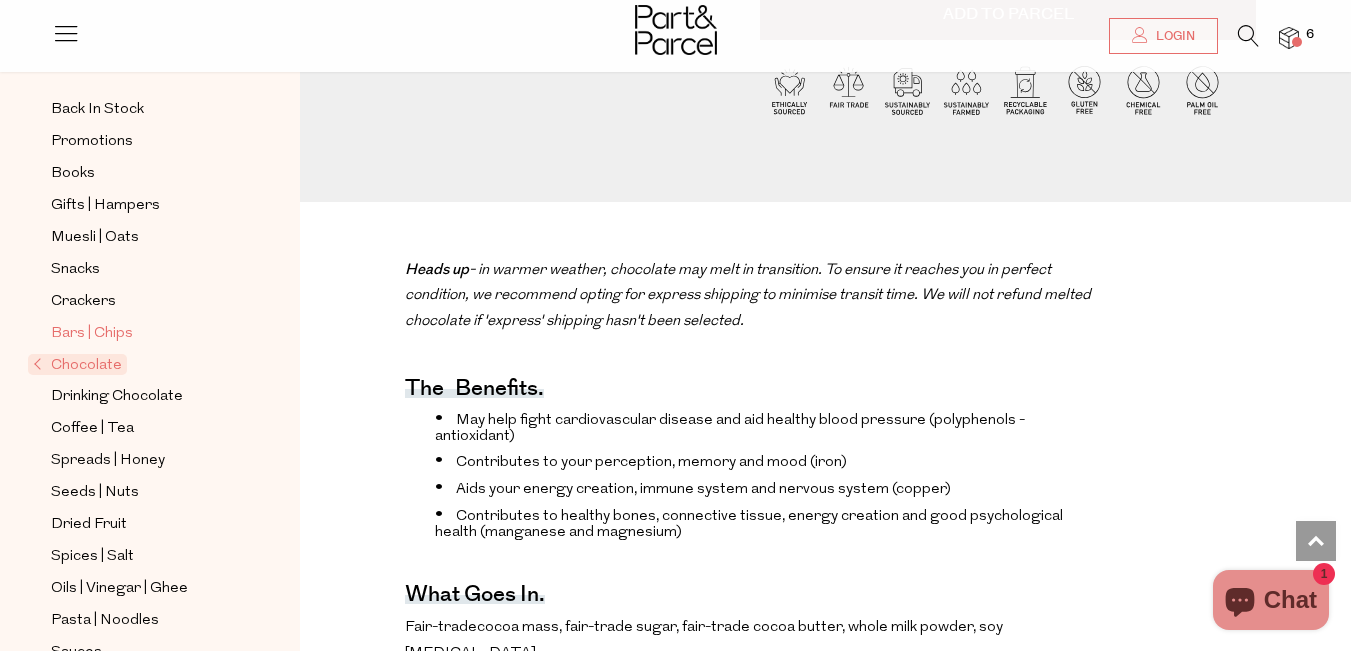 click on "Bars | Chips" at bounding box center (92, 334) 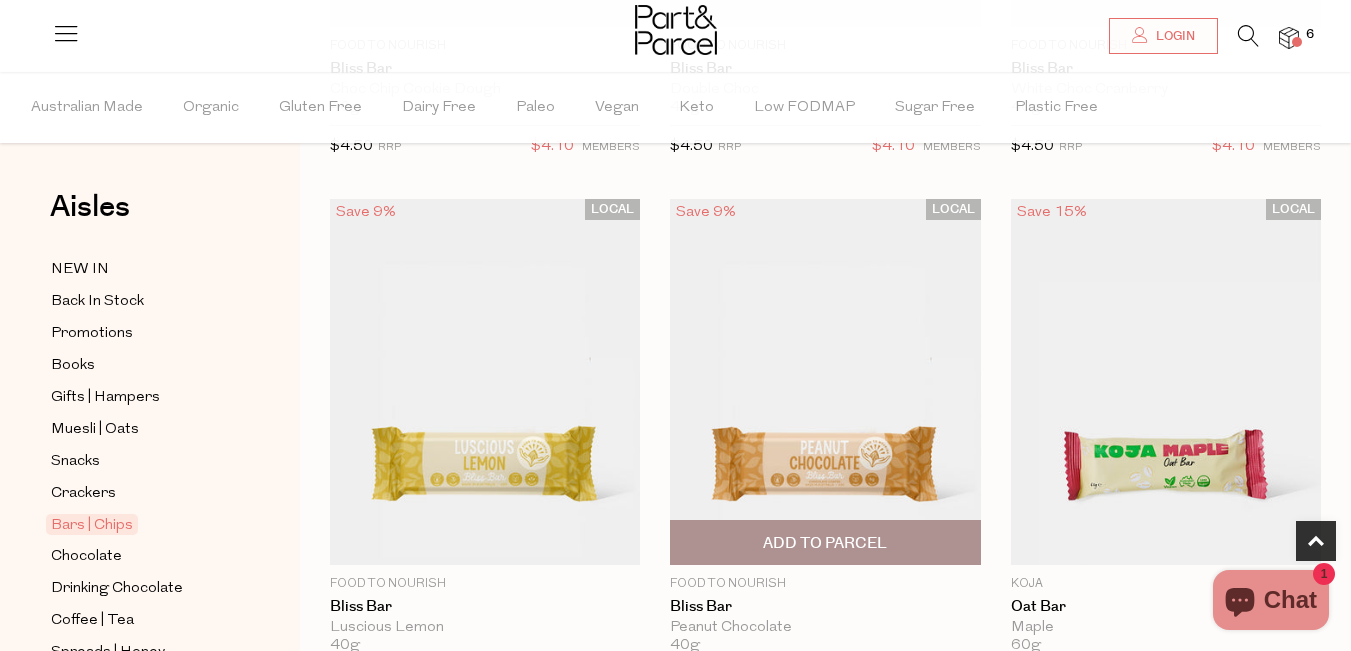 scroll, scrollTop: 600, scrollLeft: 0, axis: vertical 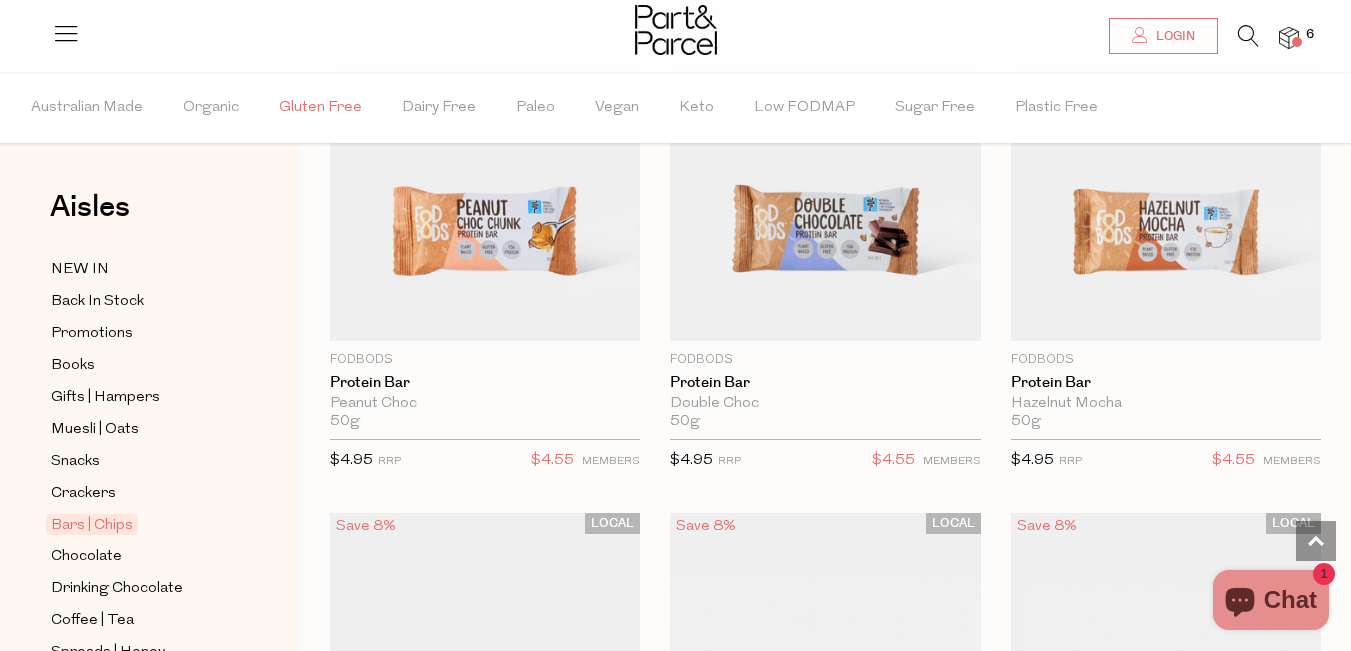 click on "Gluten Free" at bounding box center (320, 108) 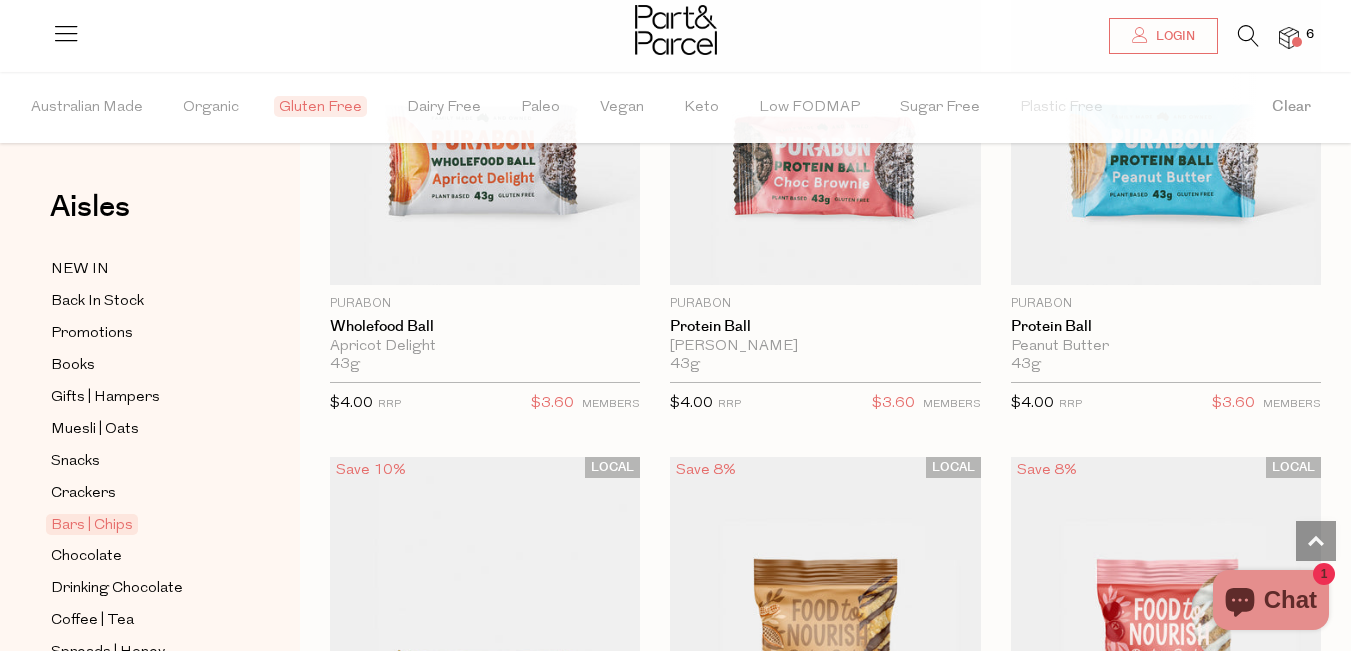 scroll, scrollTop: 6700, scrollLeft: 0, axis: vertical 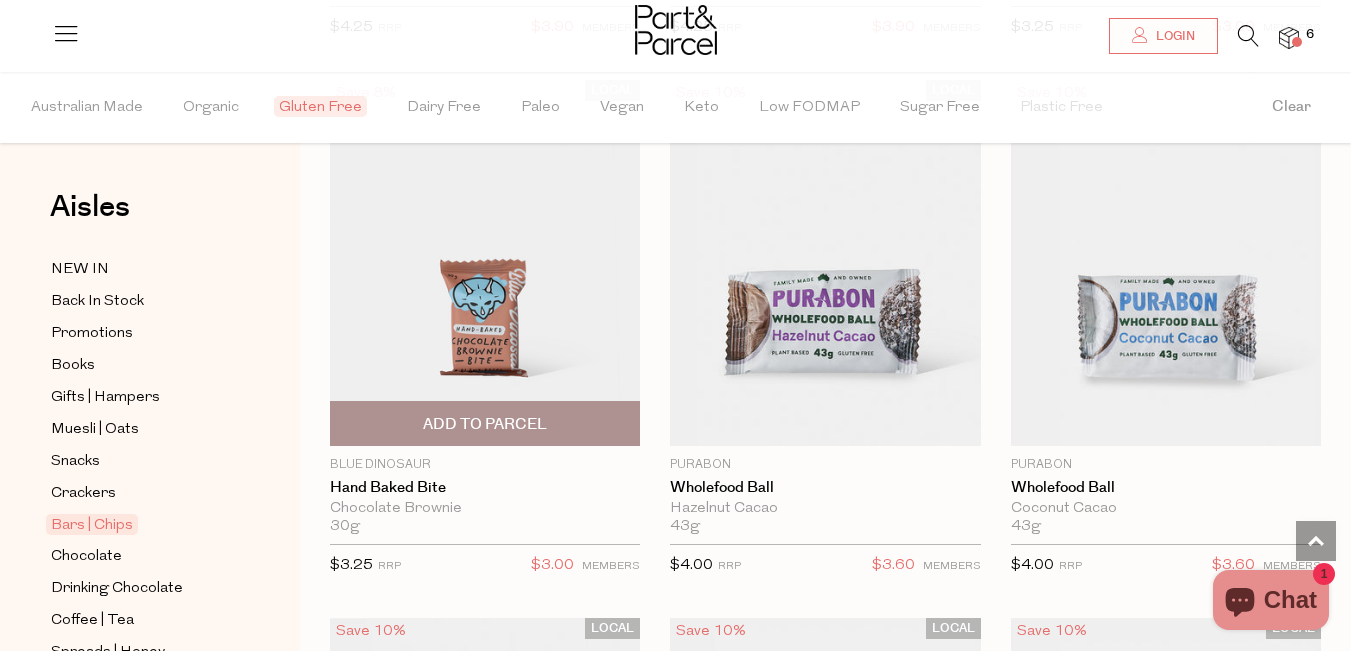 click on "Add To Parcel" at bounding box center [485, 424] 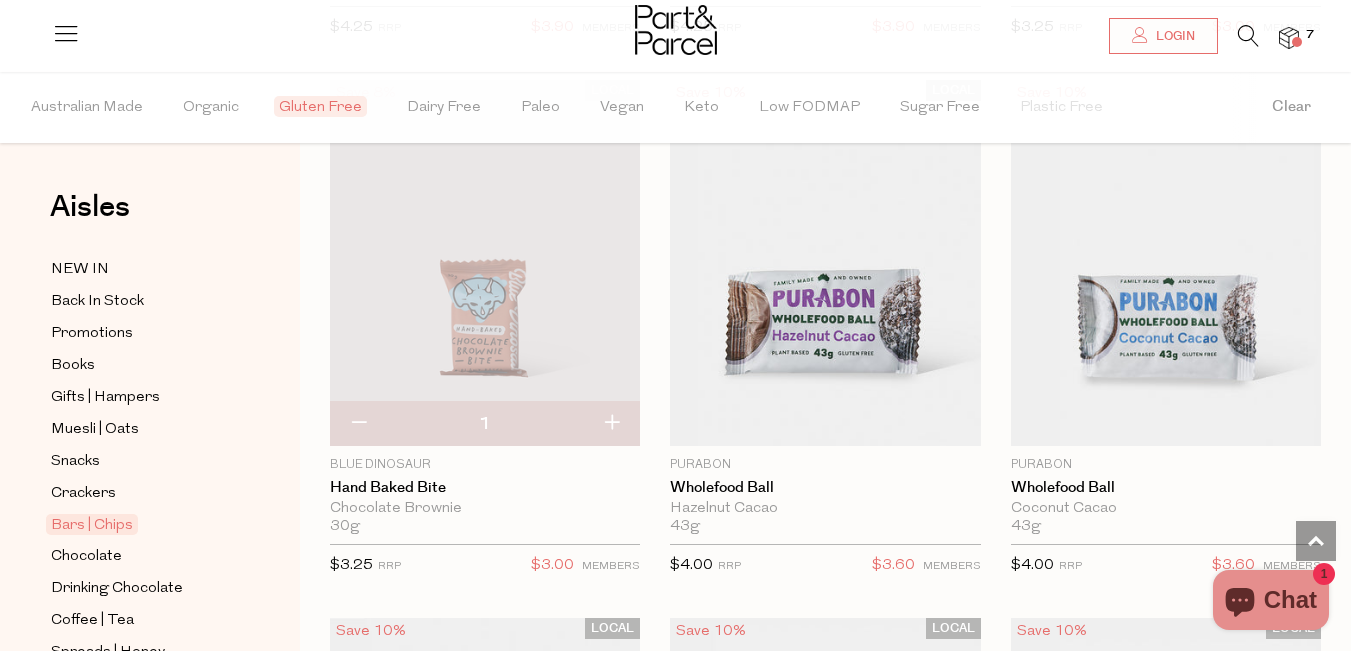 click at bounding box center (1289, 38) 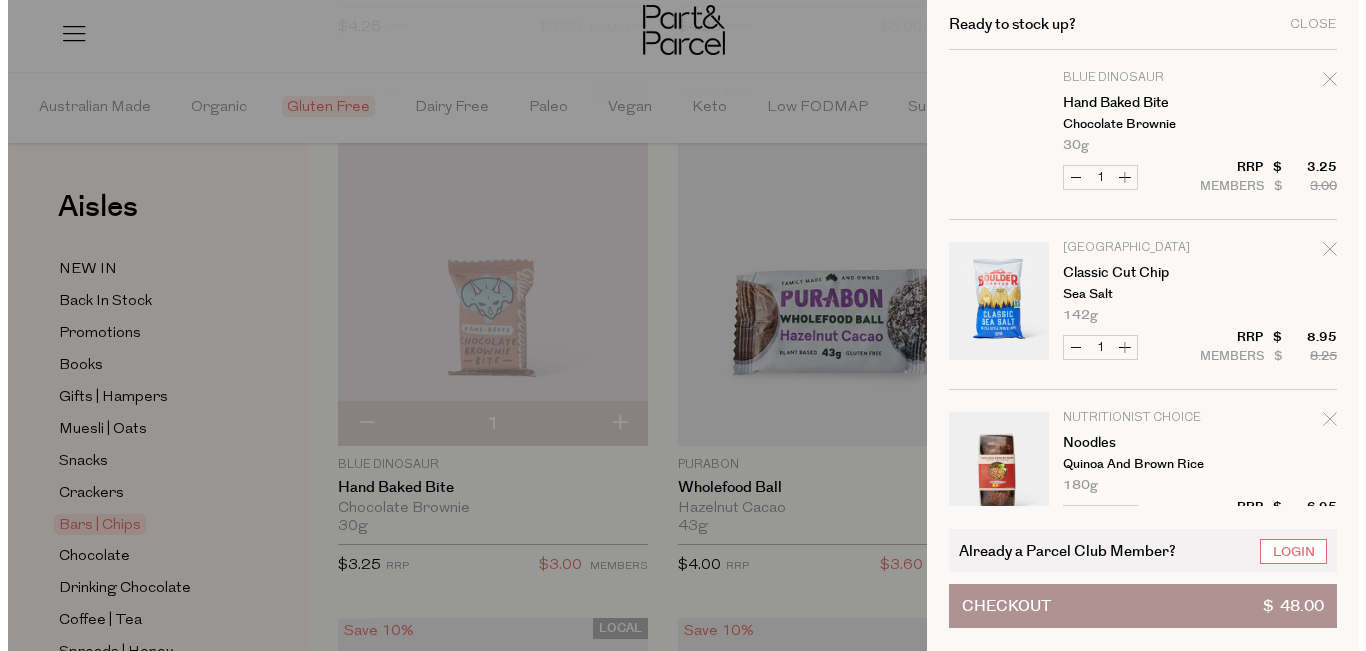 scroll, scrollTop: 6165, scrollLeft: 0, axis: vertical 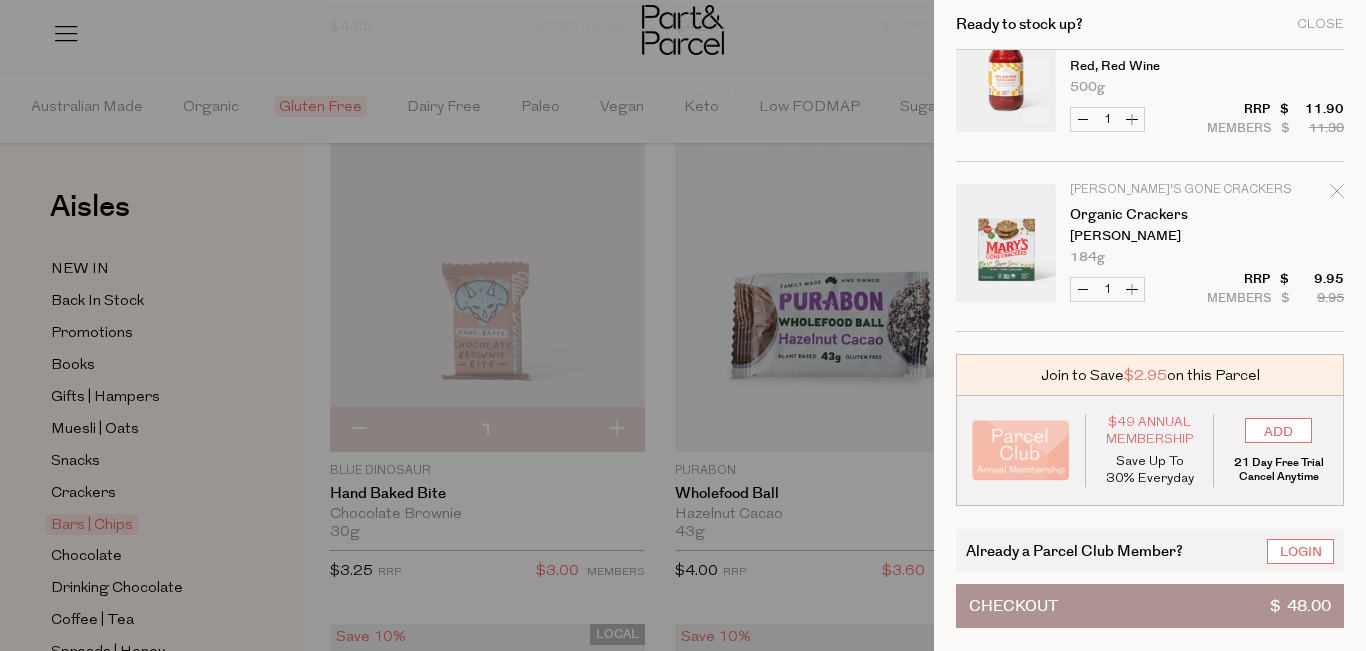 click on "Checkout $ 48.00" at bounding box center [1150, 606] 